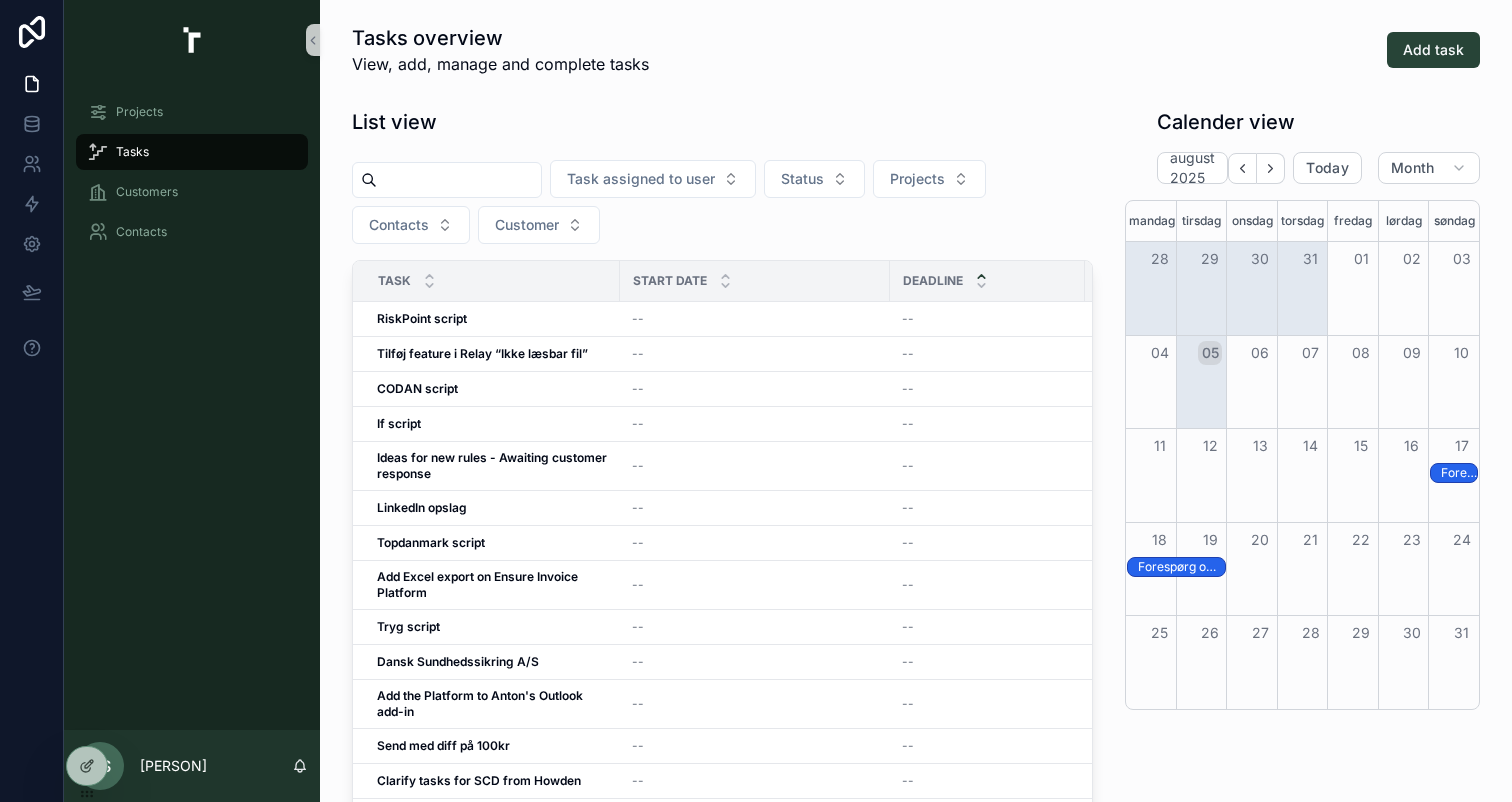 scroll, scrollTop: 0, scrollLeft: 0, axis: both 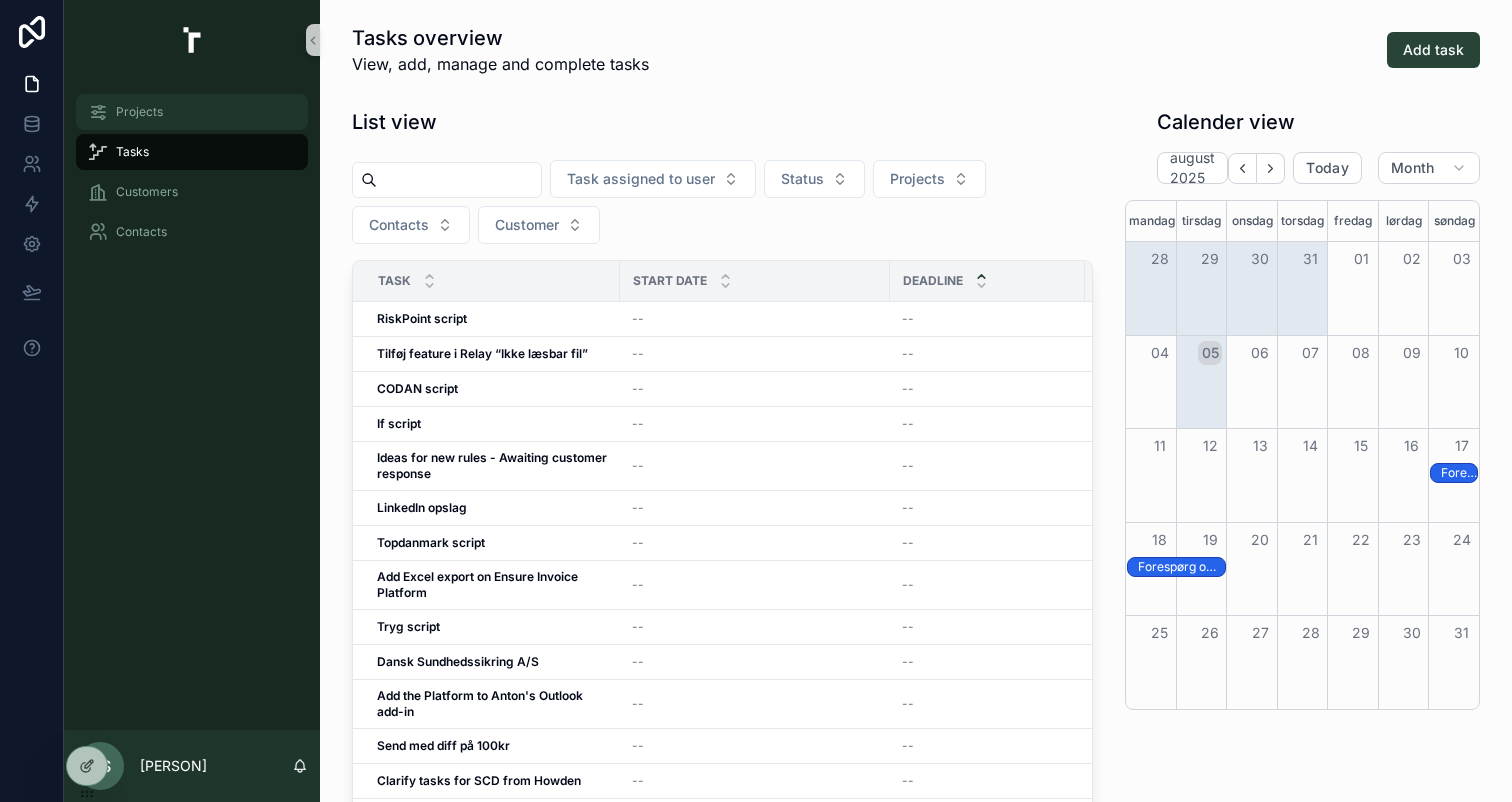 click on "Projects" at bounding box center (139, 112) 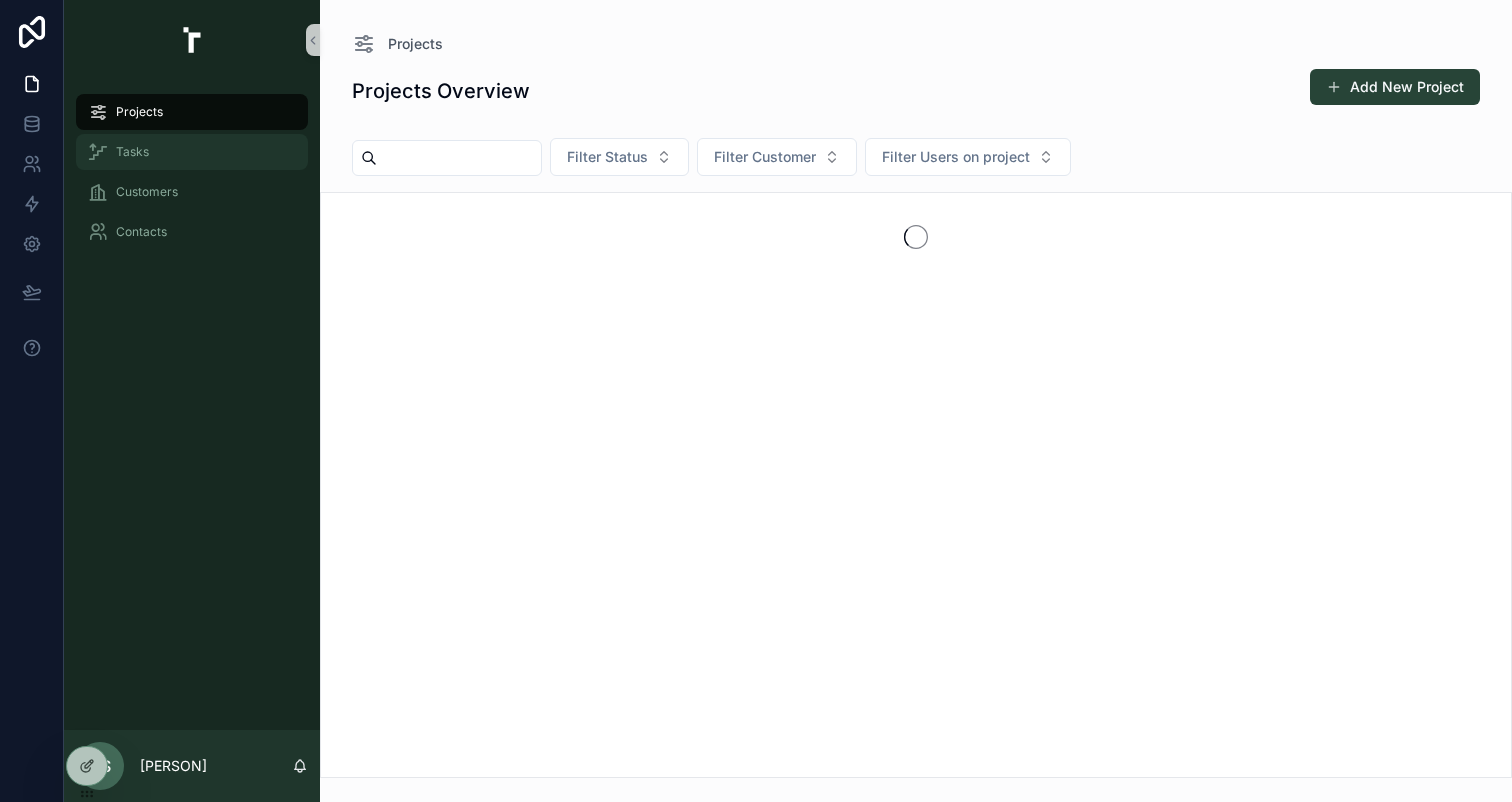 click on "Tasks" at bounding box center (192, 152) 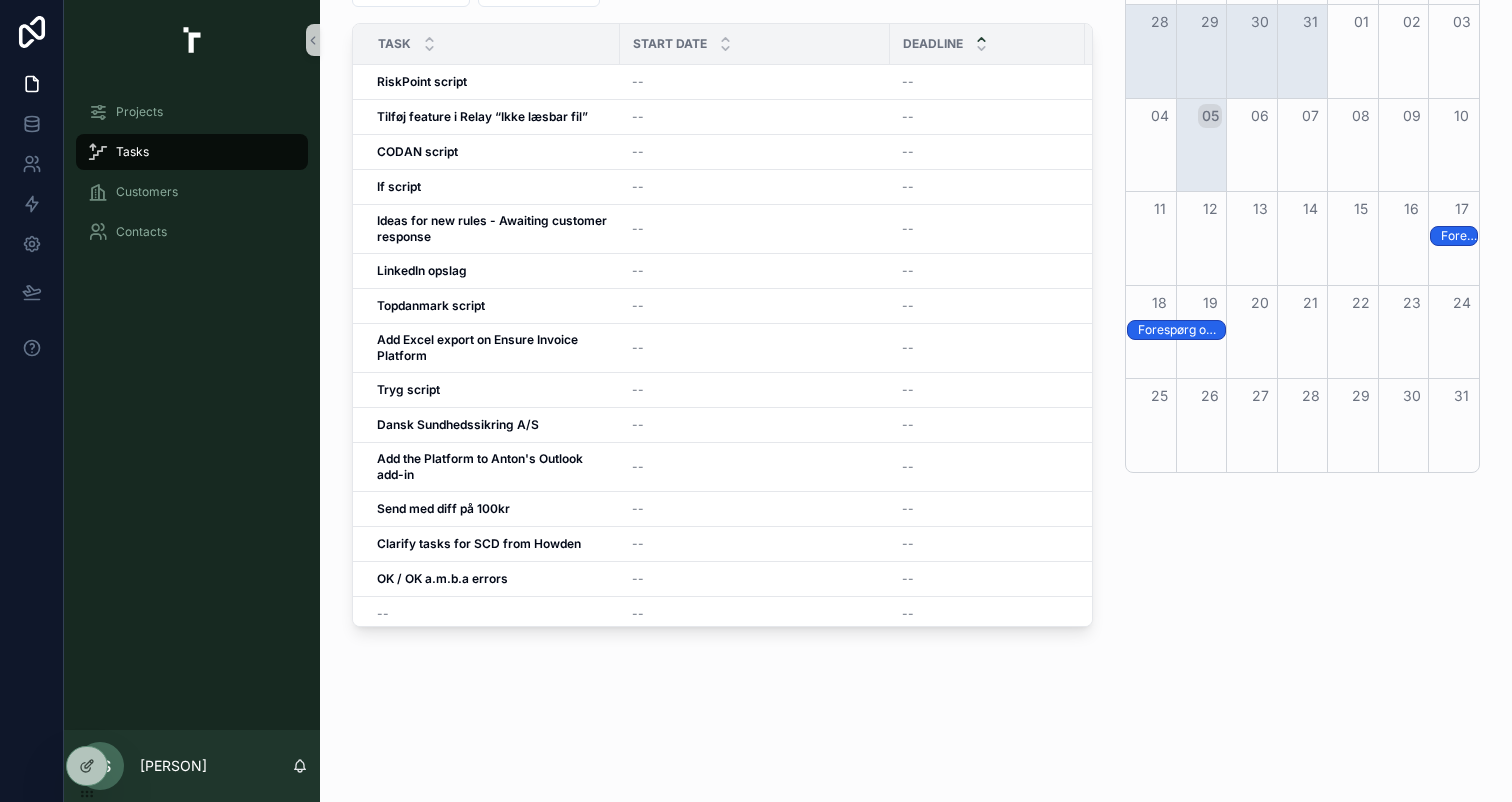 scroll, scrollTop: 0, scrollLeft: 0, axis: both 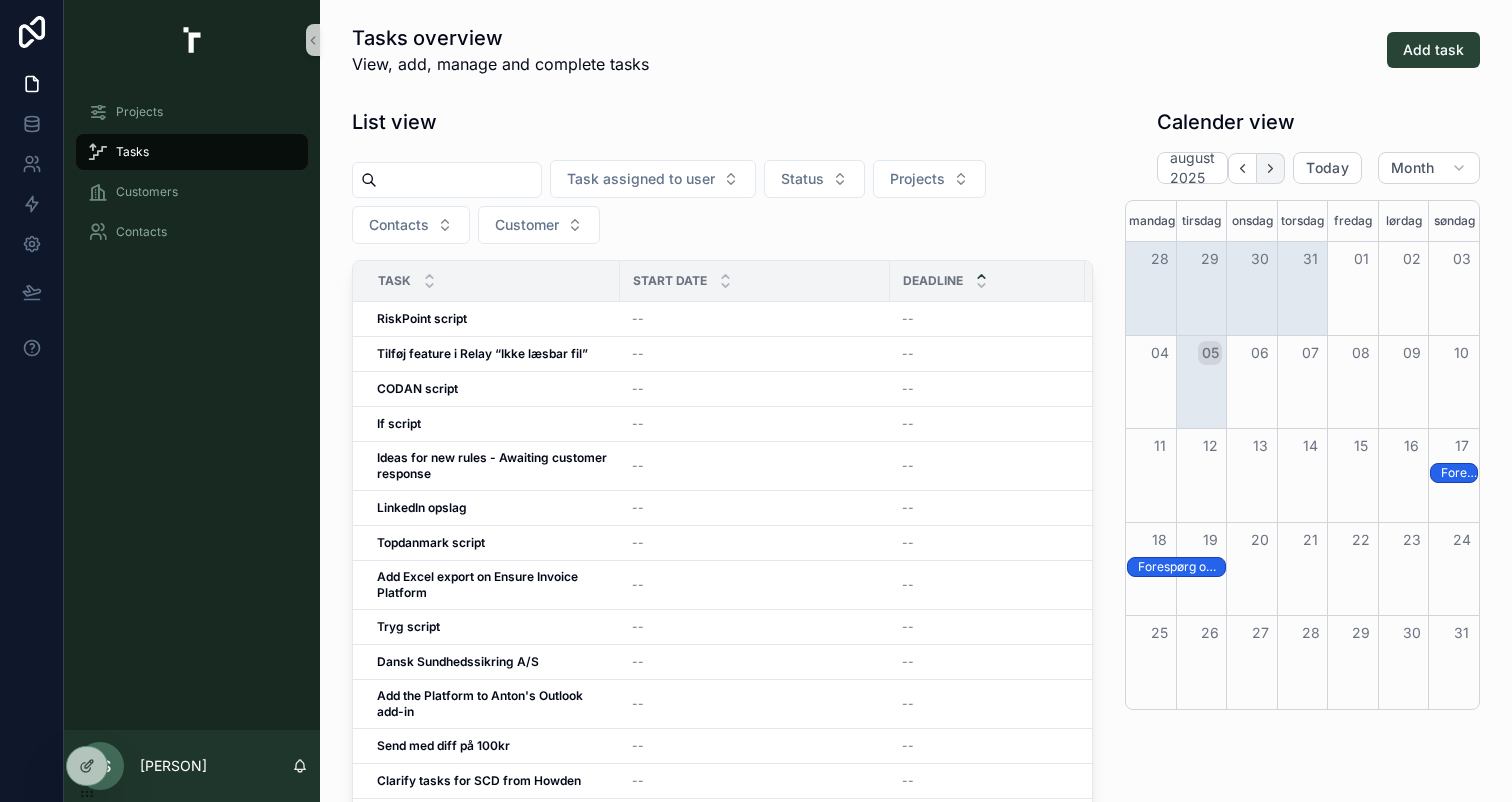 click at bounding box center (1271, 168) 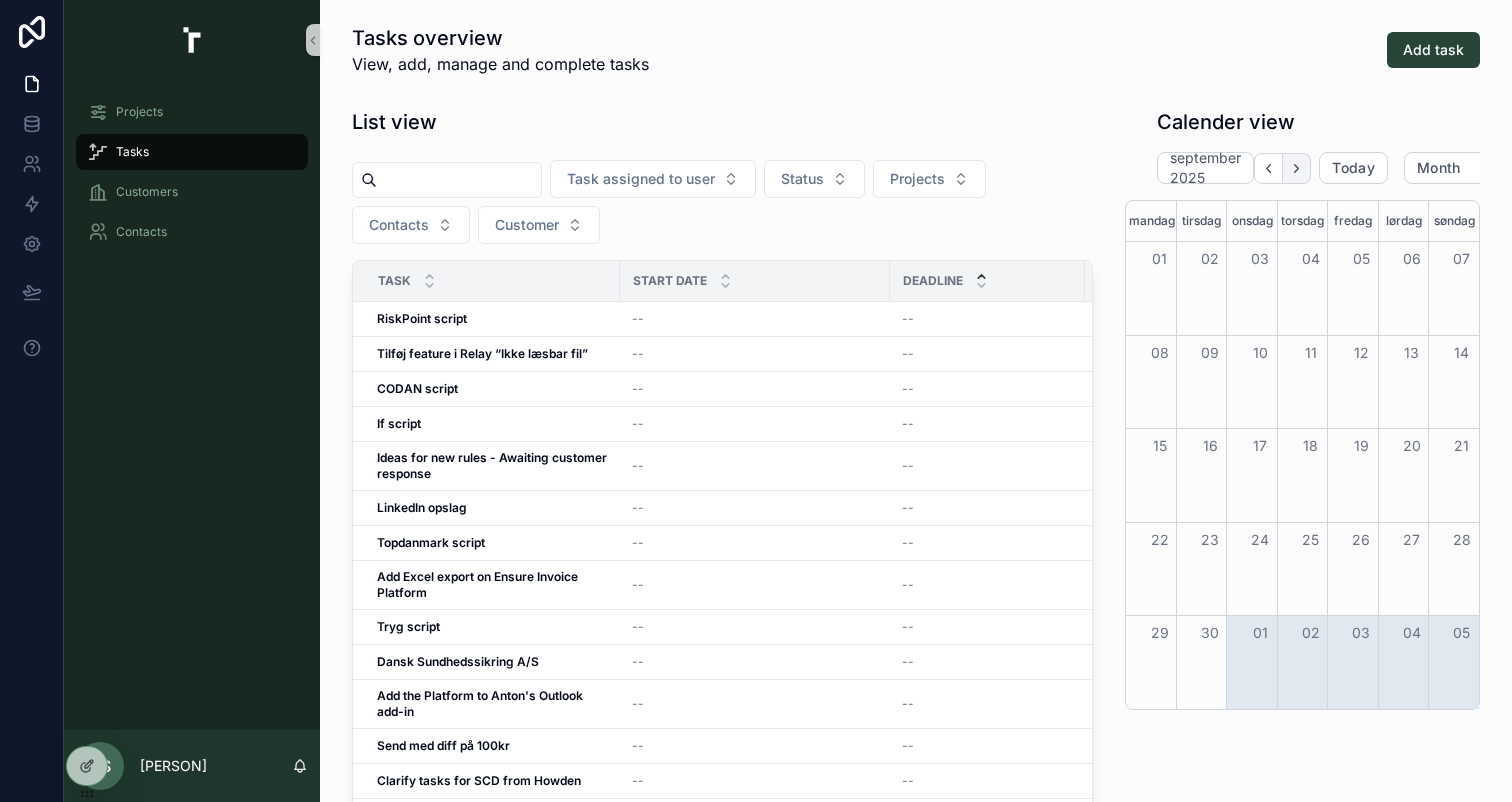 click 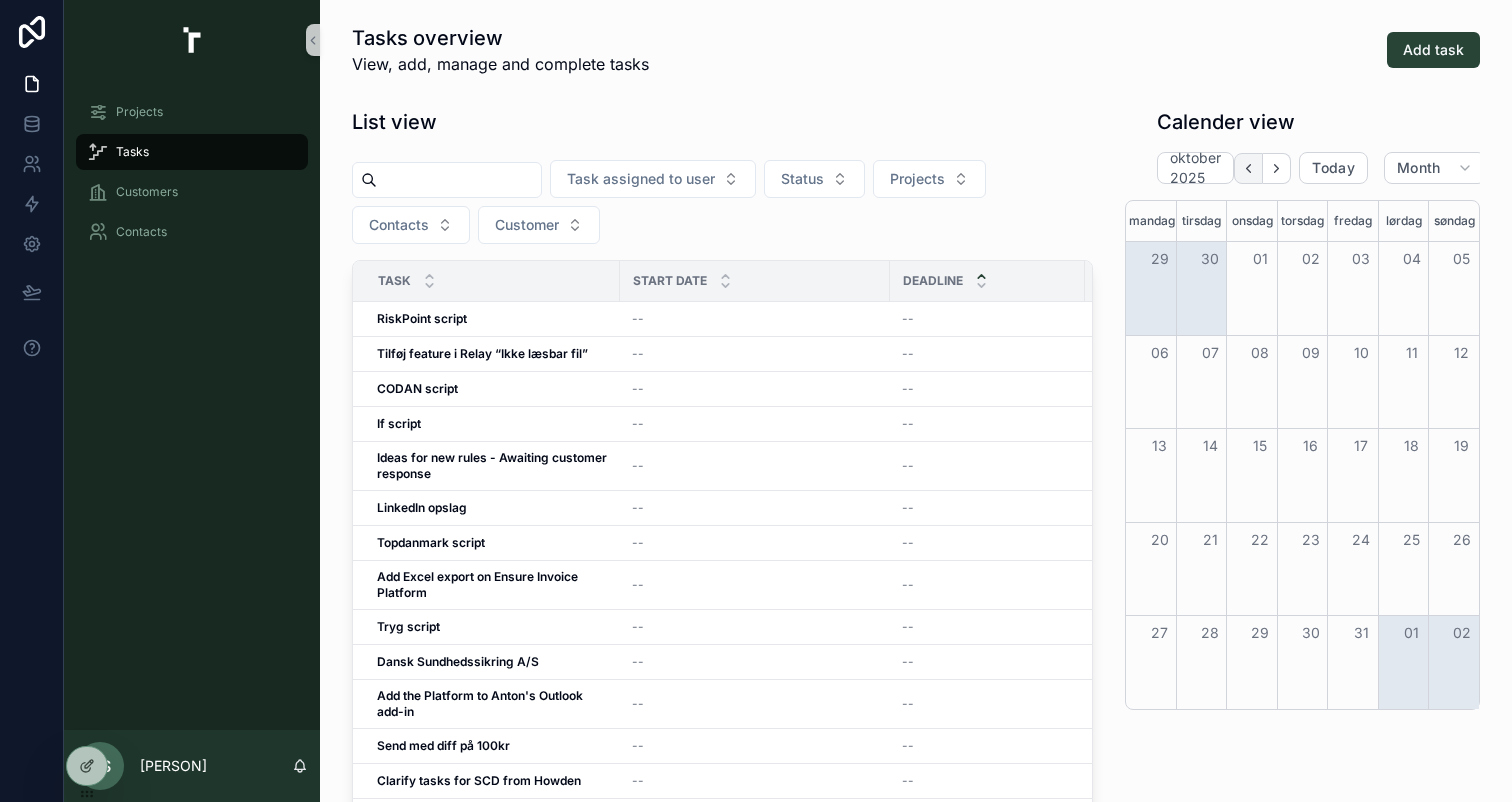 click at bounding box center (1248, 168) 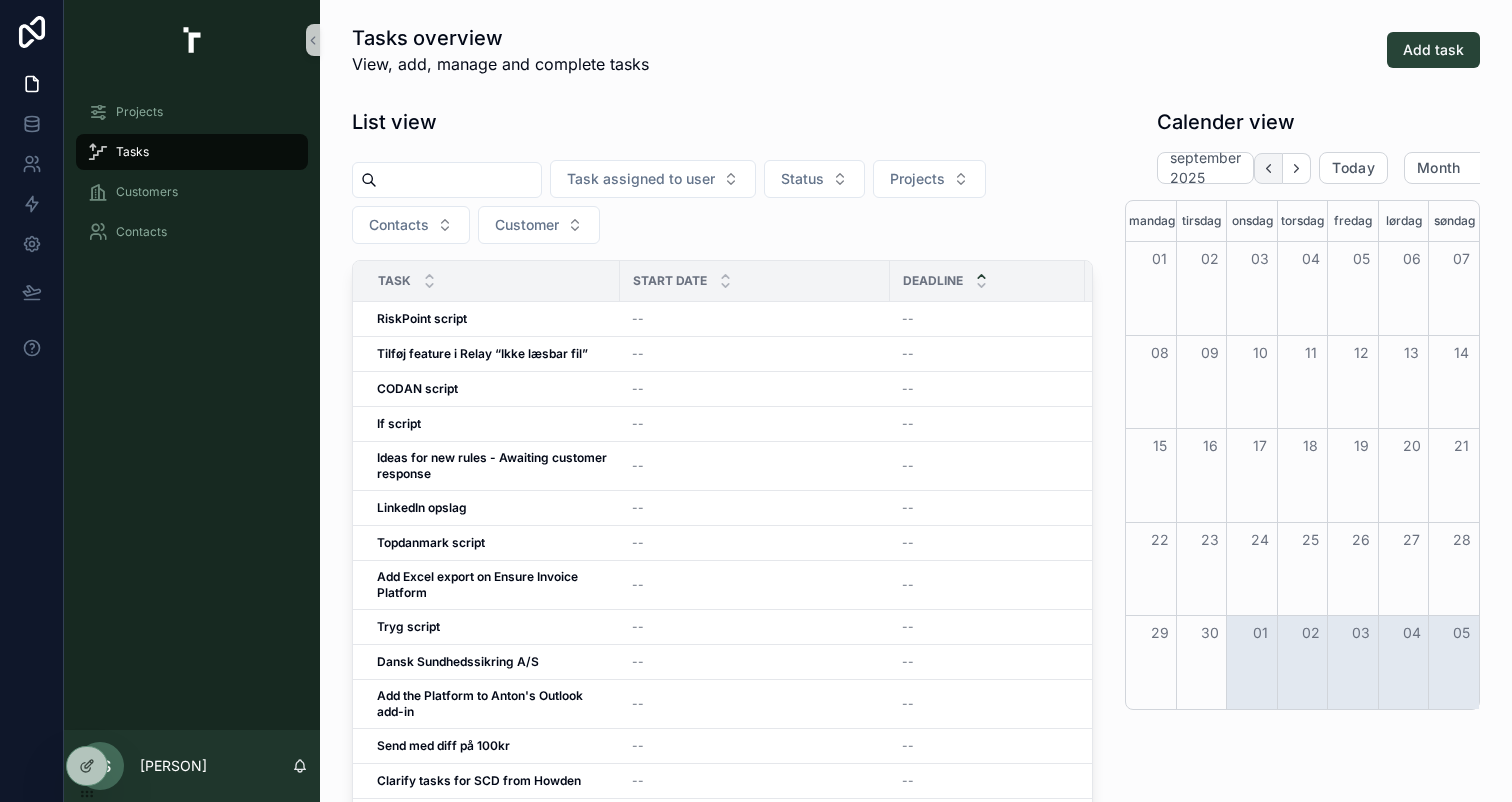 click at bounding box center [1268, 168] 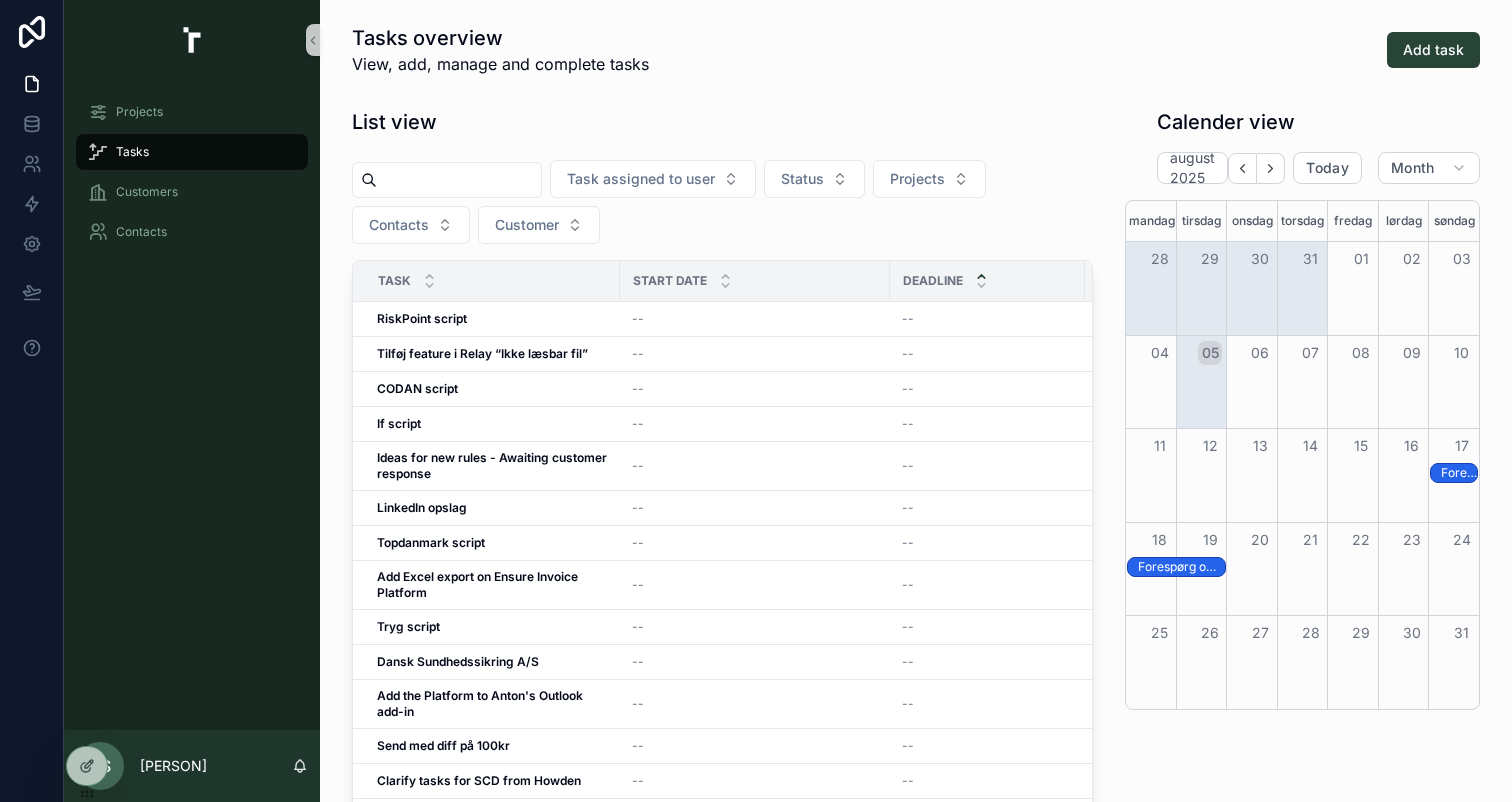 click on "05" at bounding box center [1210, 353] 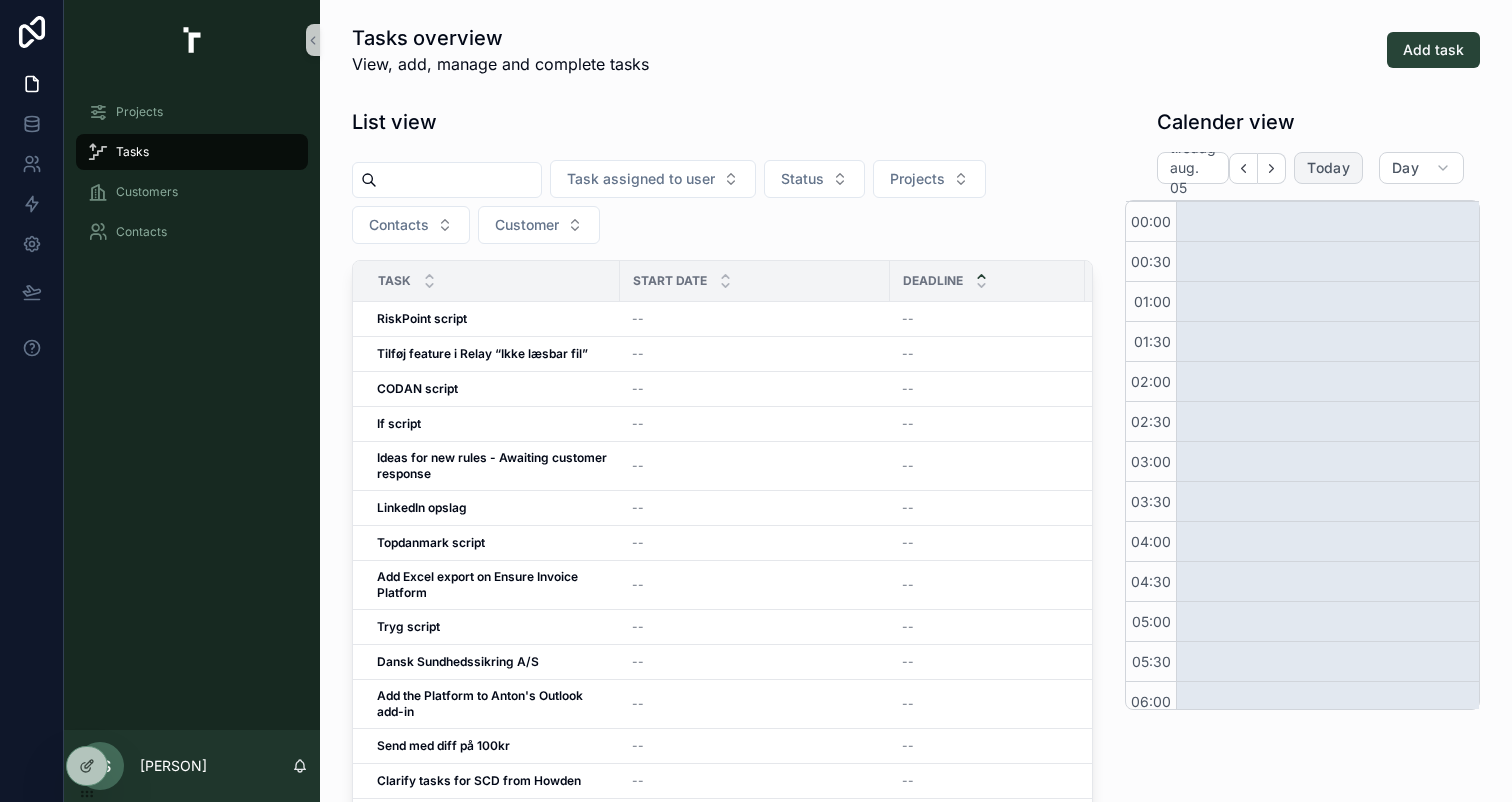 click on "Today" at bounding box center (1328, 168) 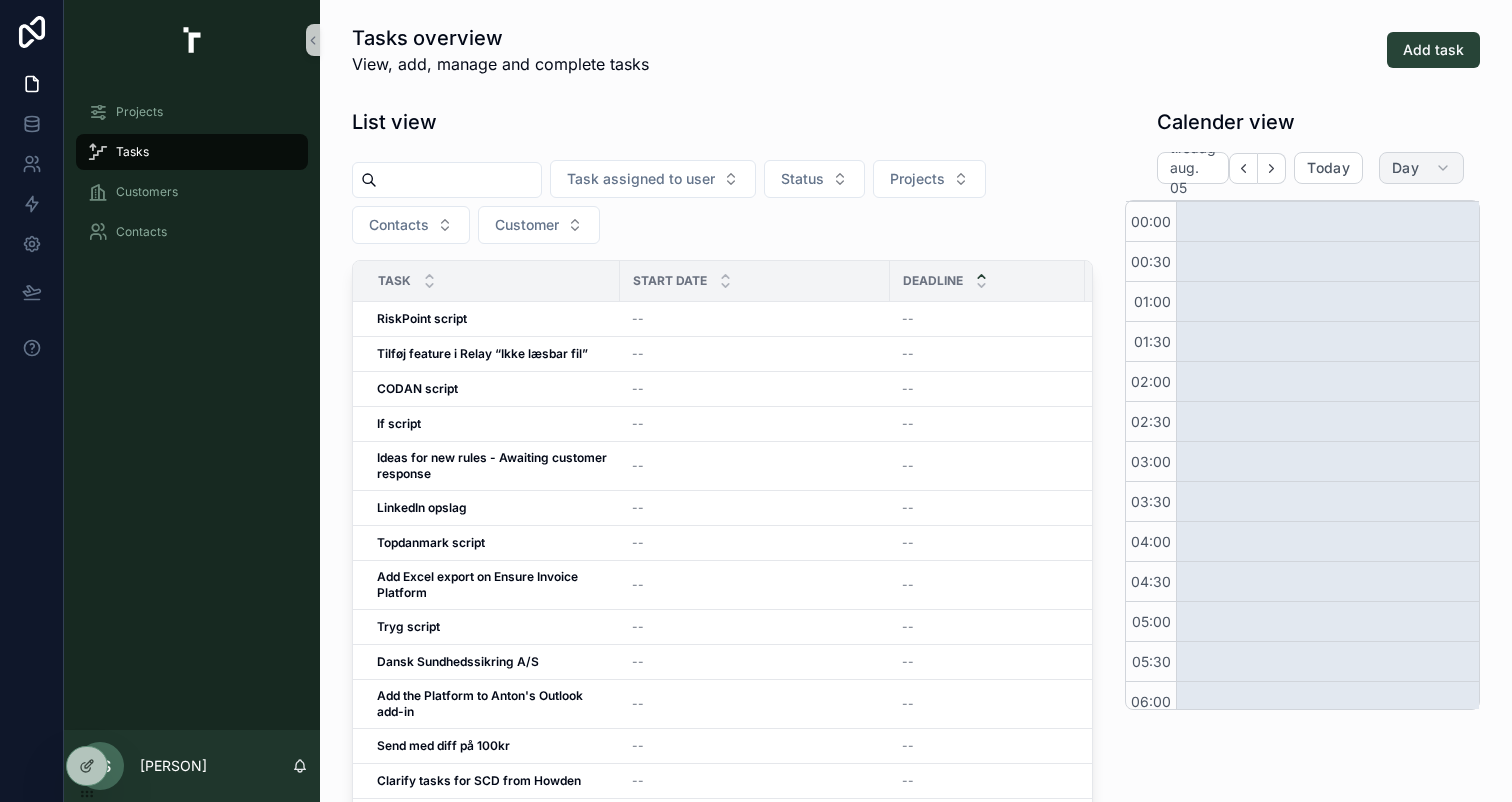 click on "Day" at bounding box center (1405, 168) 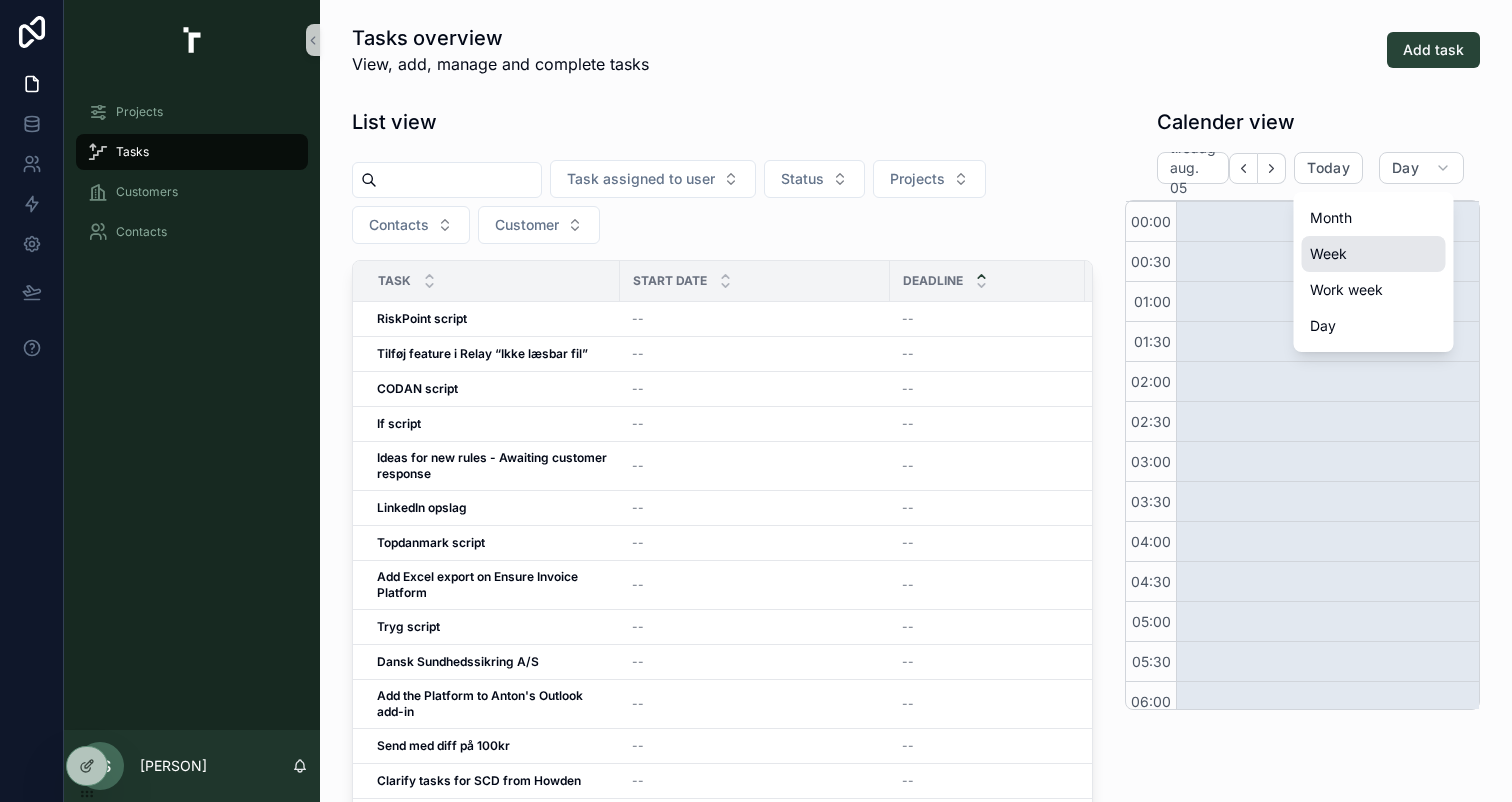 click on "Week" at bounding box center (1374, 254) 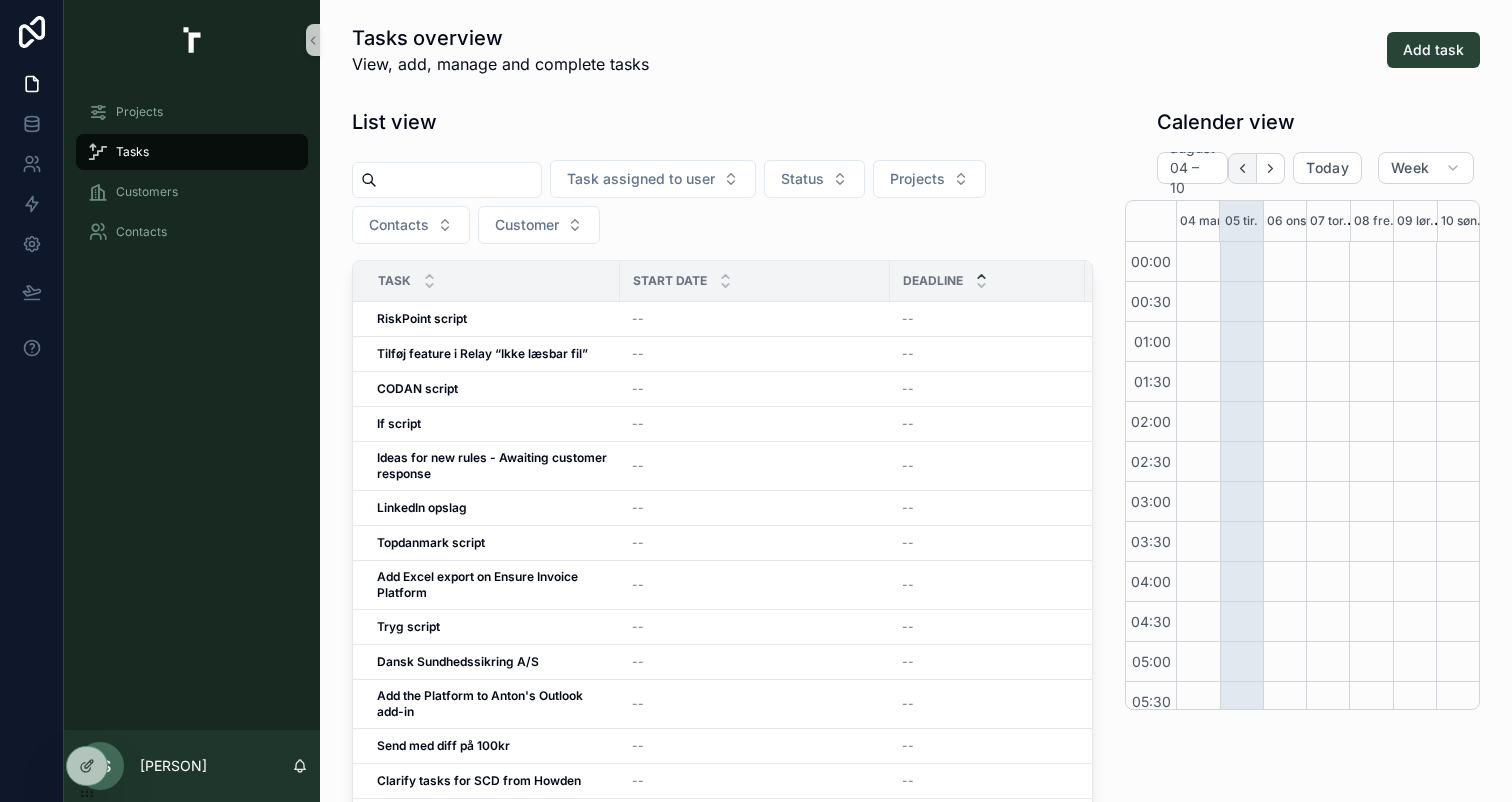click at bounding box center [1242, 168] 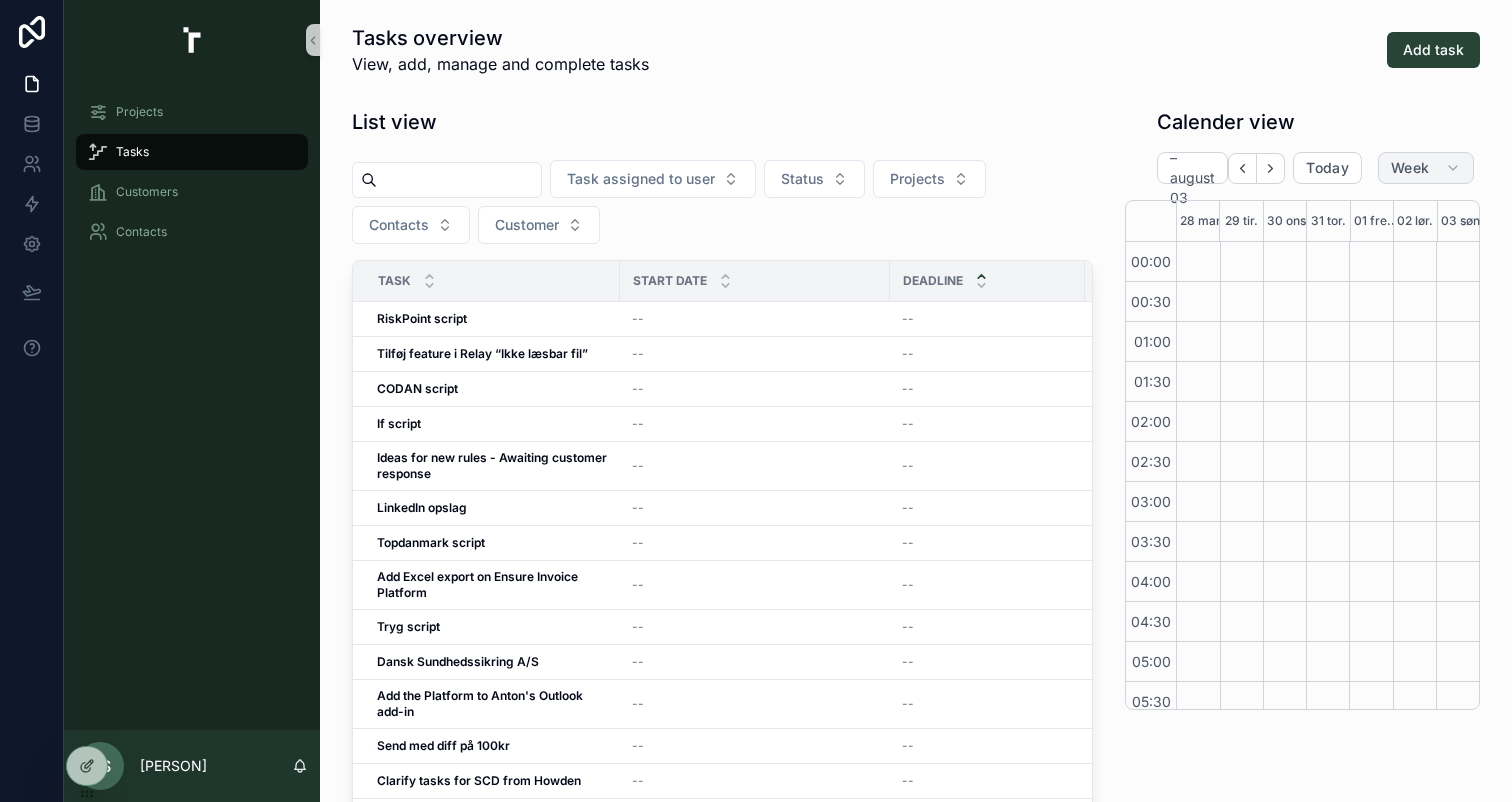 click on "Week" at bounding box center (1410, 168) 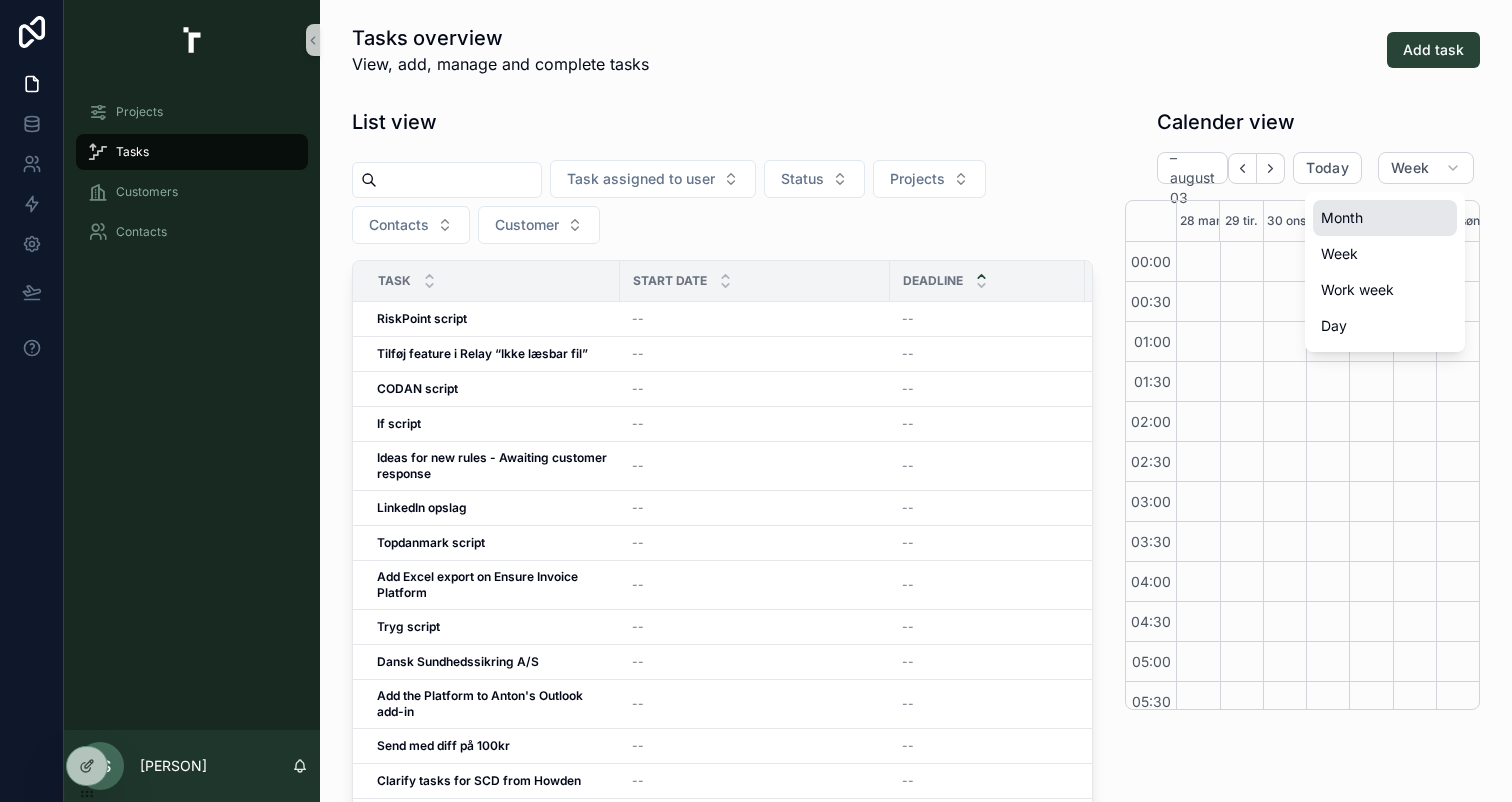 click on "Month" at bounding box center (1385, 218) 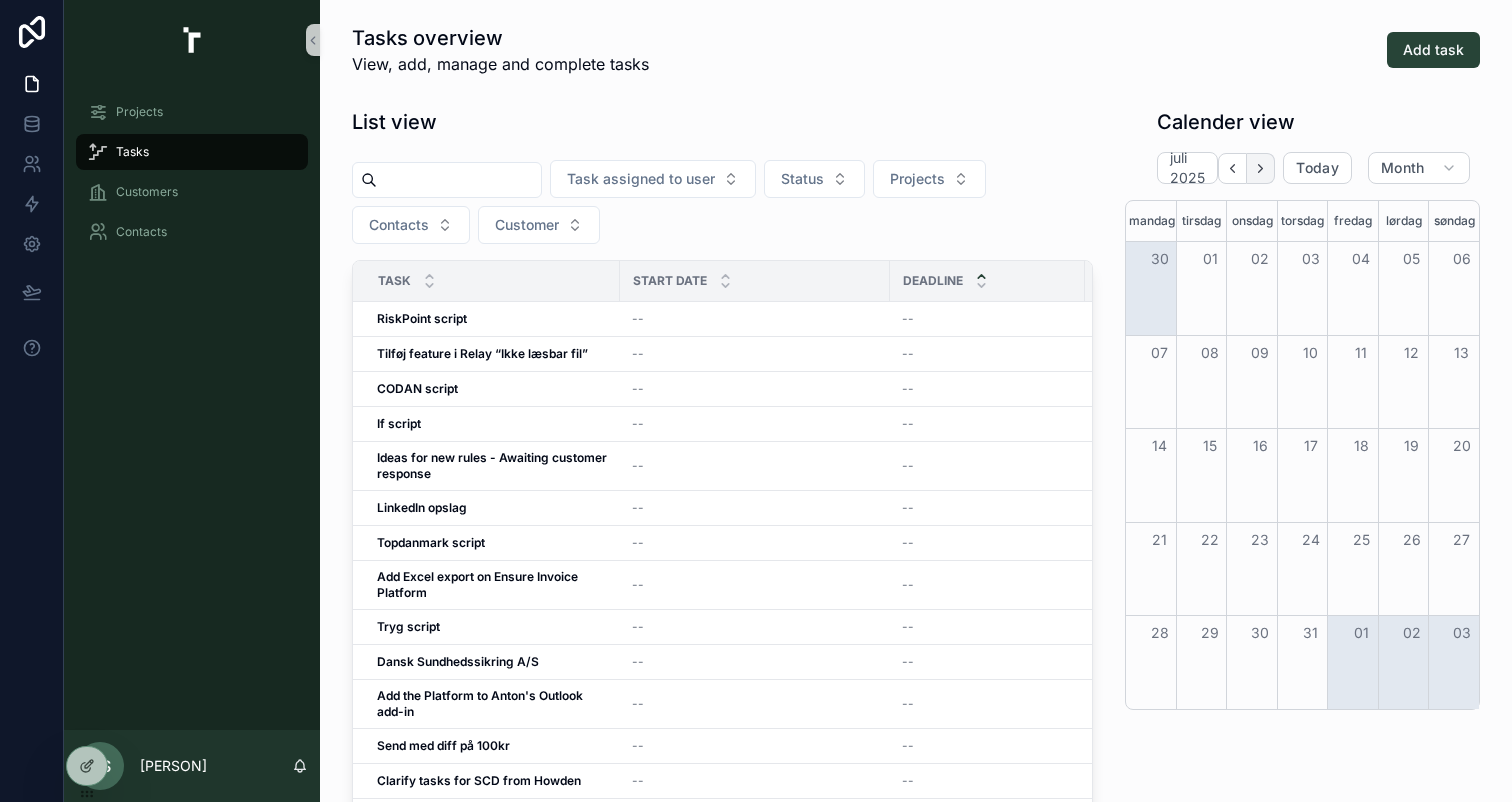 click at bounding box center [1261, 168] 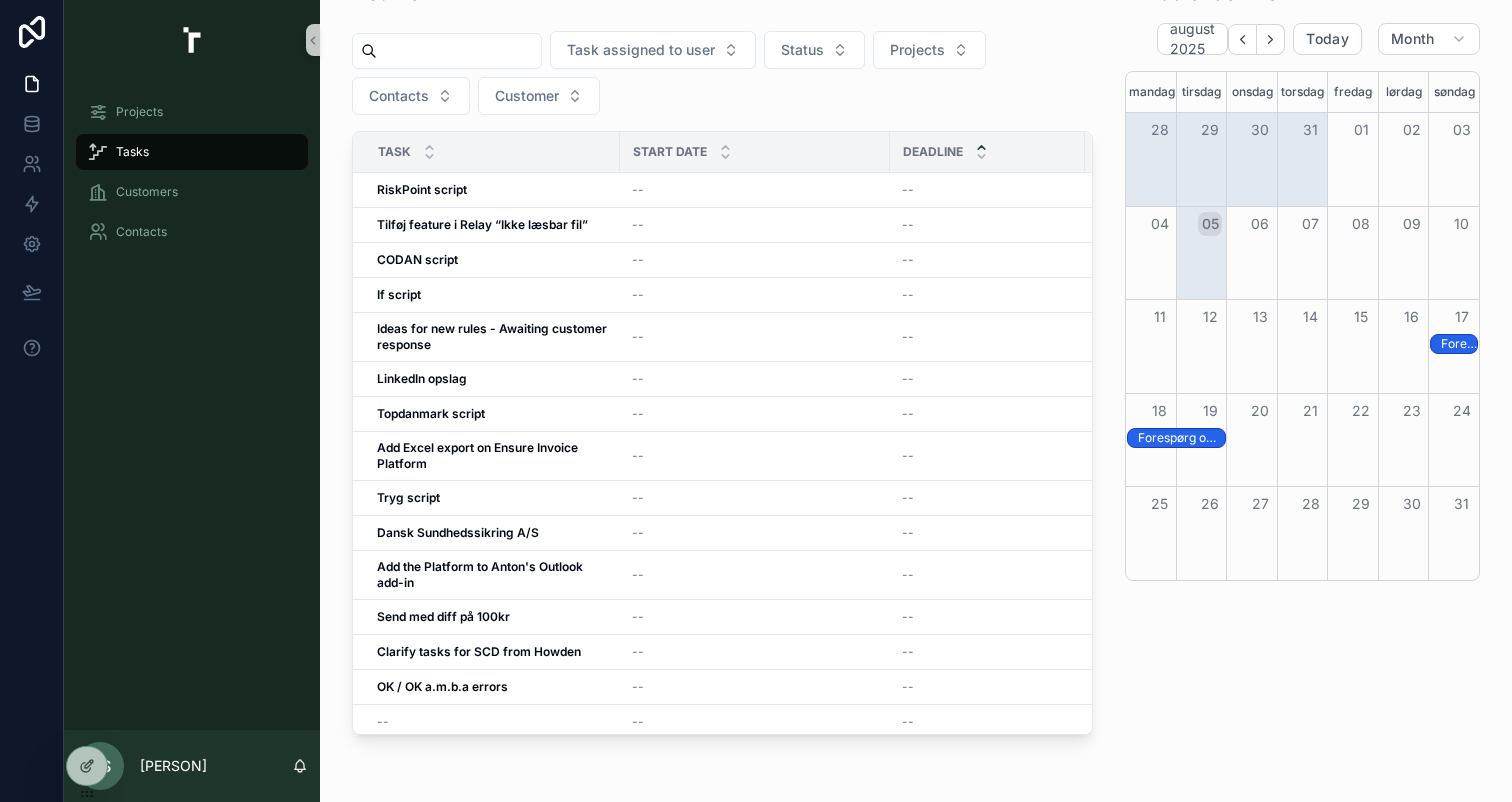 scroll, scrollTop: 237, scrollLeft: 0, axis: vertical 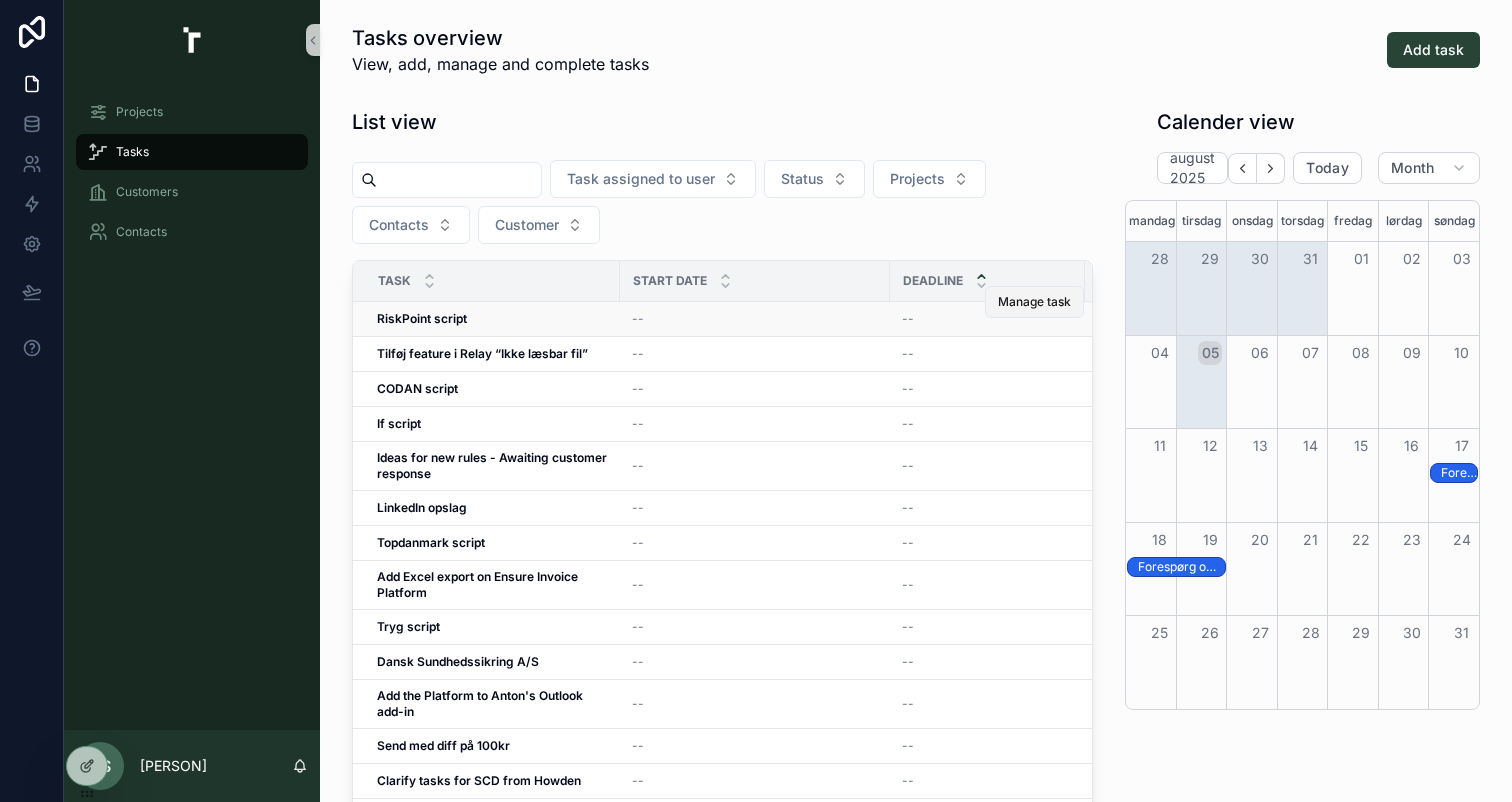 click on "Manage task" at bounding box center [1034, 302] 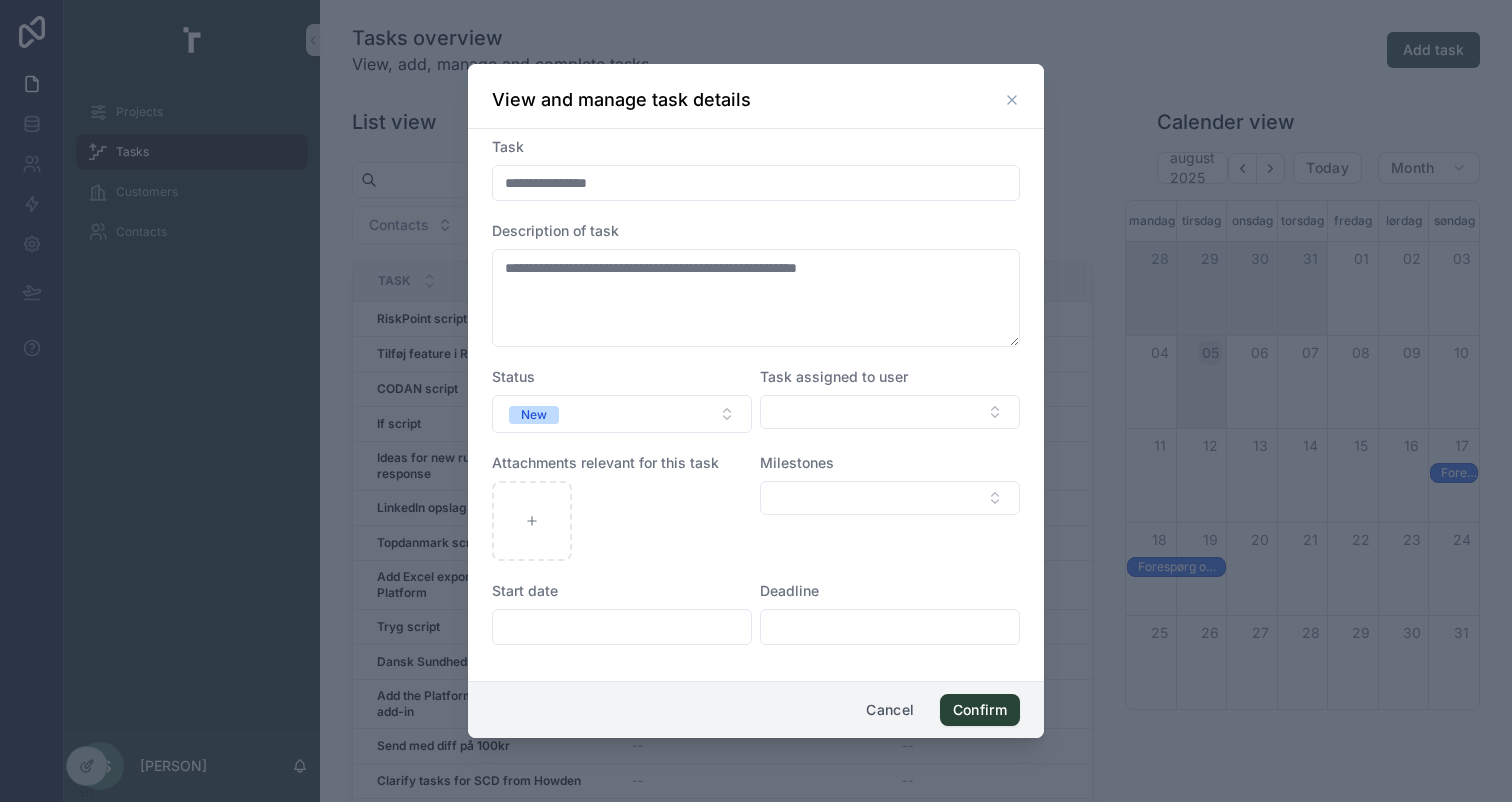 click 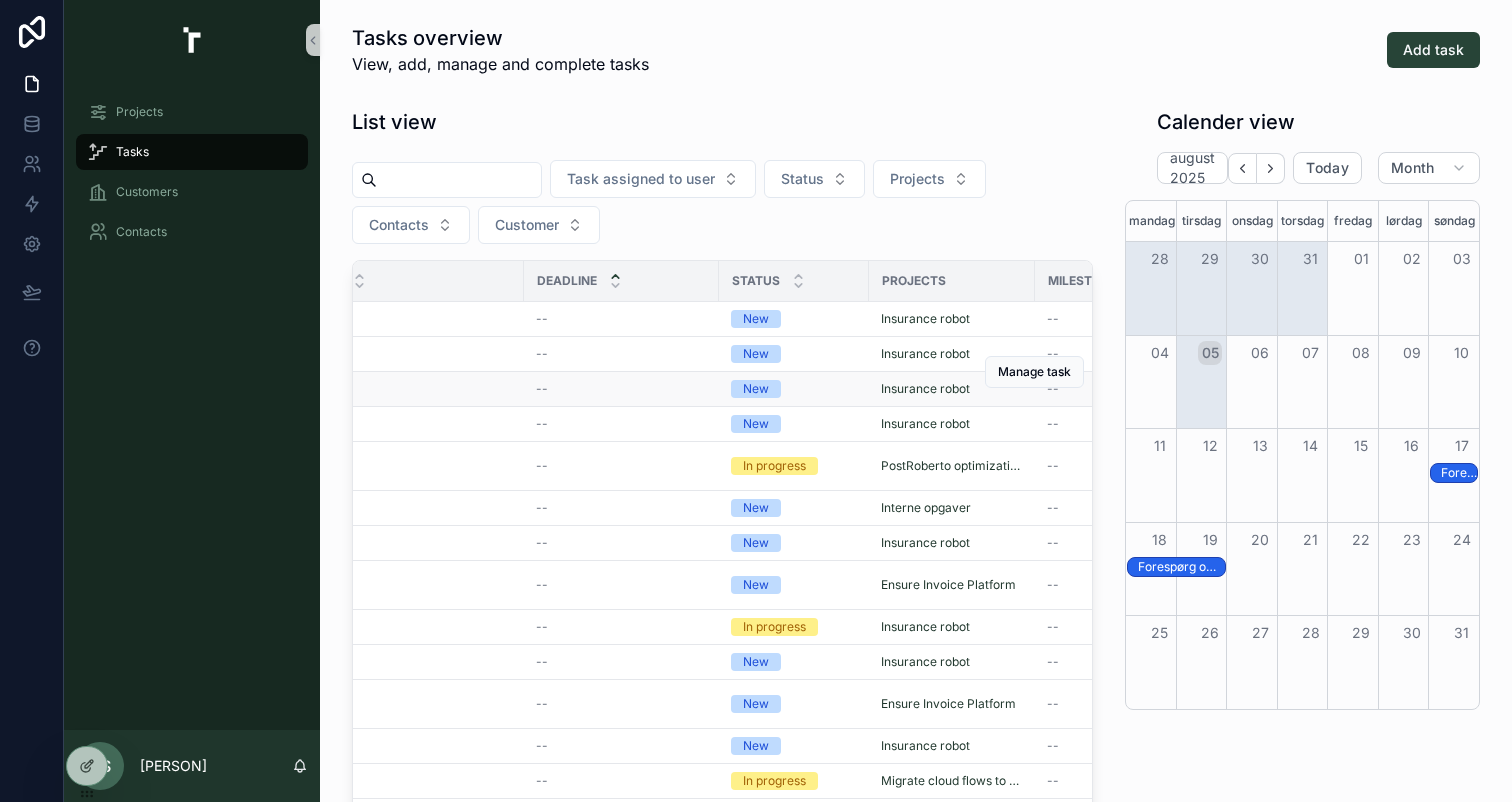 scroll, scrollTop: 0, scrollLeft: 610, axis: horizontal 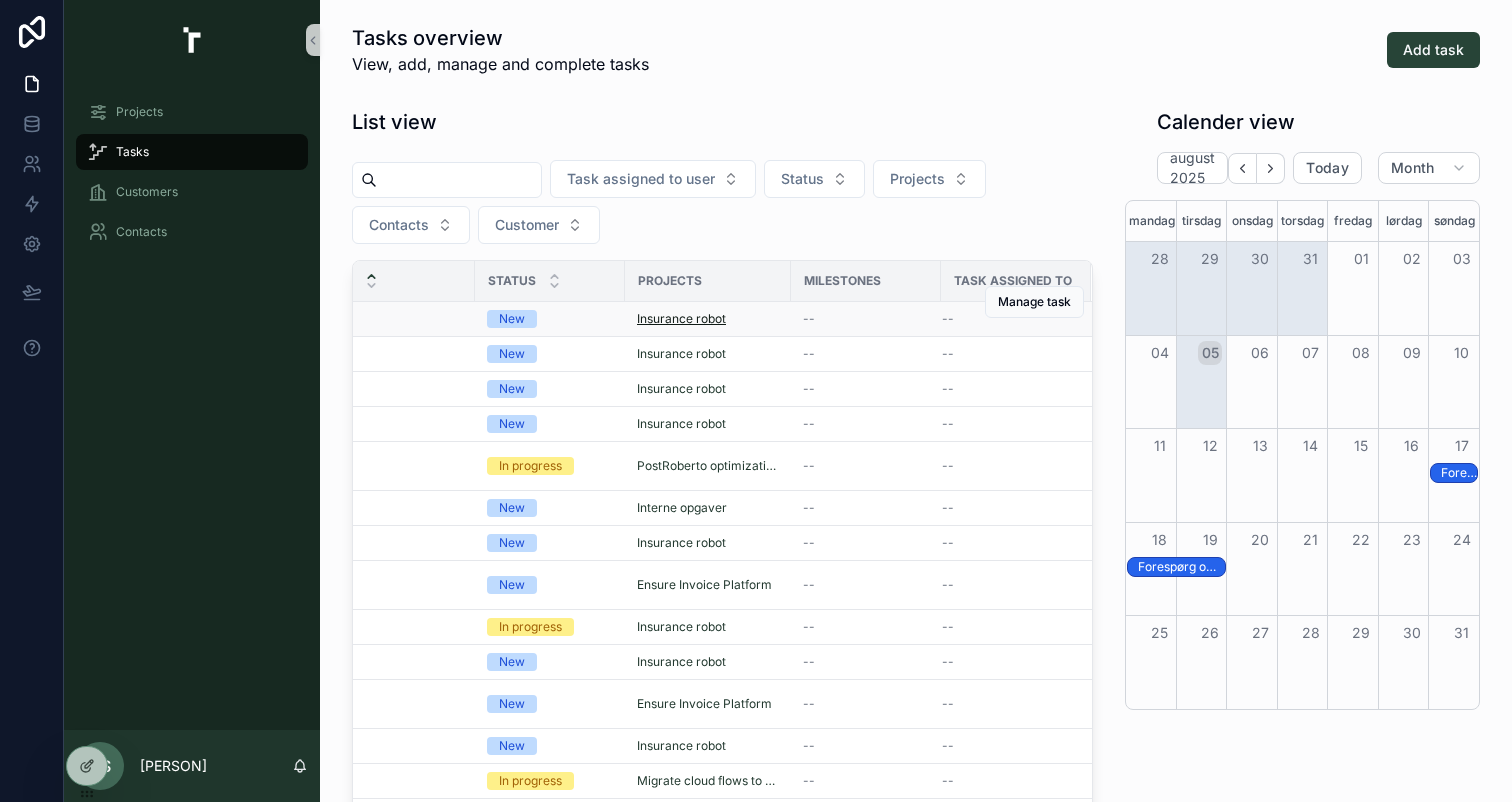 click on "Insurance robot" at bounding box center [681, 319] 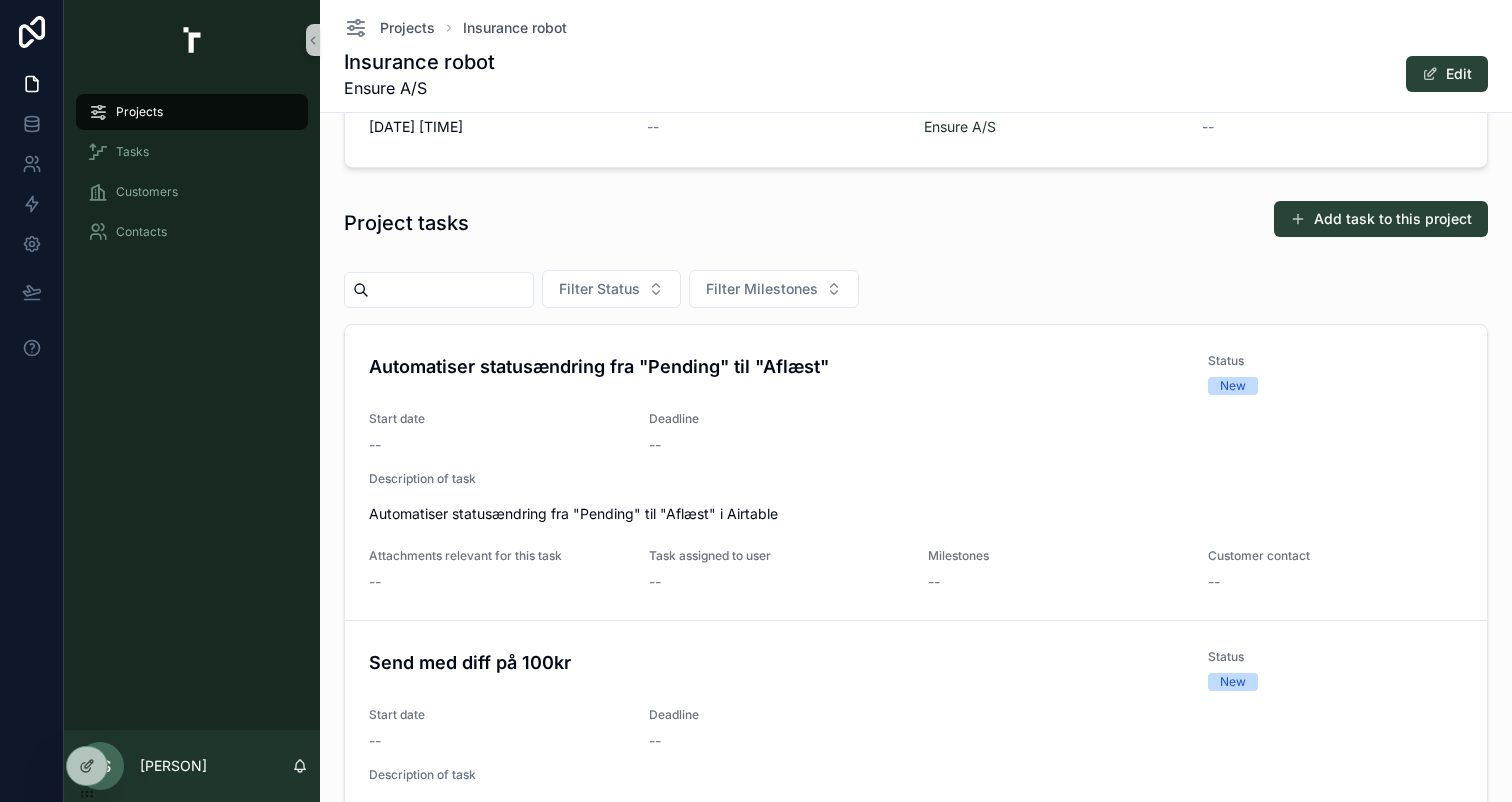 scroll, scrollTop: 300, scrollLeft: 0, axis: vertical 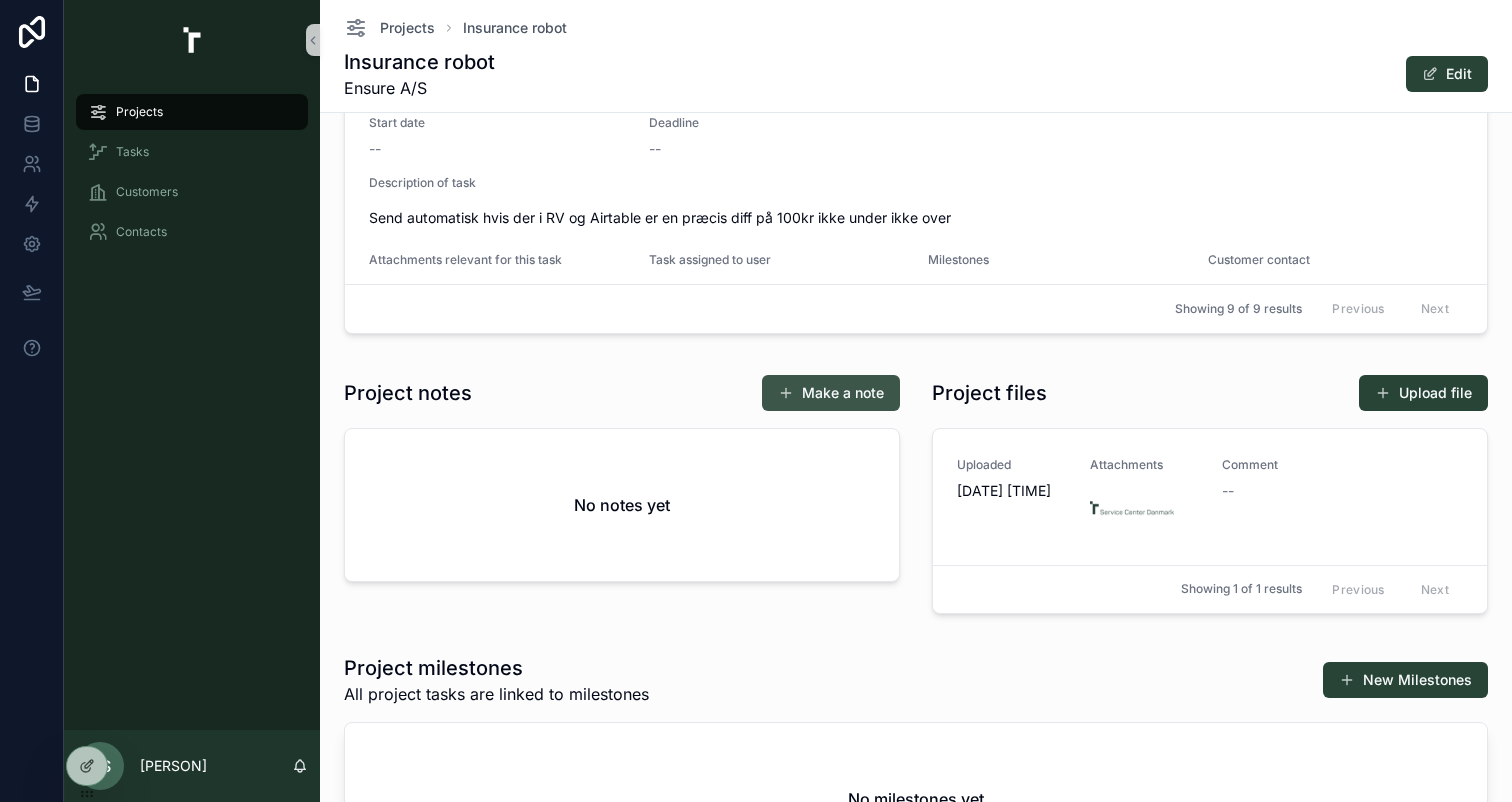 click on "Make a note" at bounding box center [831, 393] 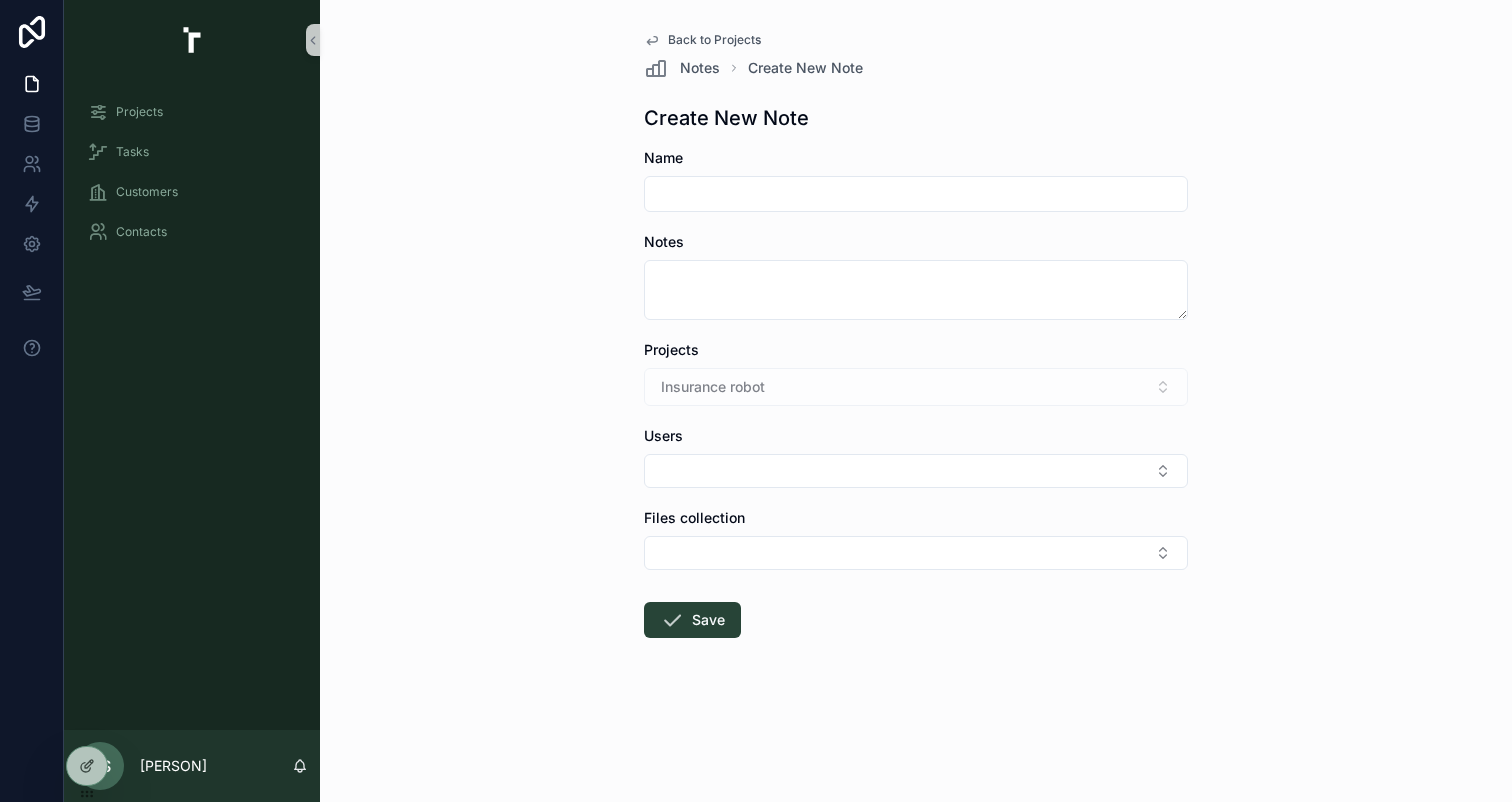 click at bounding box center (916, 194) 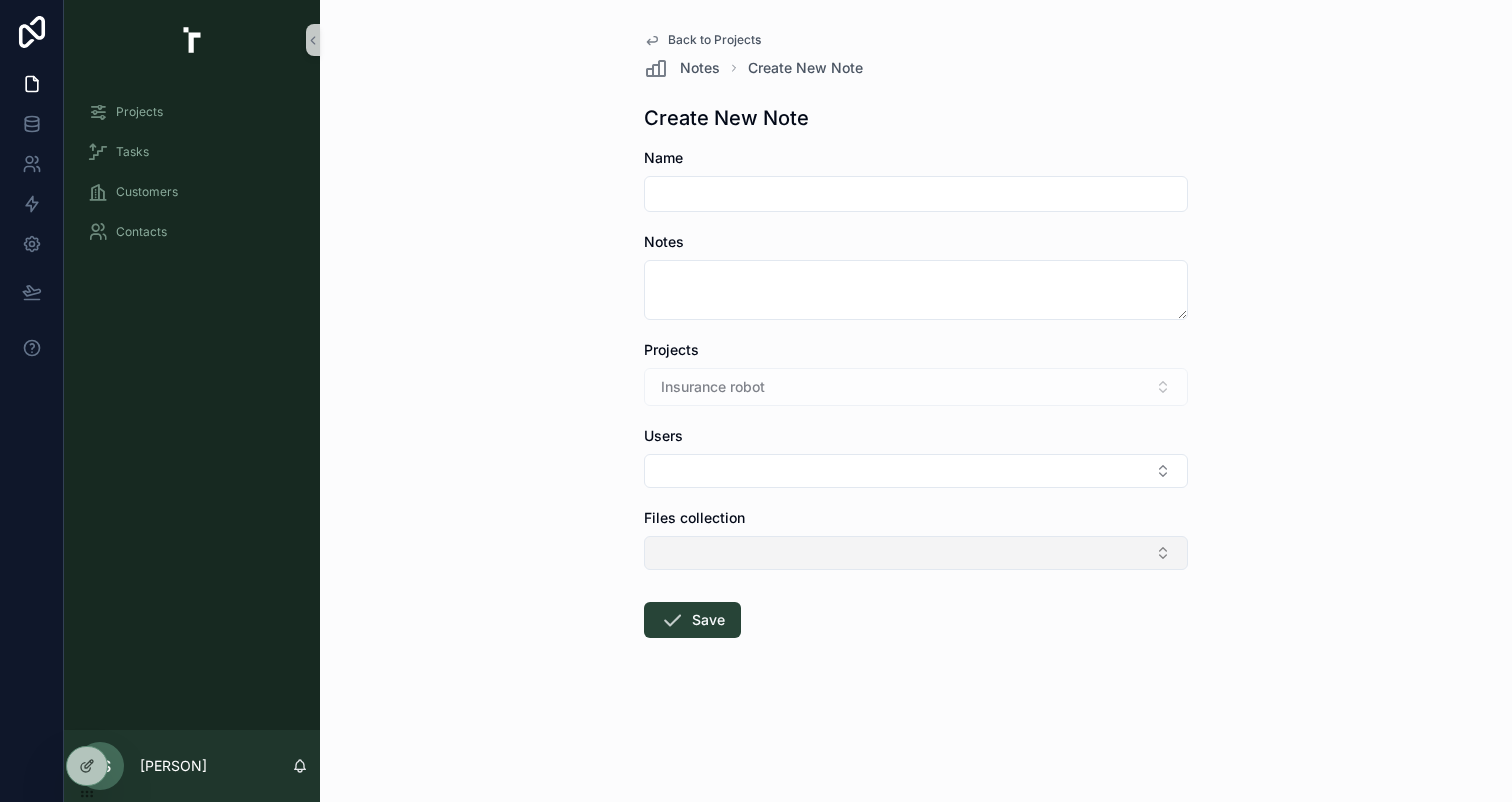 click at bounding box center [916, 553] 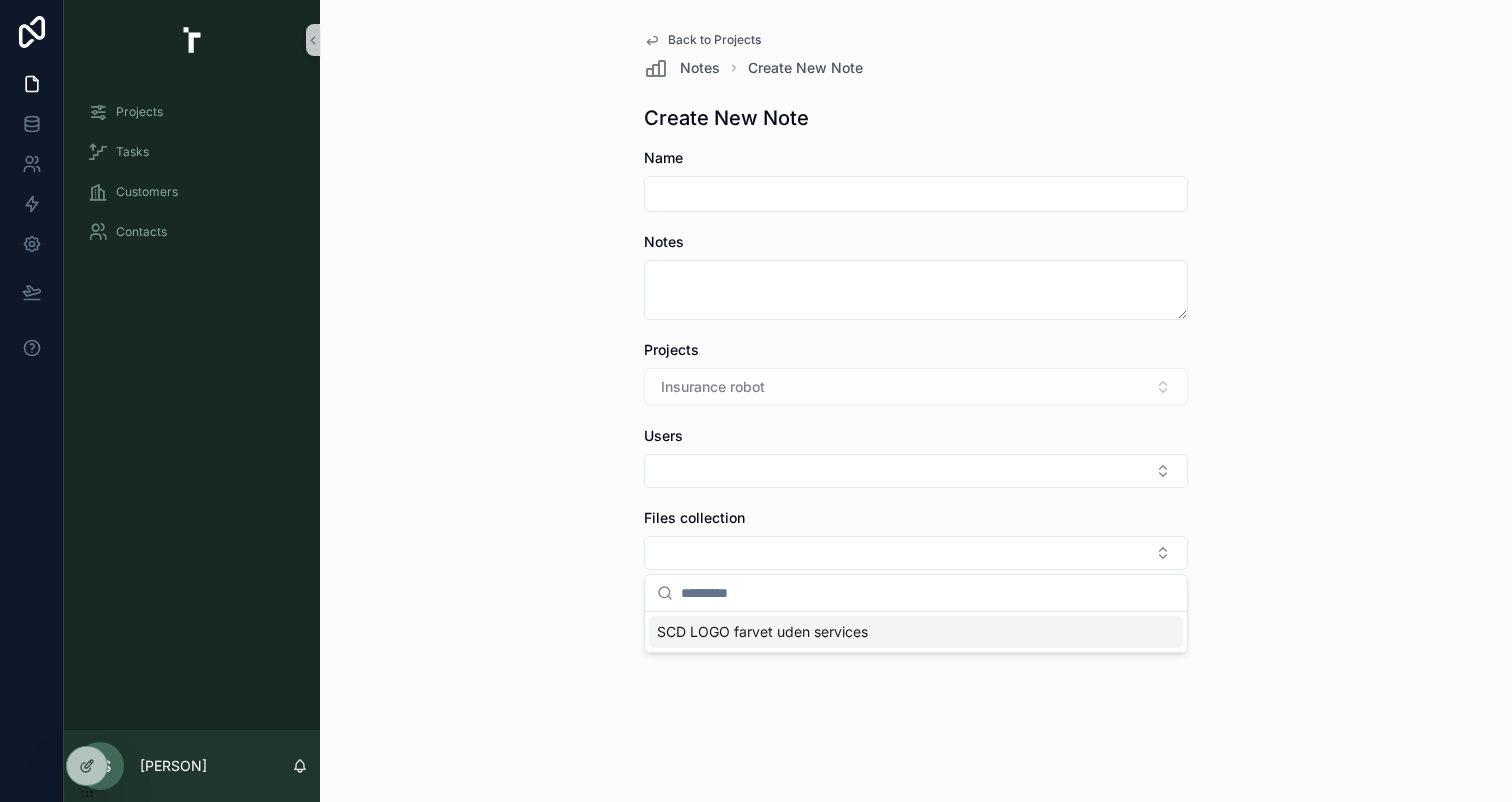 click on "Back to Projects Notes Create New Note Create New Note Name Notes Projects Insurance robot Users Files collection Save" at bounding box center [916, 401] 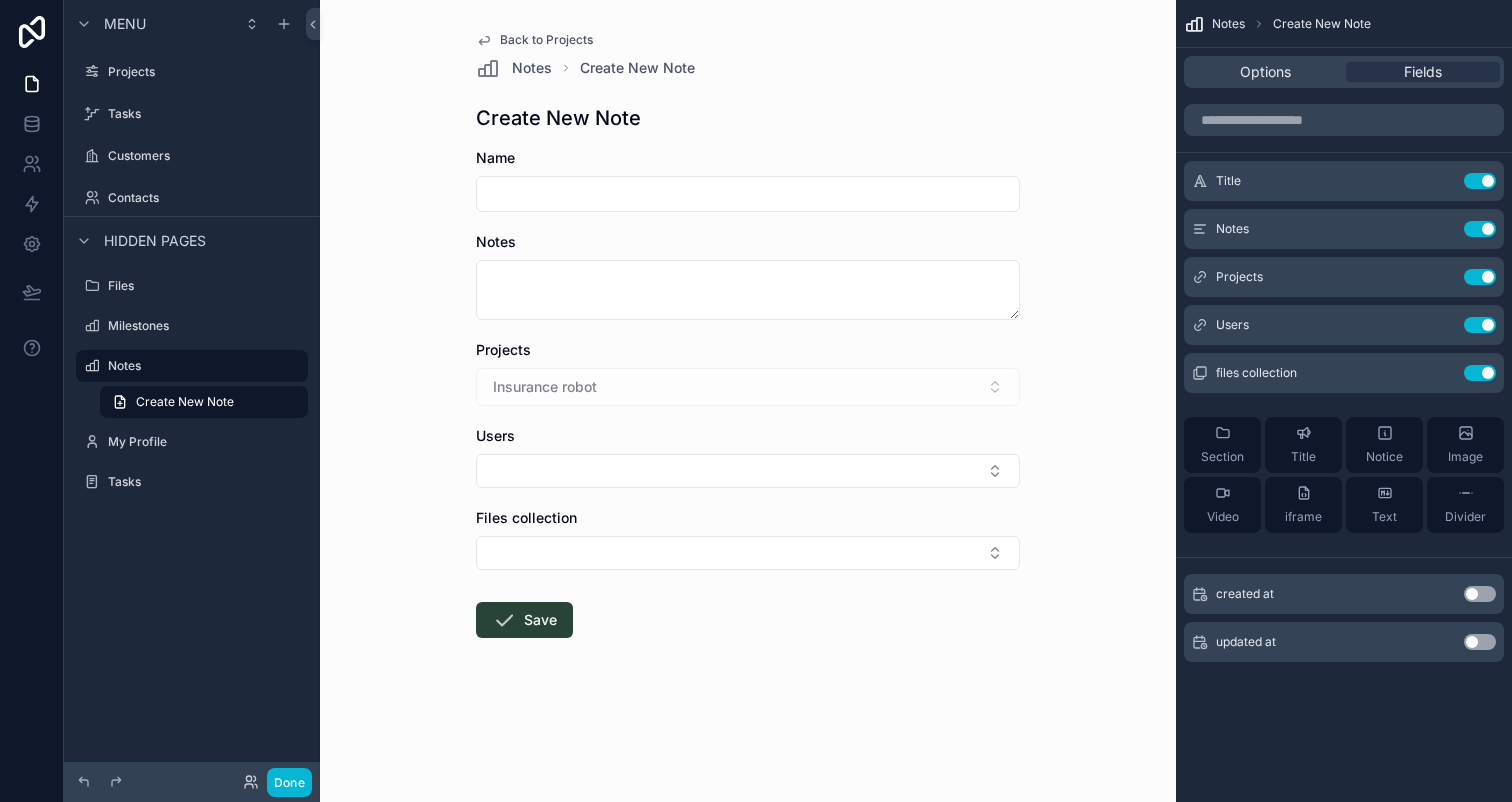 click on "Name Notes Projects Insurance robot Users Files collection Save" at bounding box center (748, 457) 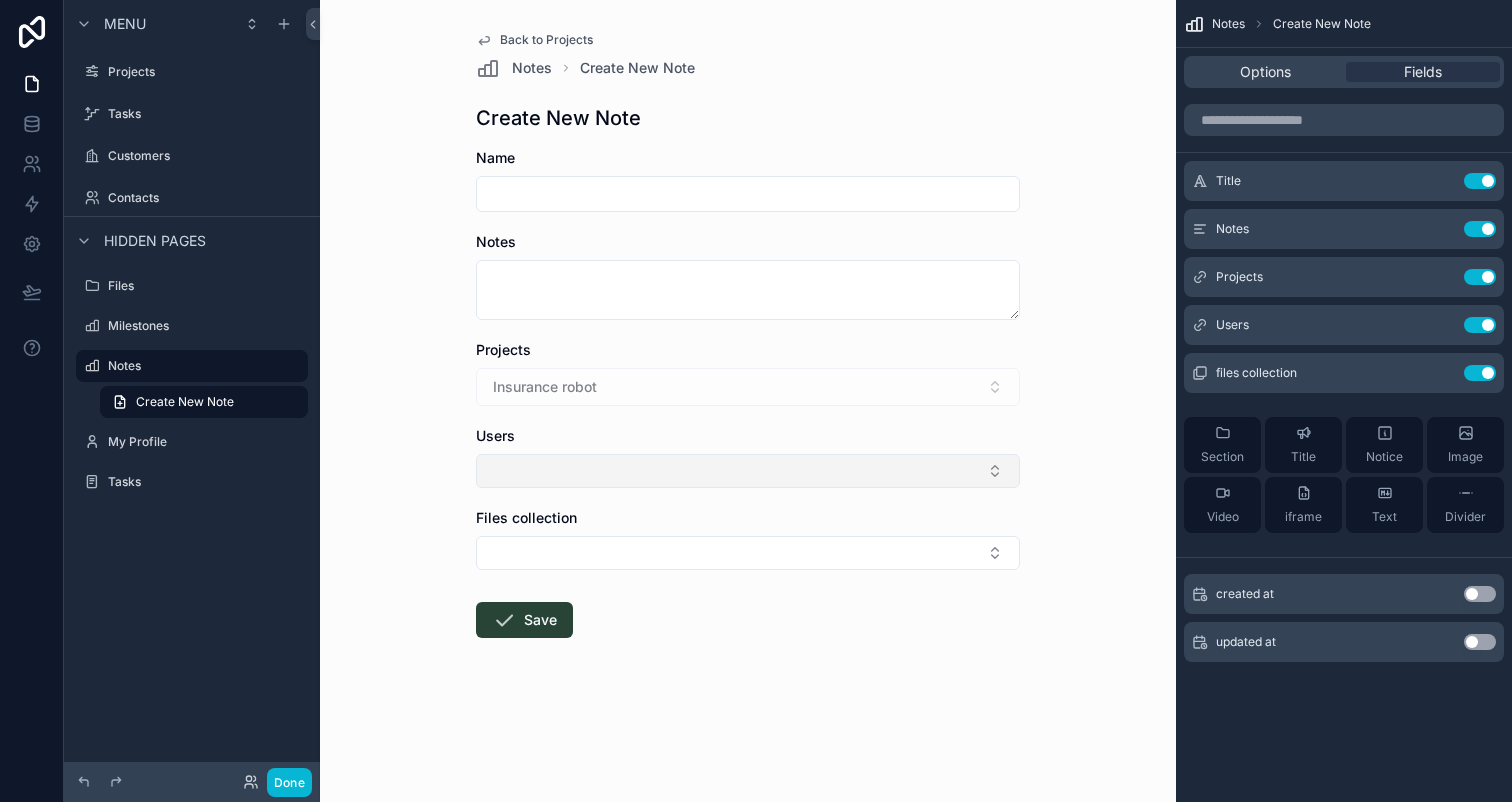click at bounding box center [748, 471] 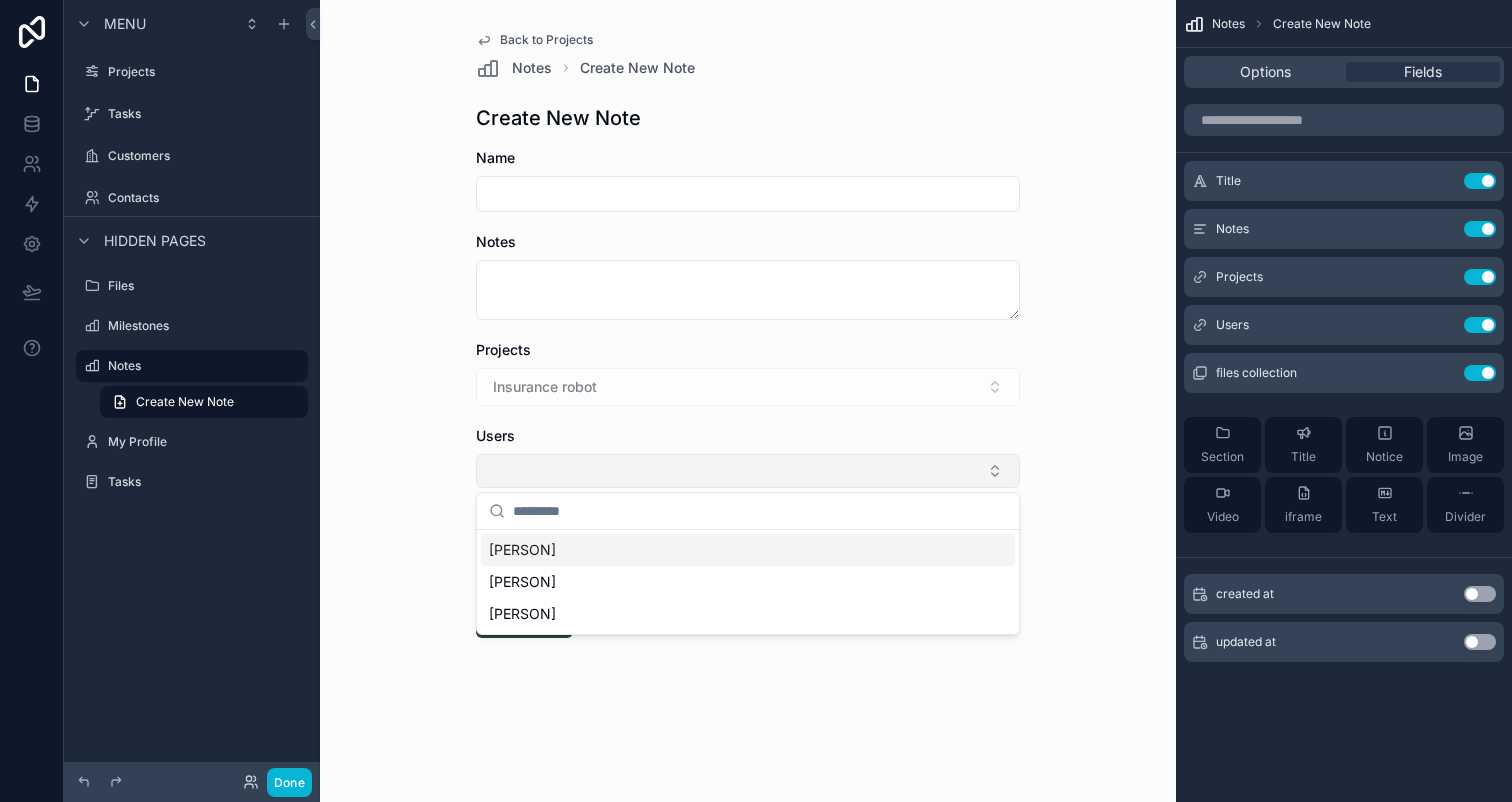 click at bounding box center (748, 471) 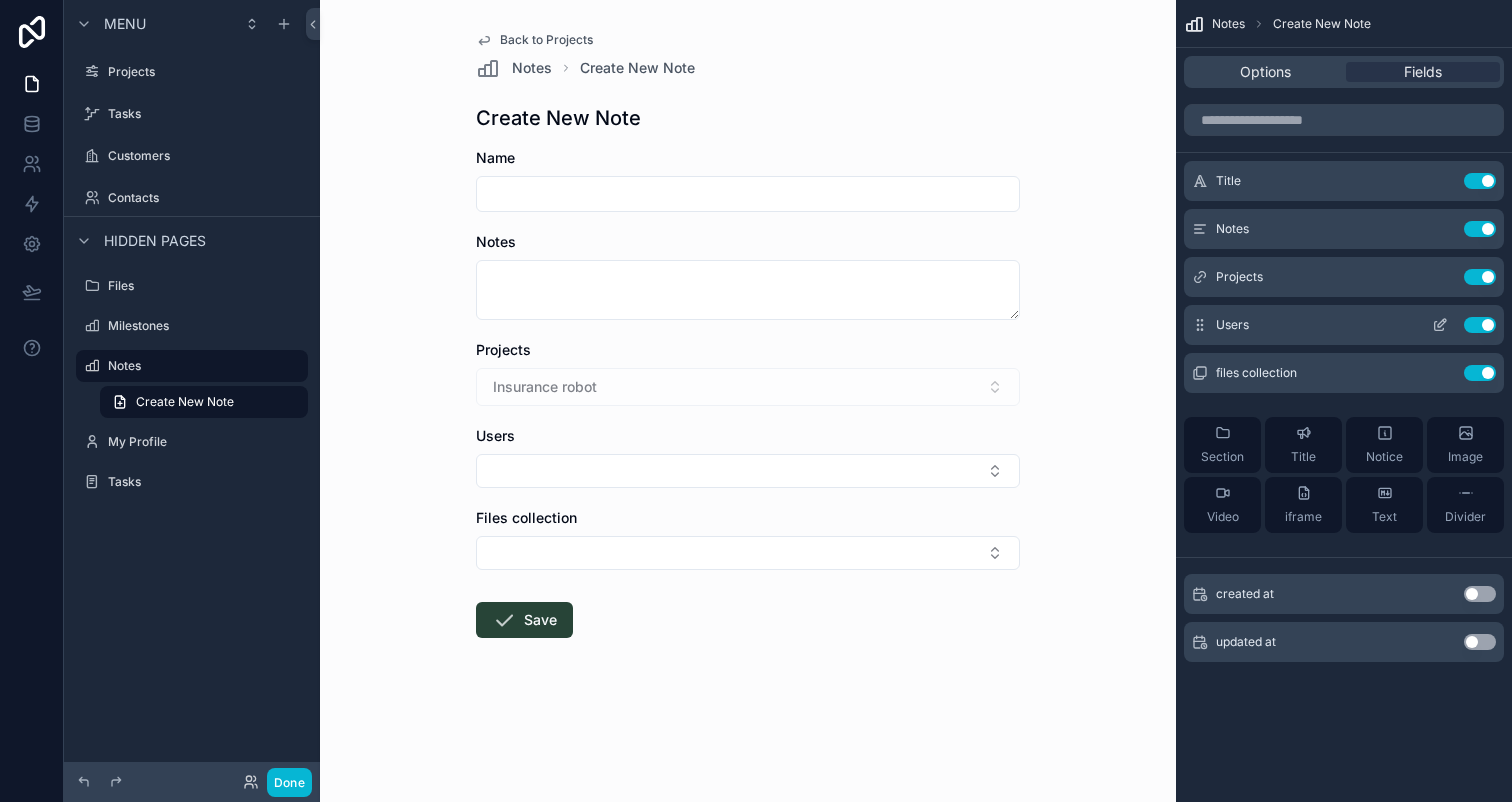 click 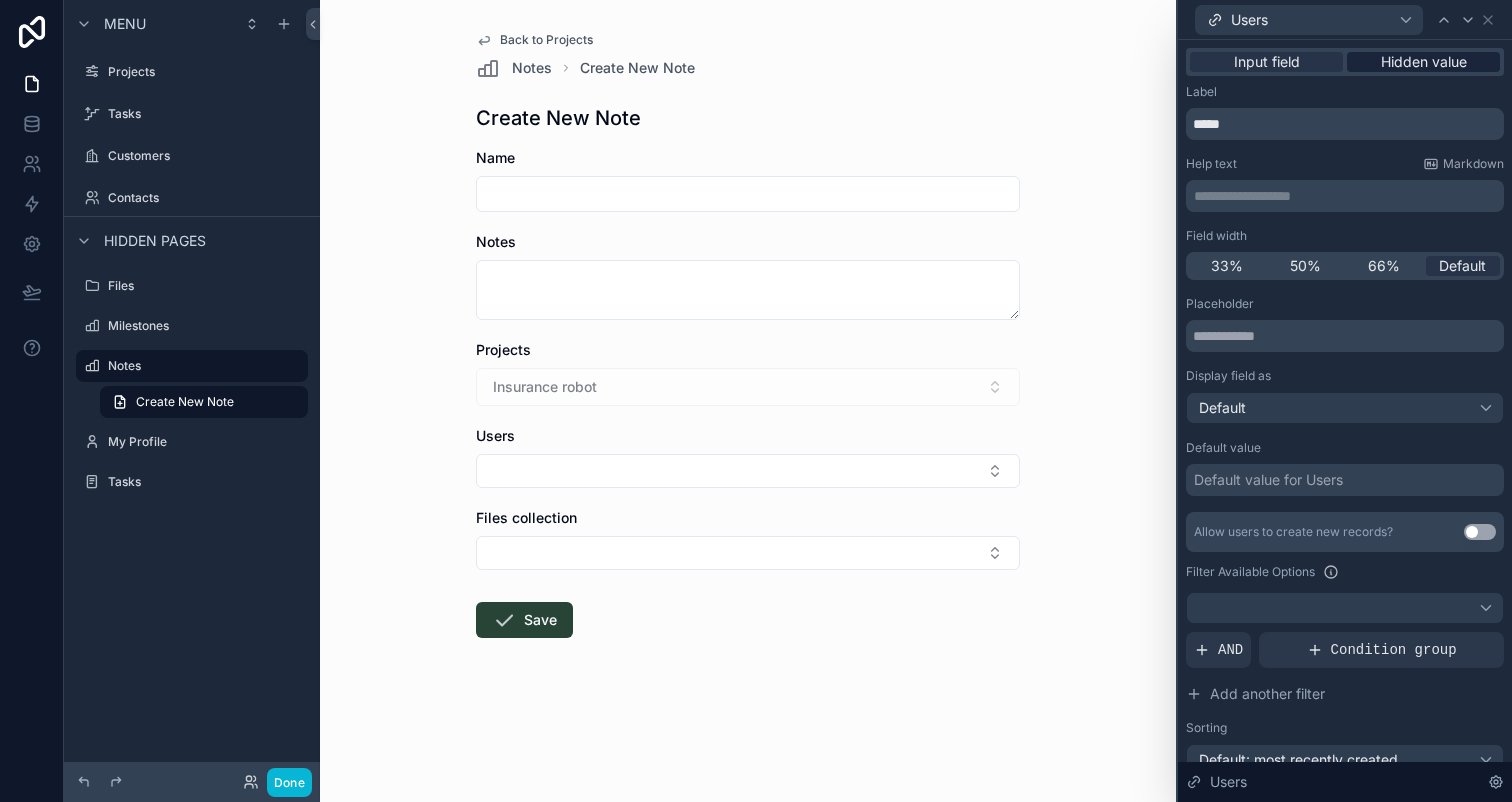 click on "Hidden value" at bounding box center [1424, 62] 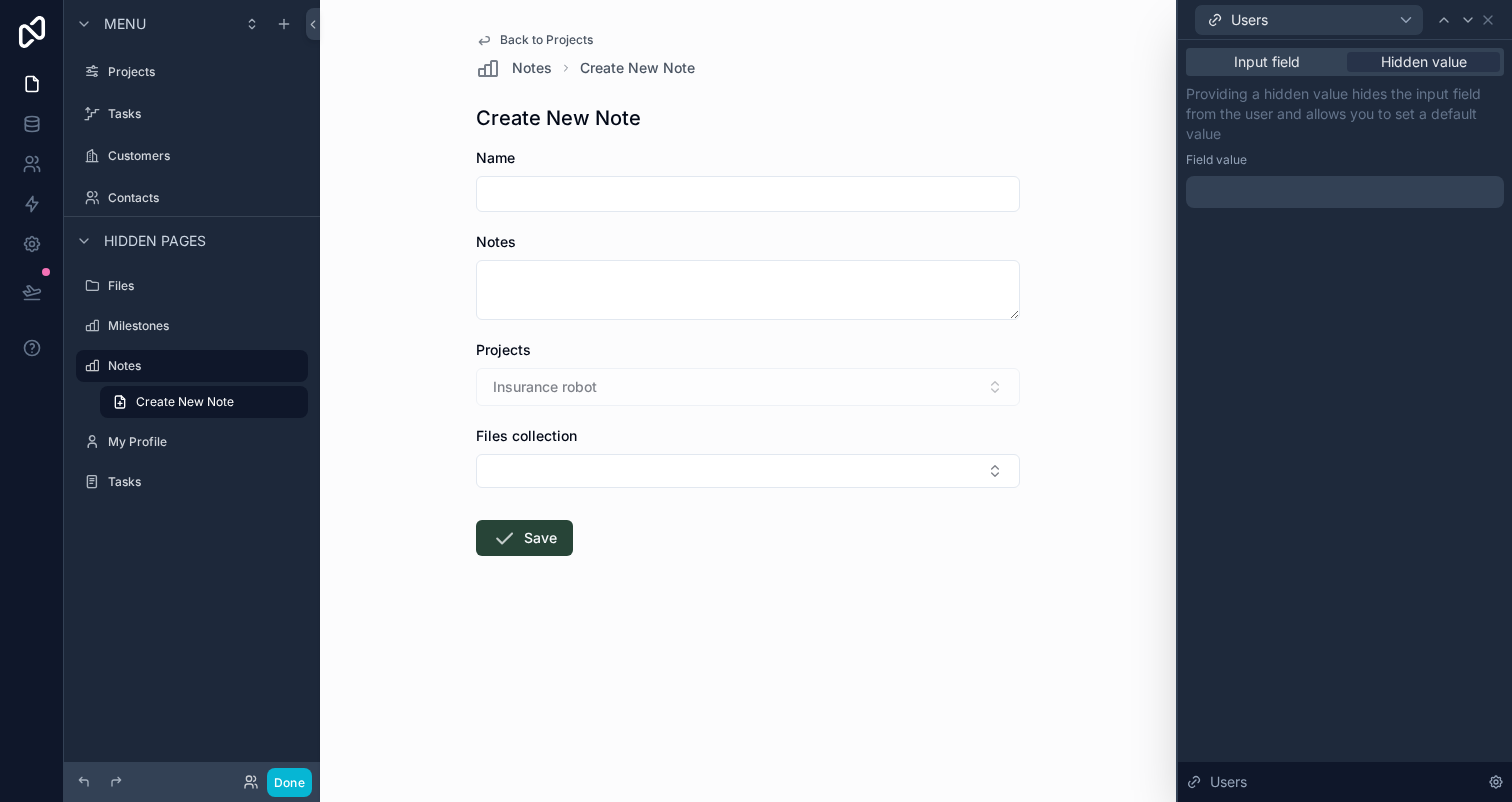 click at bounding box center (1345, 192) 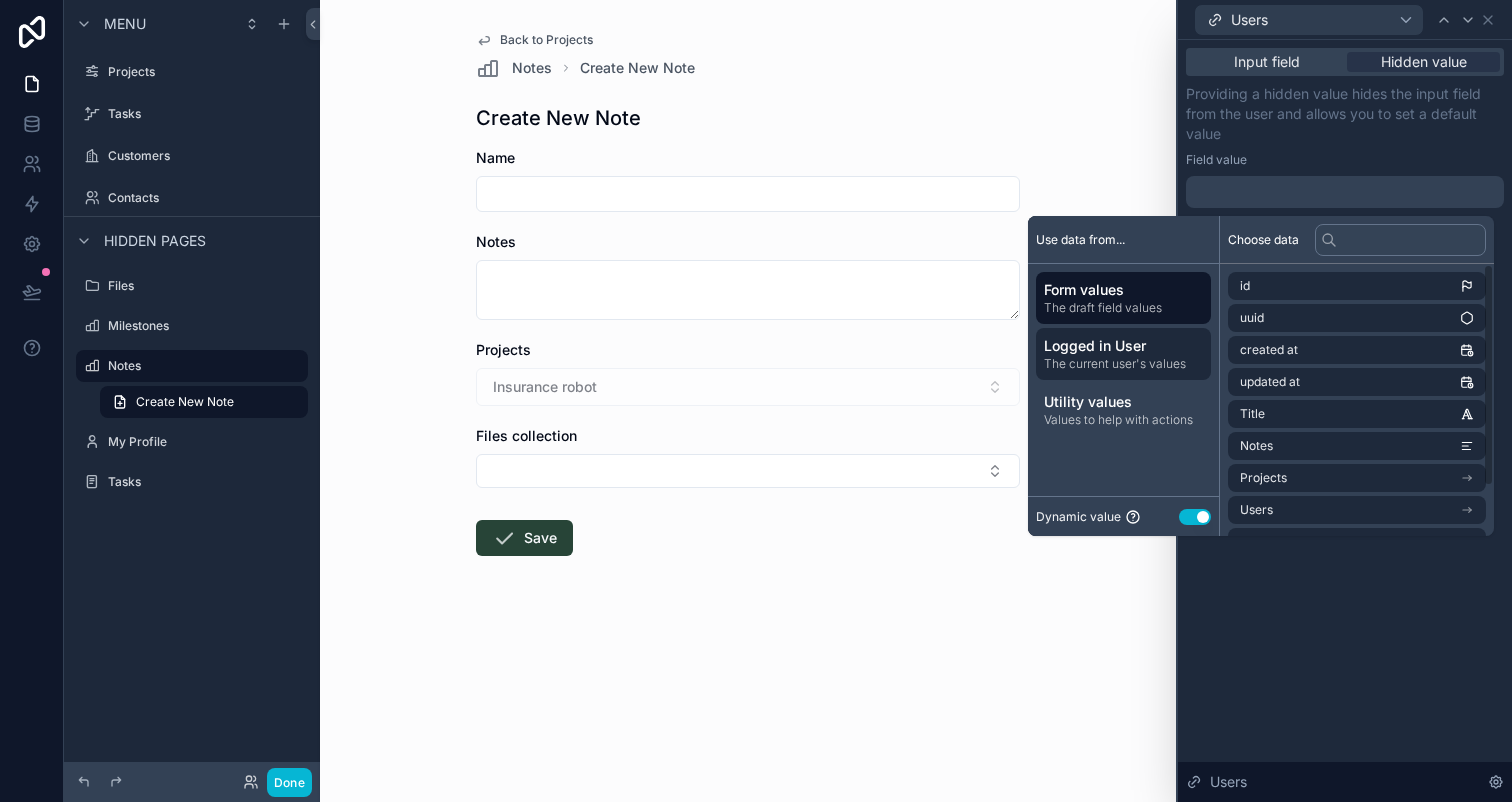 click on "Logged in User" at bounding box center (1123, 346) 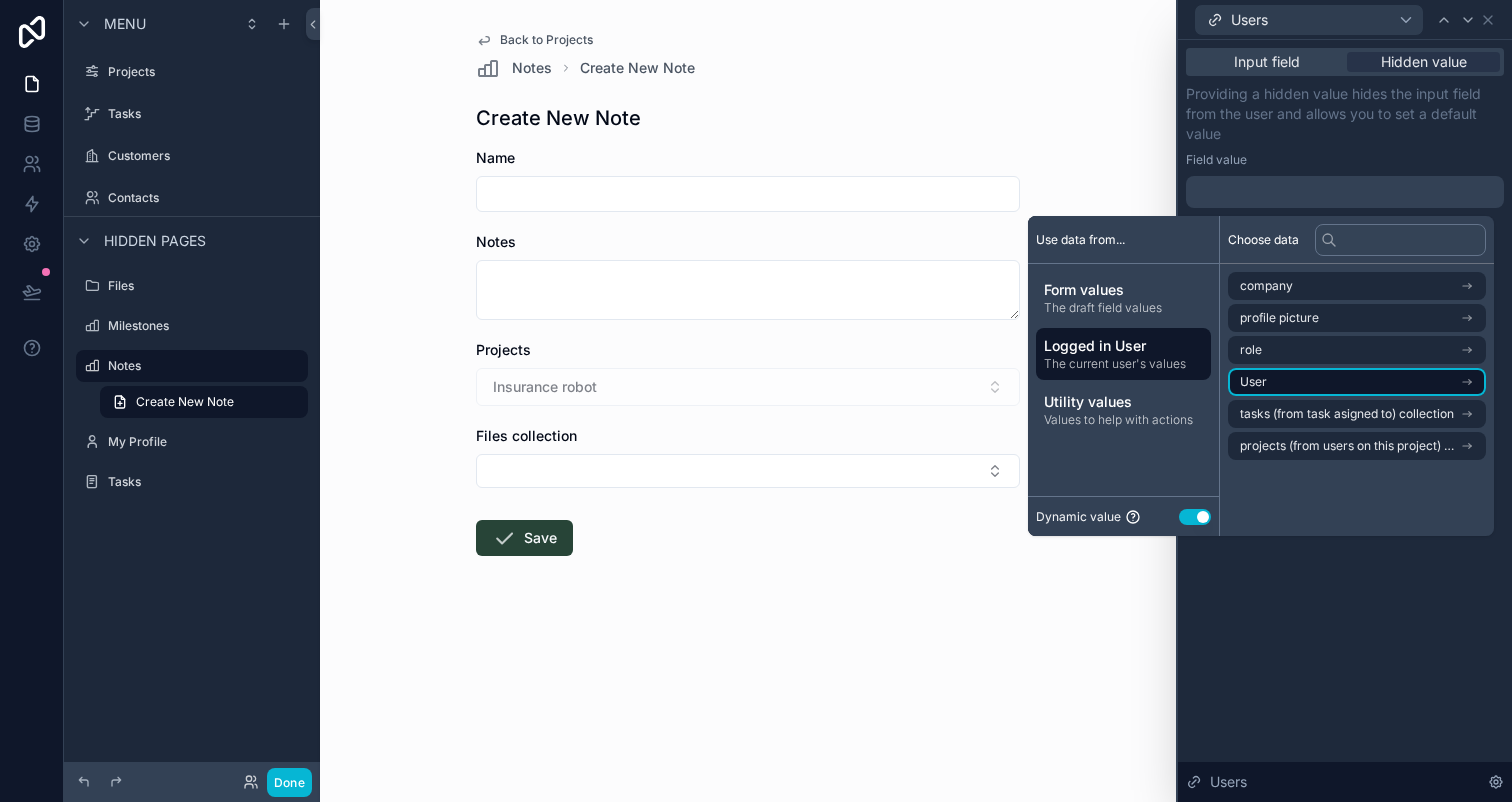 click on "User" at bounding box center [1357, 382] 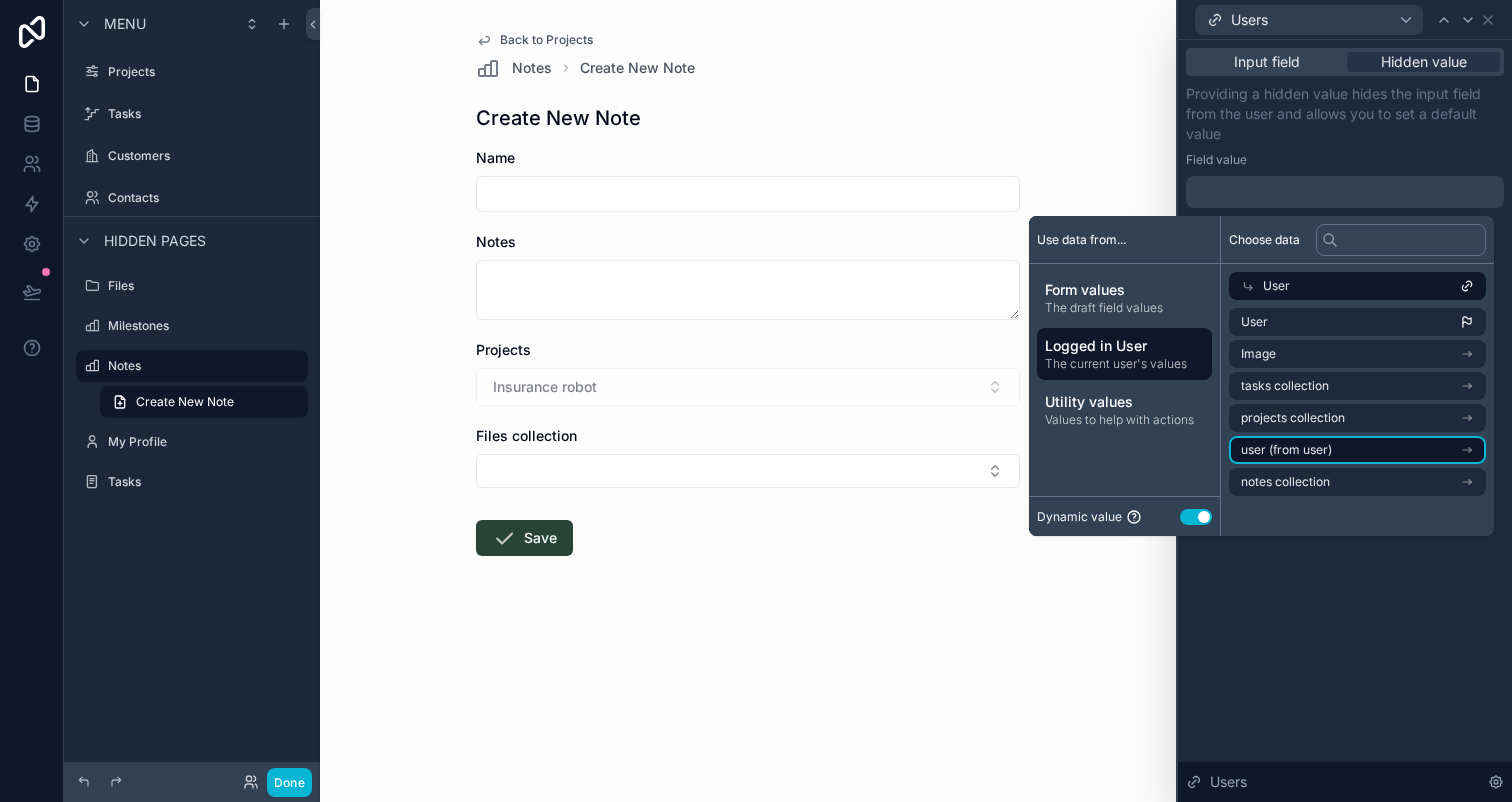 click on "user (from user)" at bounding box center (1357, 450) 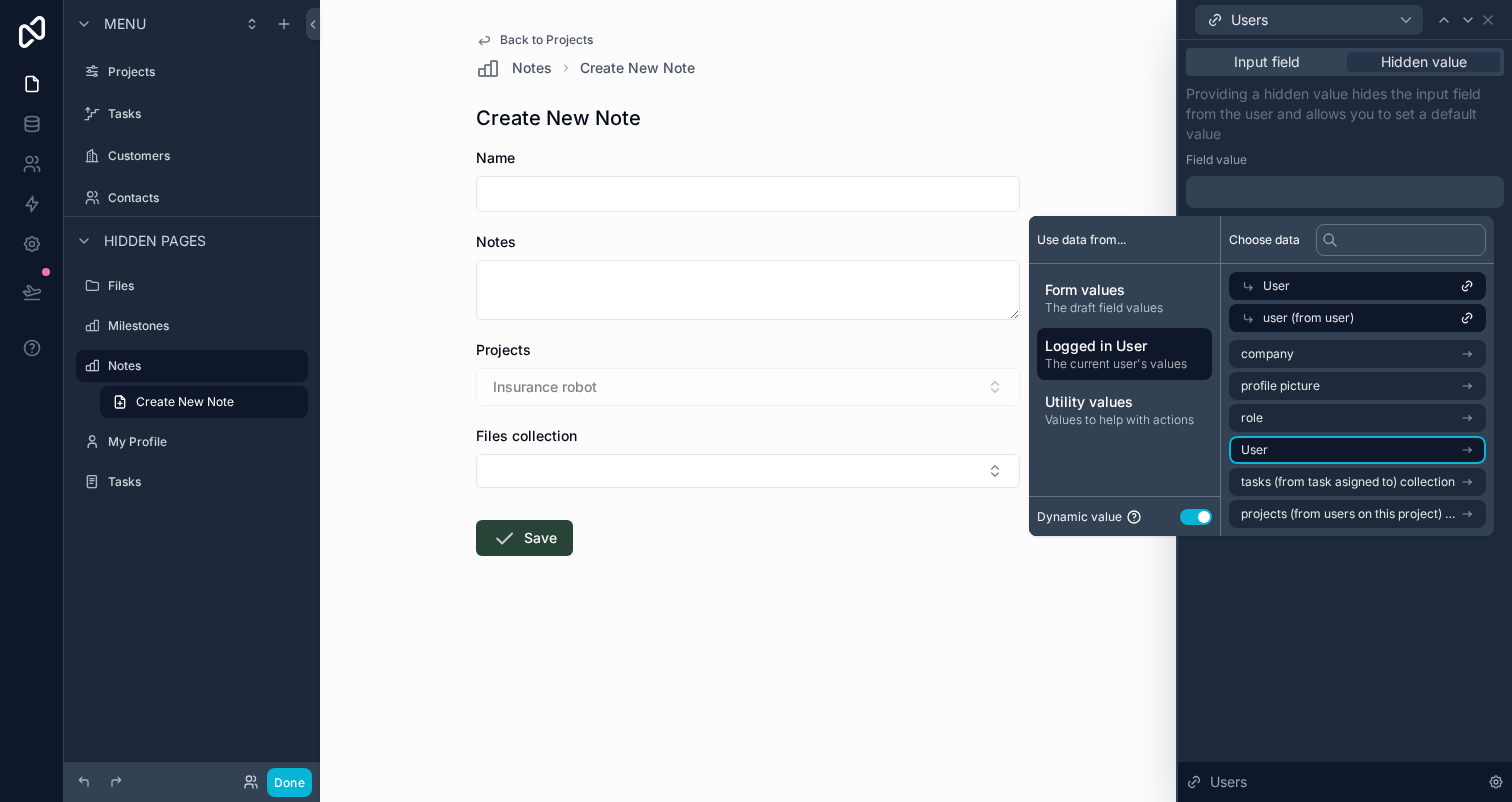 click on "User" at bounding box center [1357, 450] 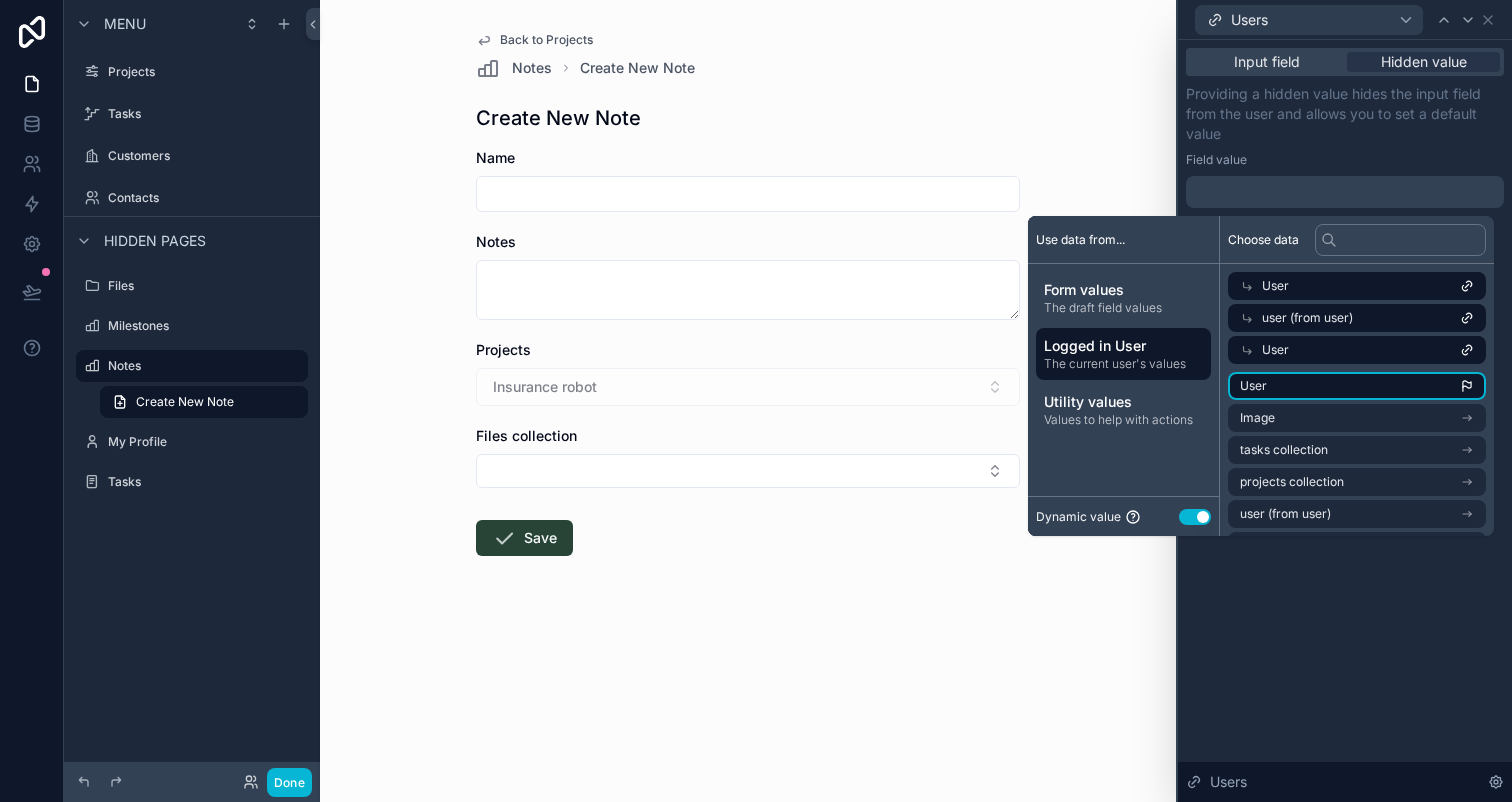 click on "User" at bounding box center (1357, 386) 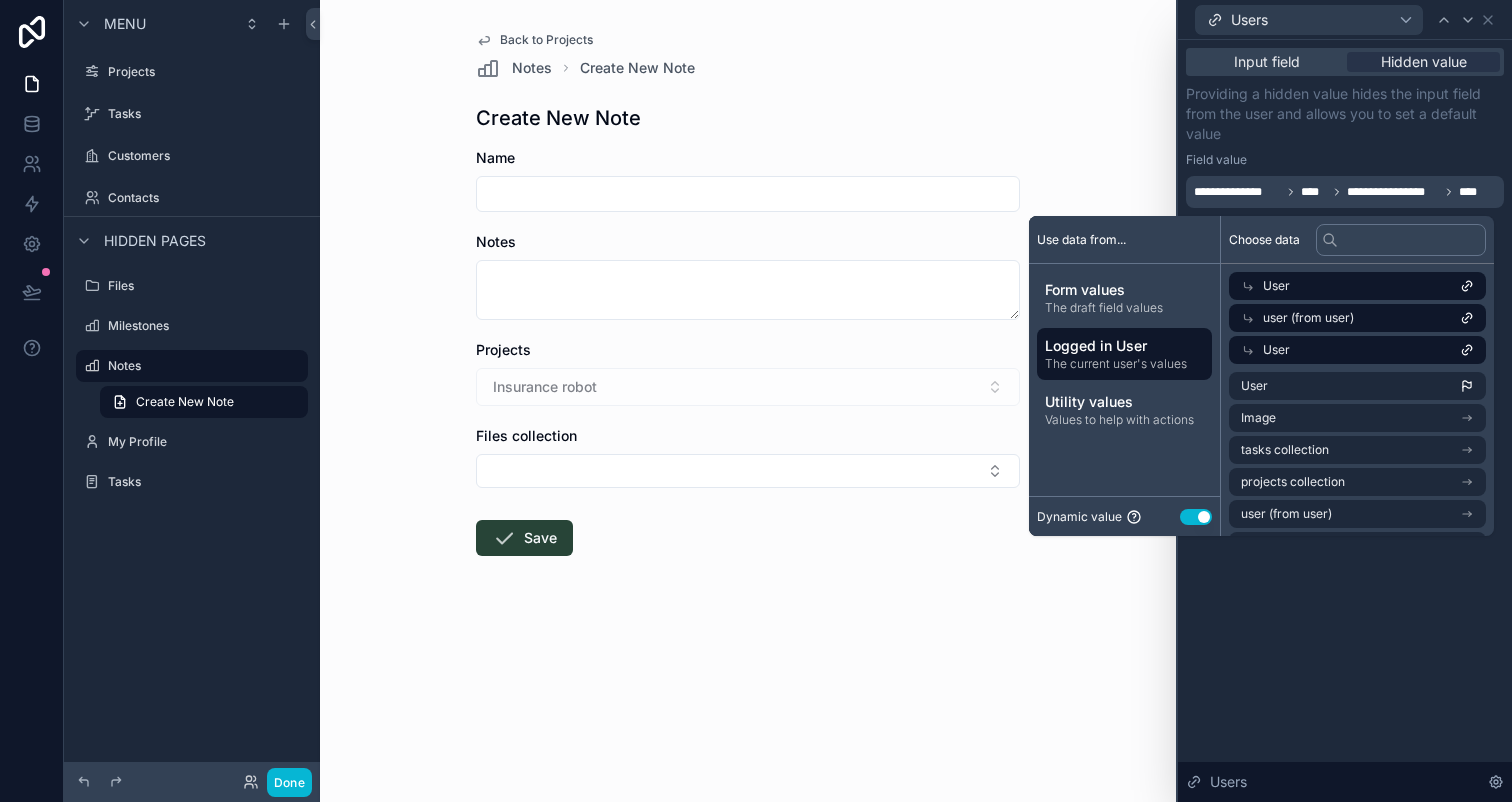 click on "Name Notes Projects Insurance robot Files collection Save" at bounding box center (748, 416) 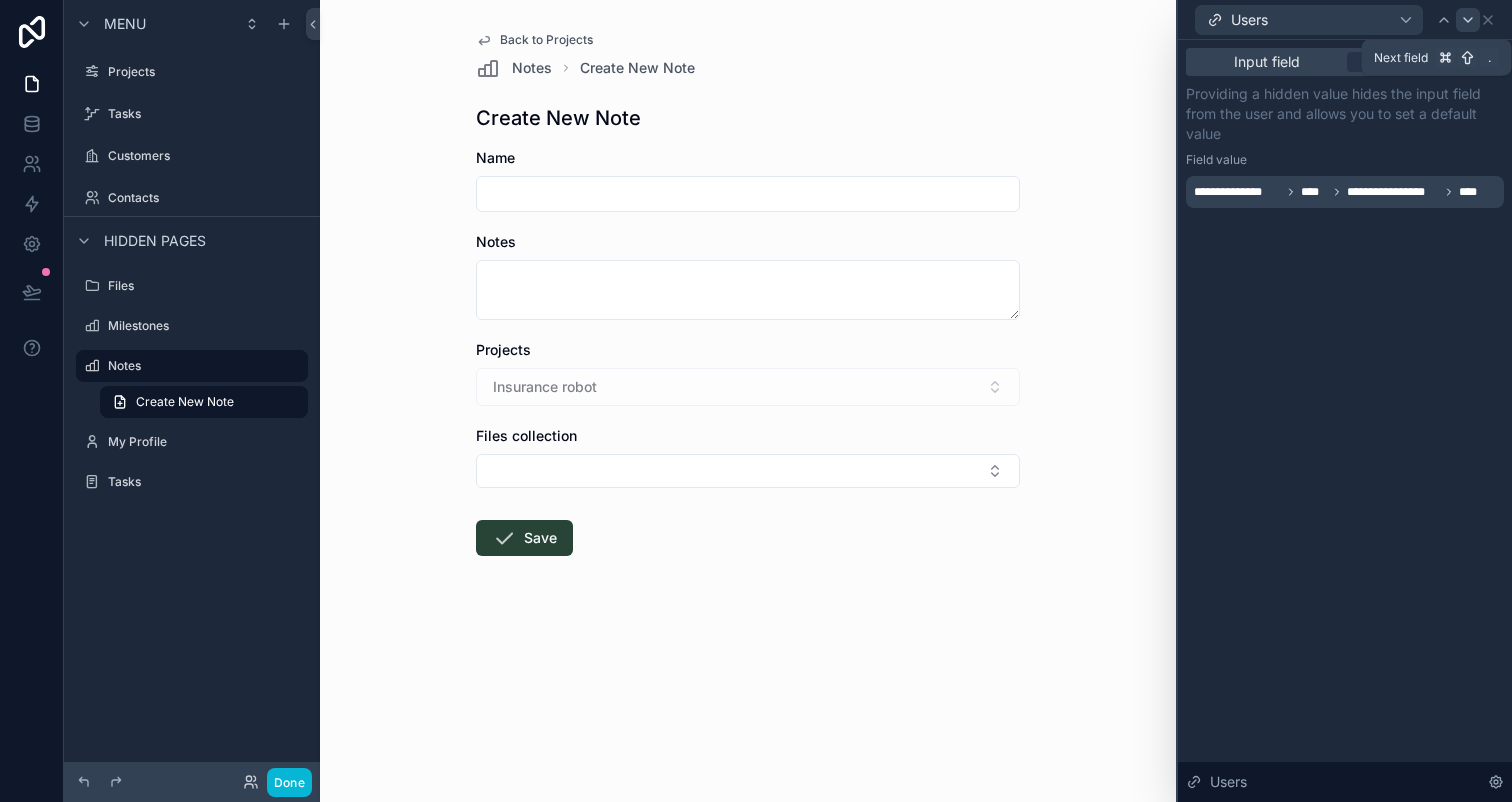 click 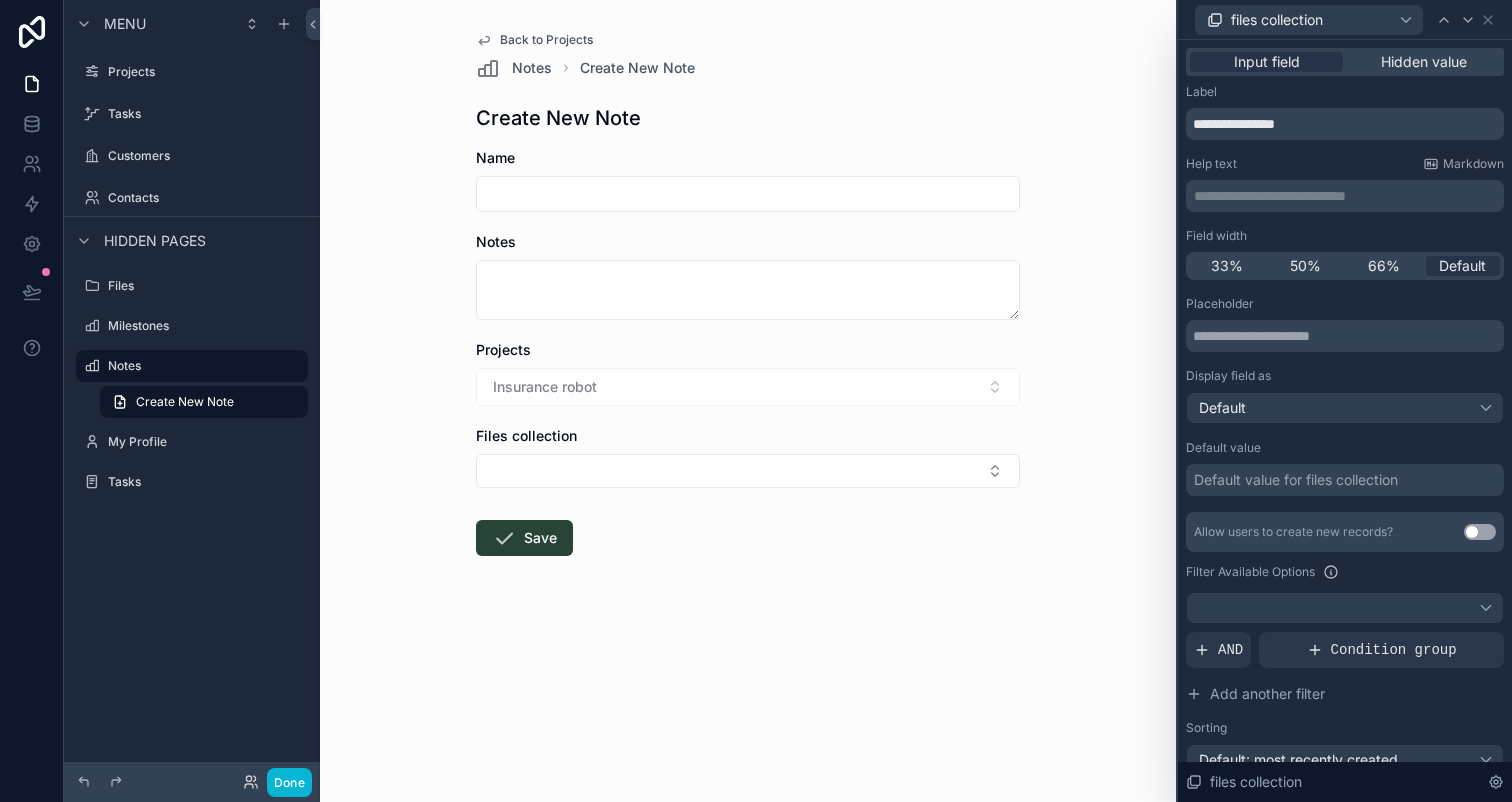 click on "Input field Hidden value" at bounding box center (1345, 62) 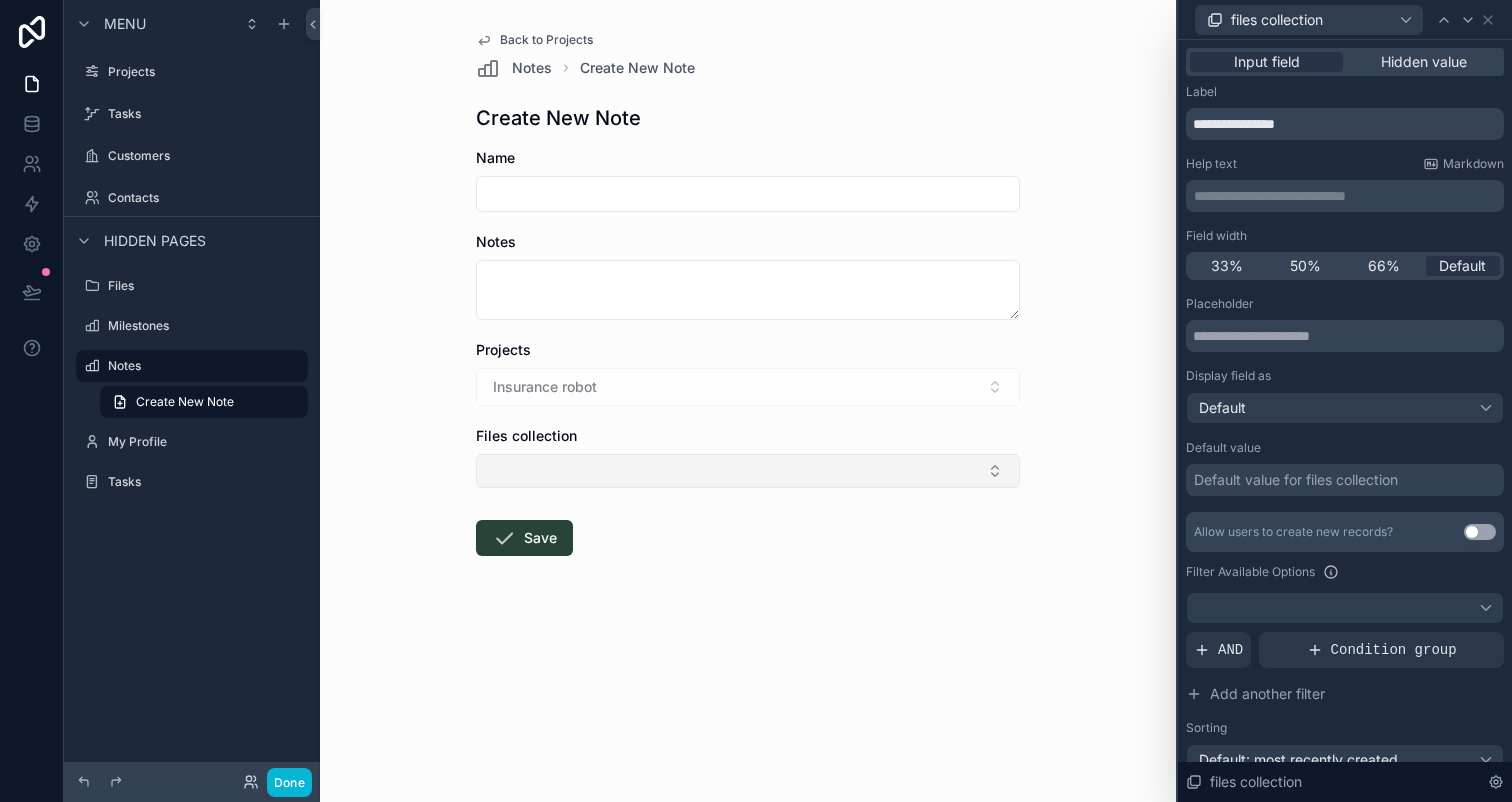 click at bounding box center (748, 471) 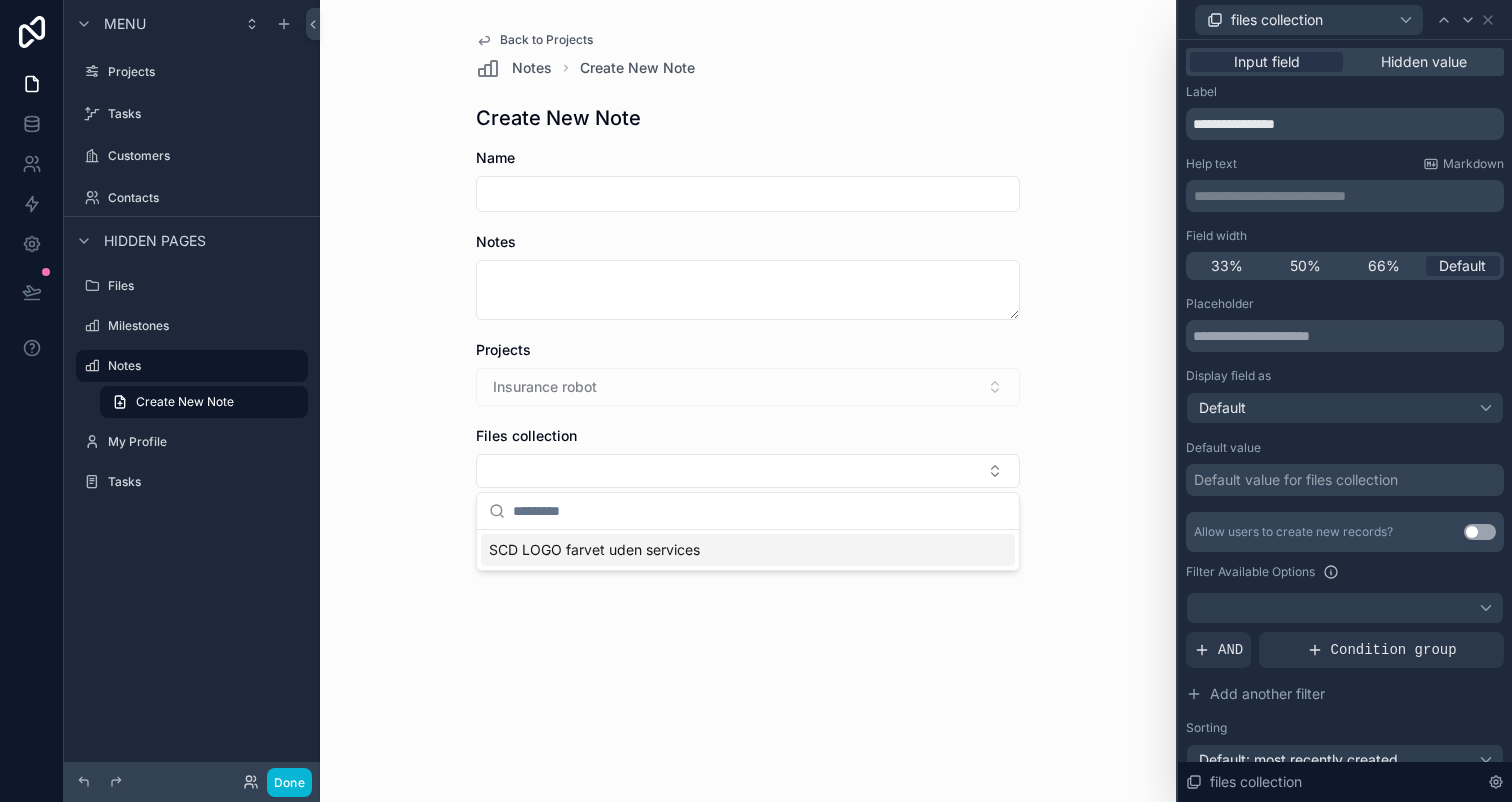 click on "Filter Available Options" at bounding box center [1345, 572] 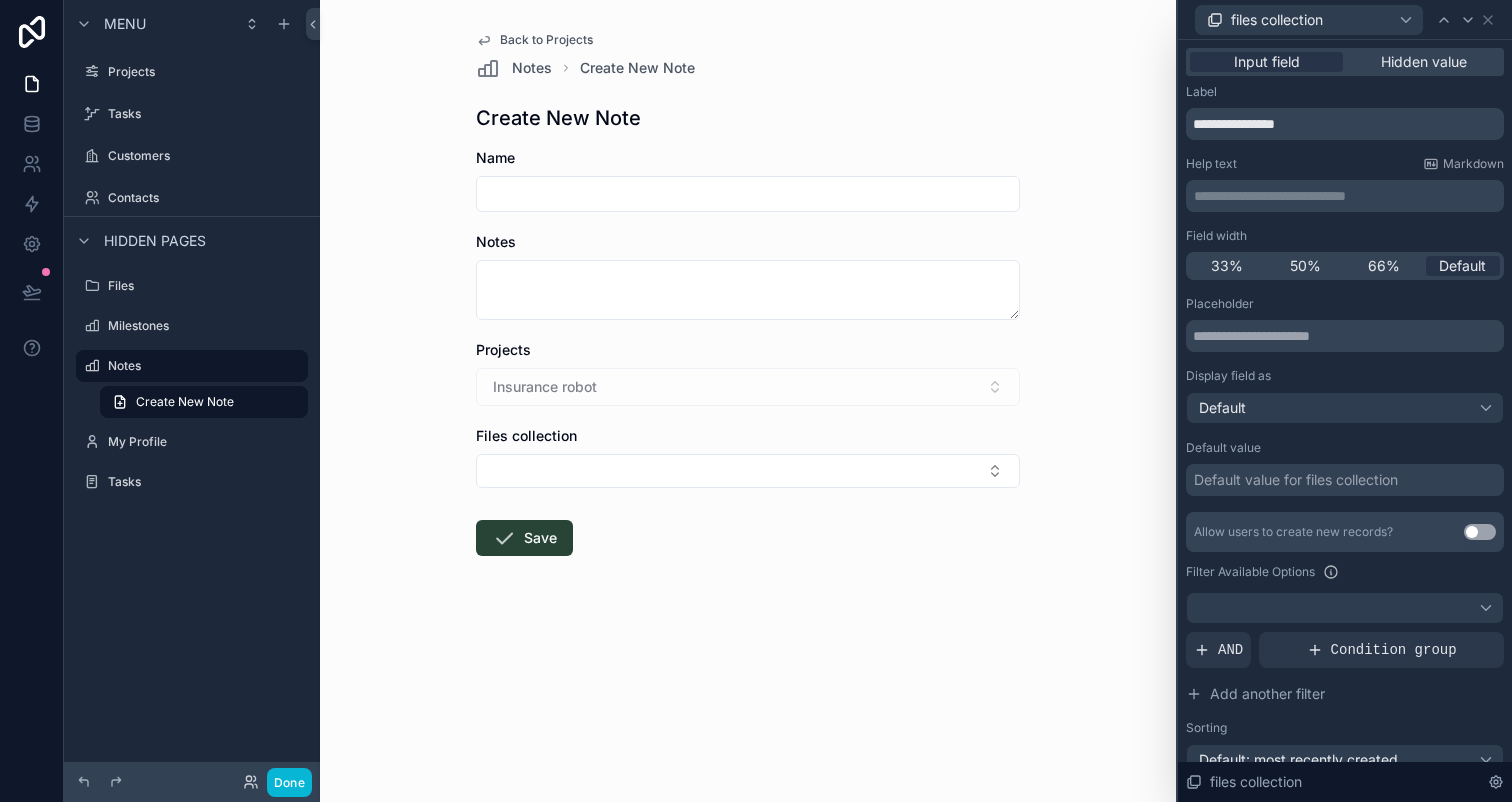 click on "Use setting" at bounding box center [1480, 532] 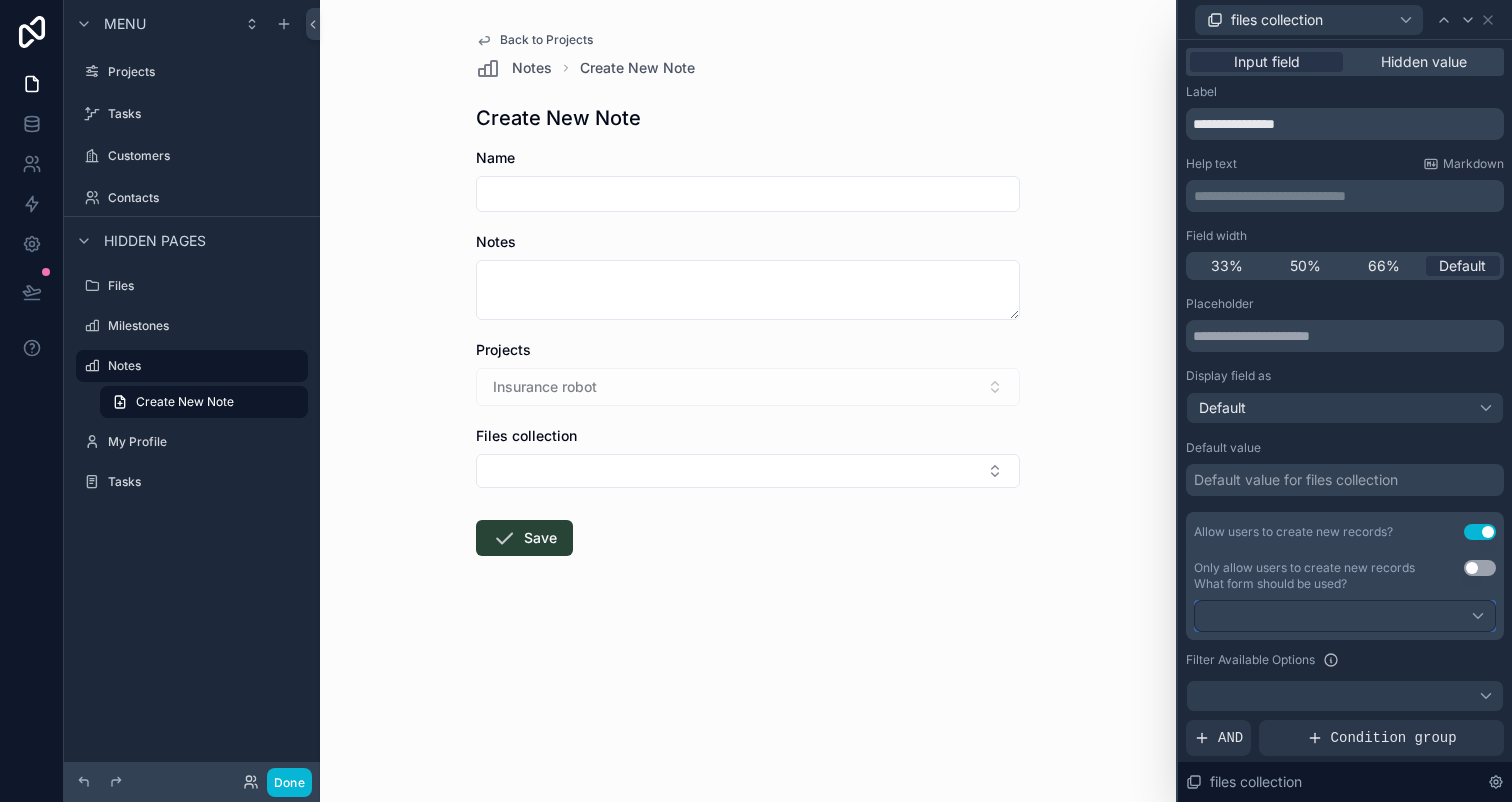 click at bounding box center [1345, 616] 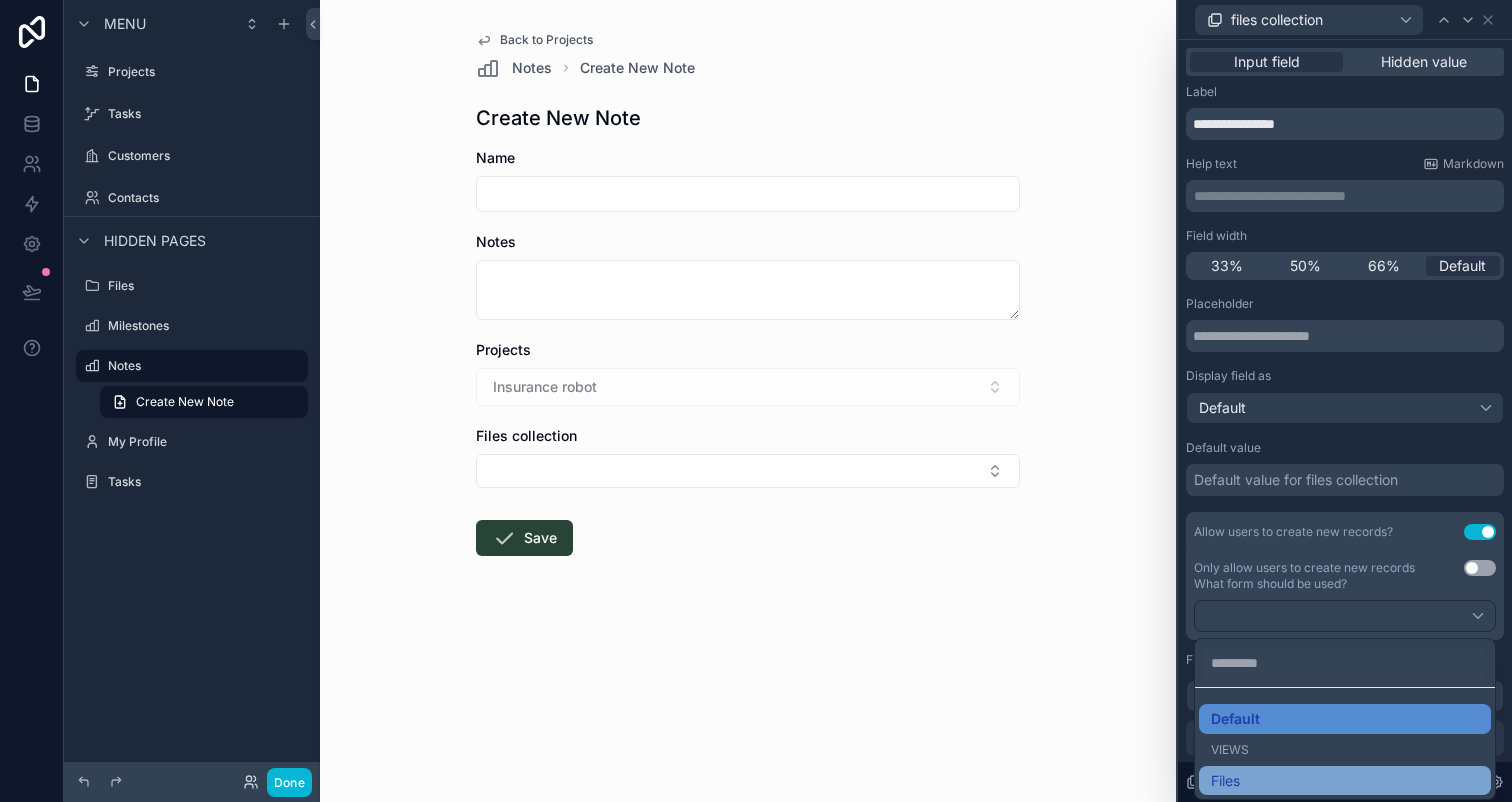 click on "Files" at bounding box center [1345, 781] 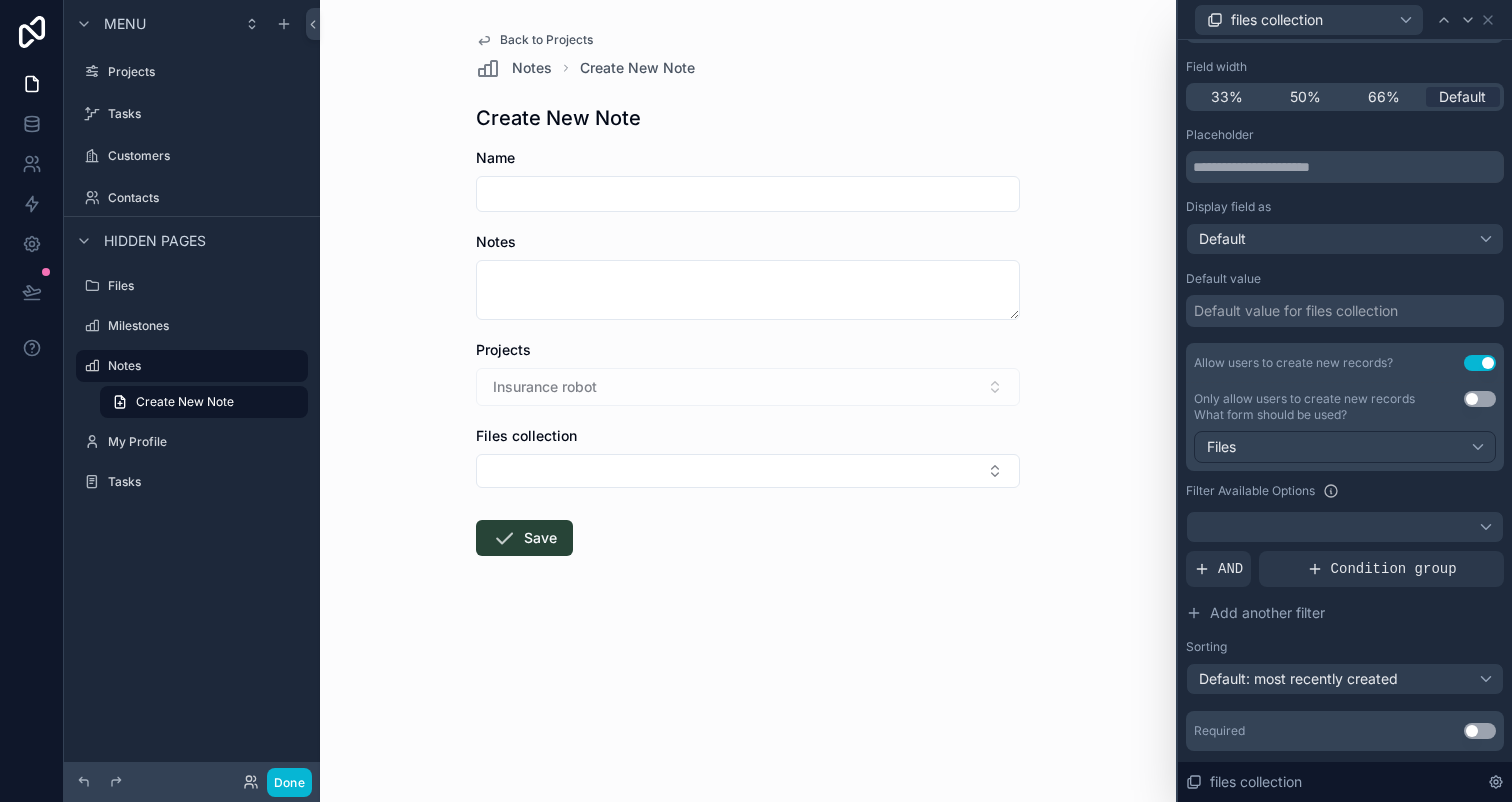 scroll, scrollTop: 222, scrollLeft: 0, axis: vertical 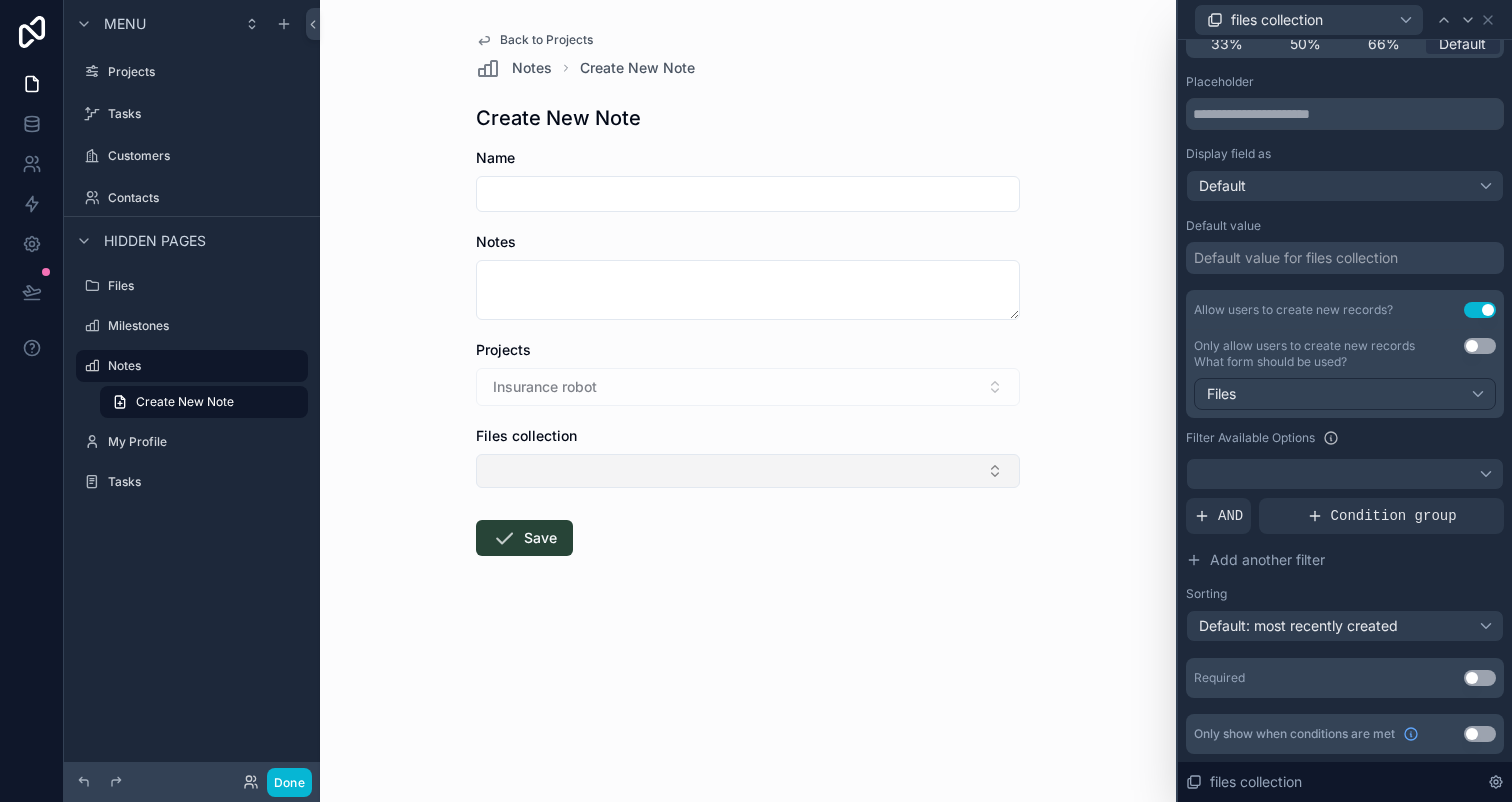 click at bounding box center [748, 471] 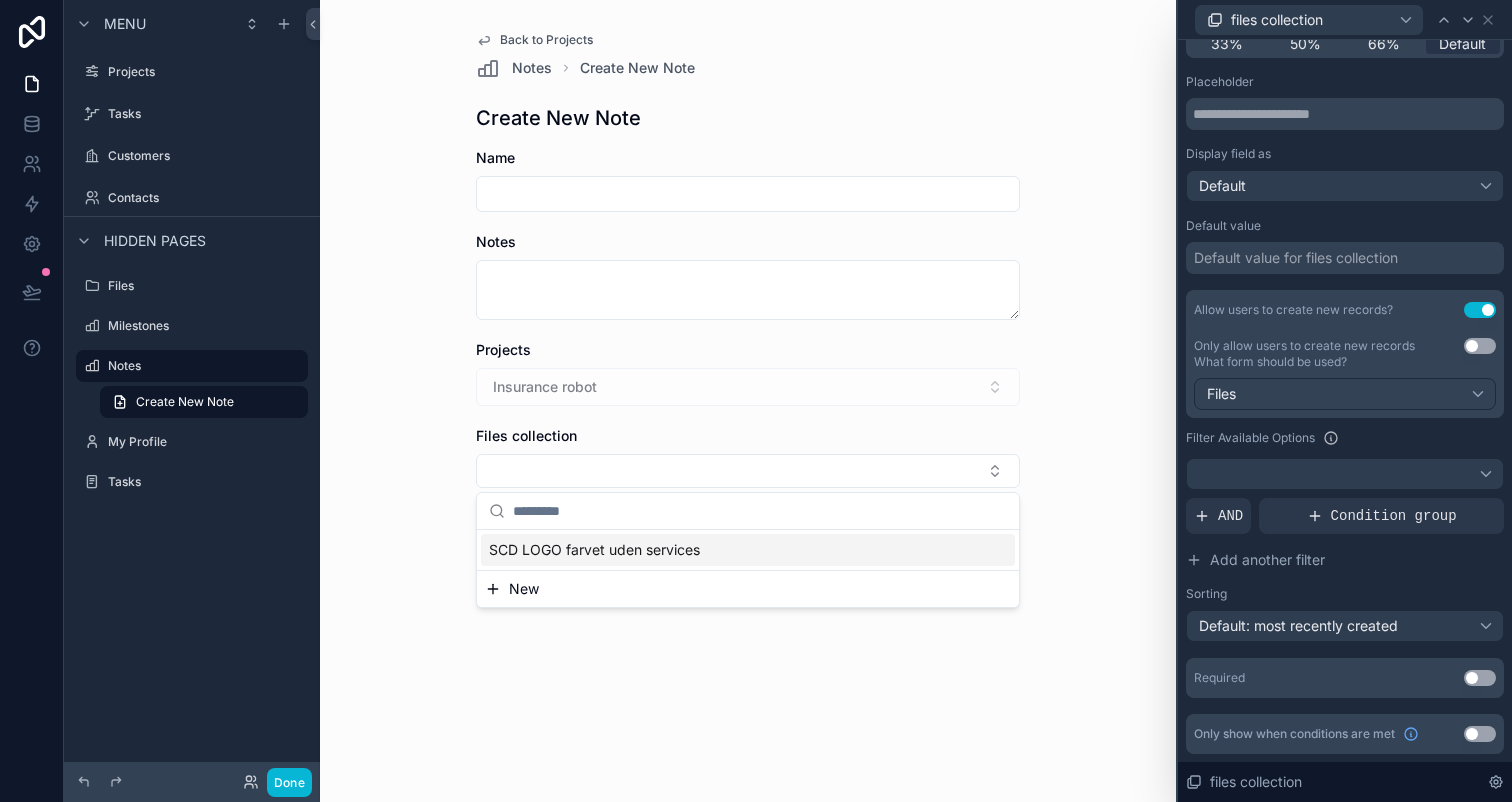 click on "Filter Available Options" at bounding box center [1345, 438] 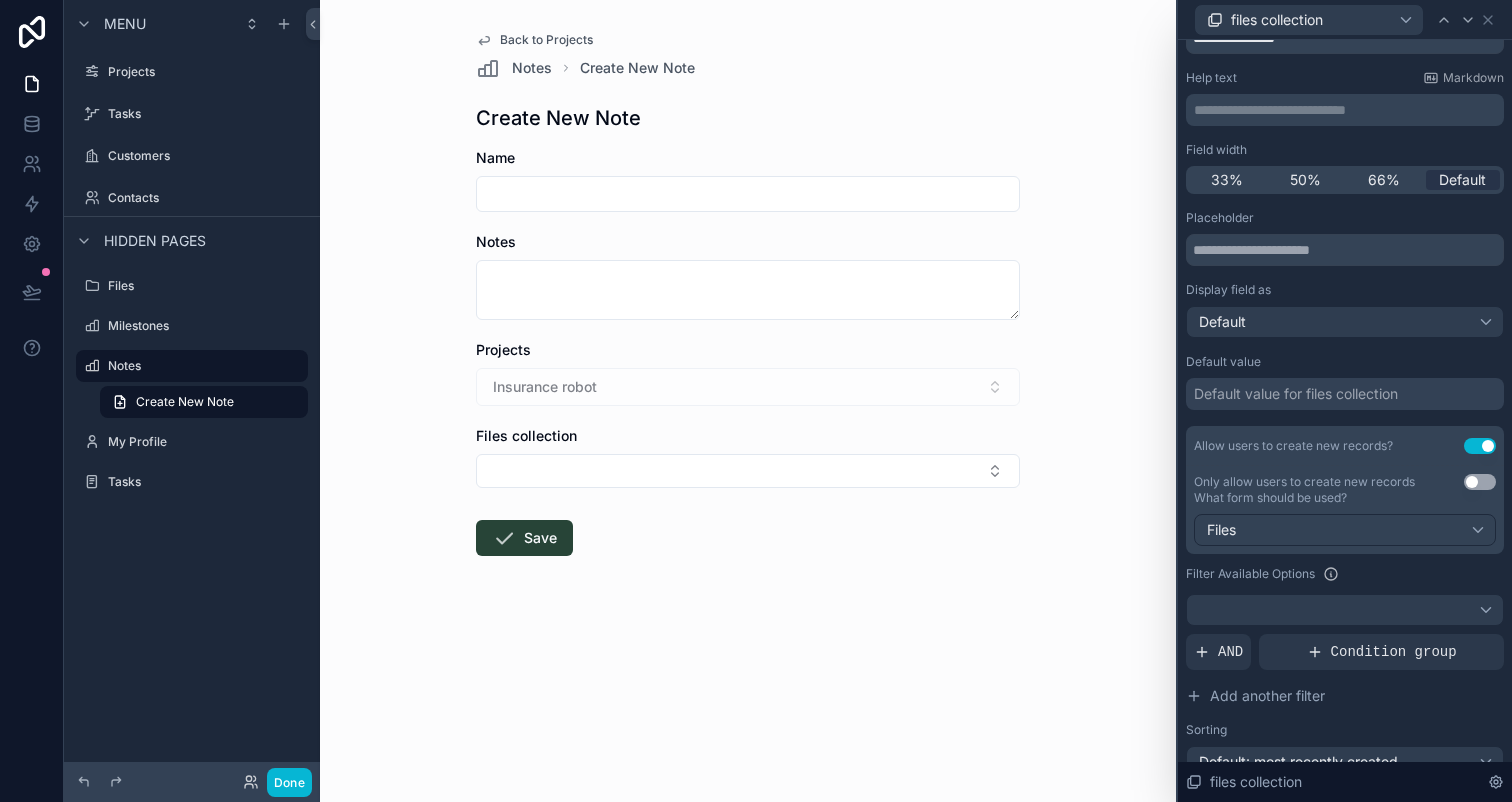 scroll, scrollTop: 0, scrollLeft: 0, axis: both 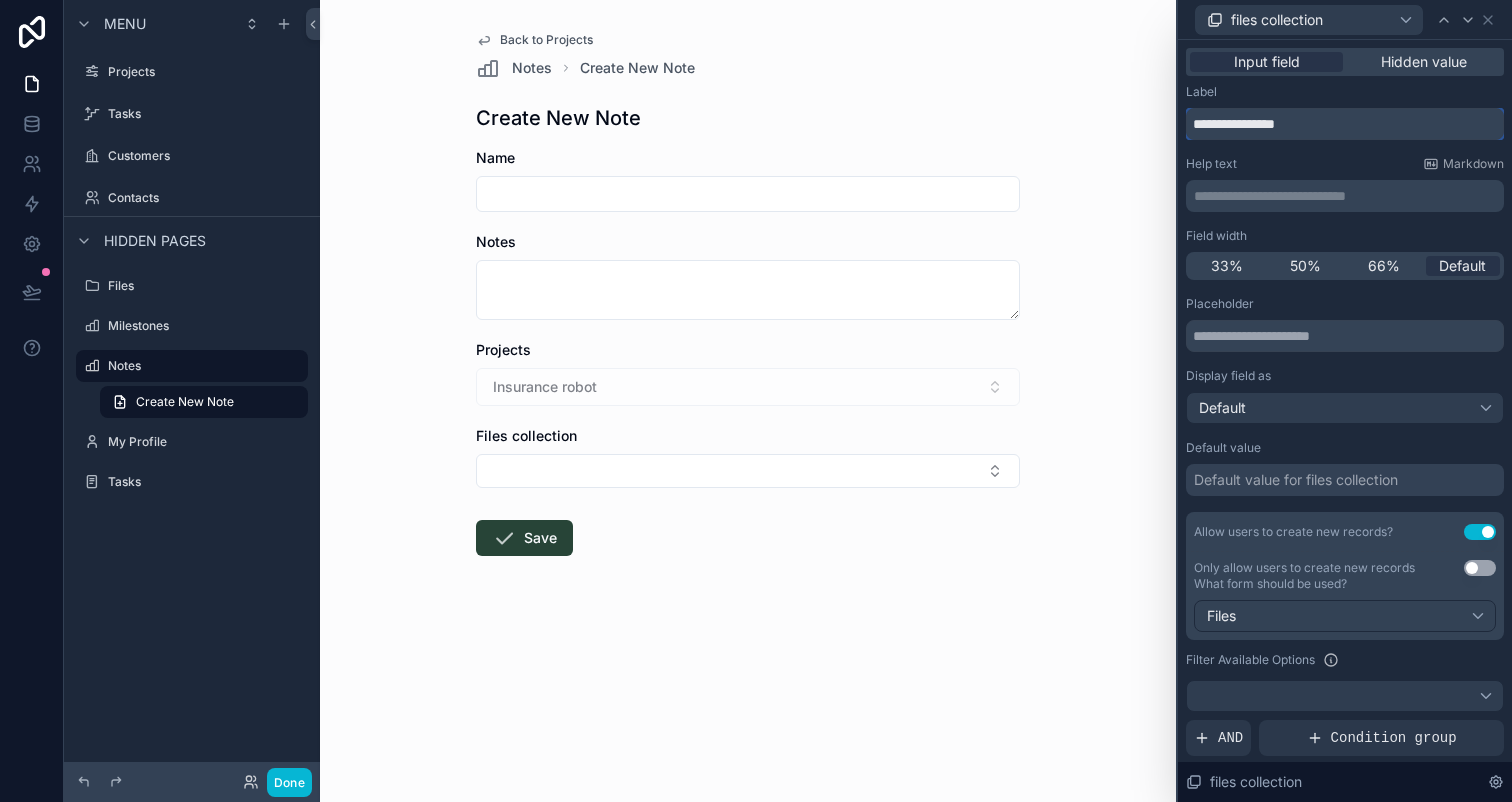 click on "**********" at bounding box center [1345, 124] 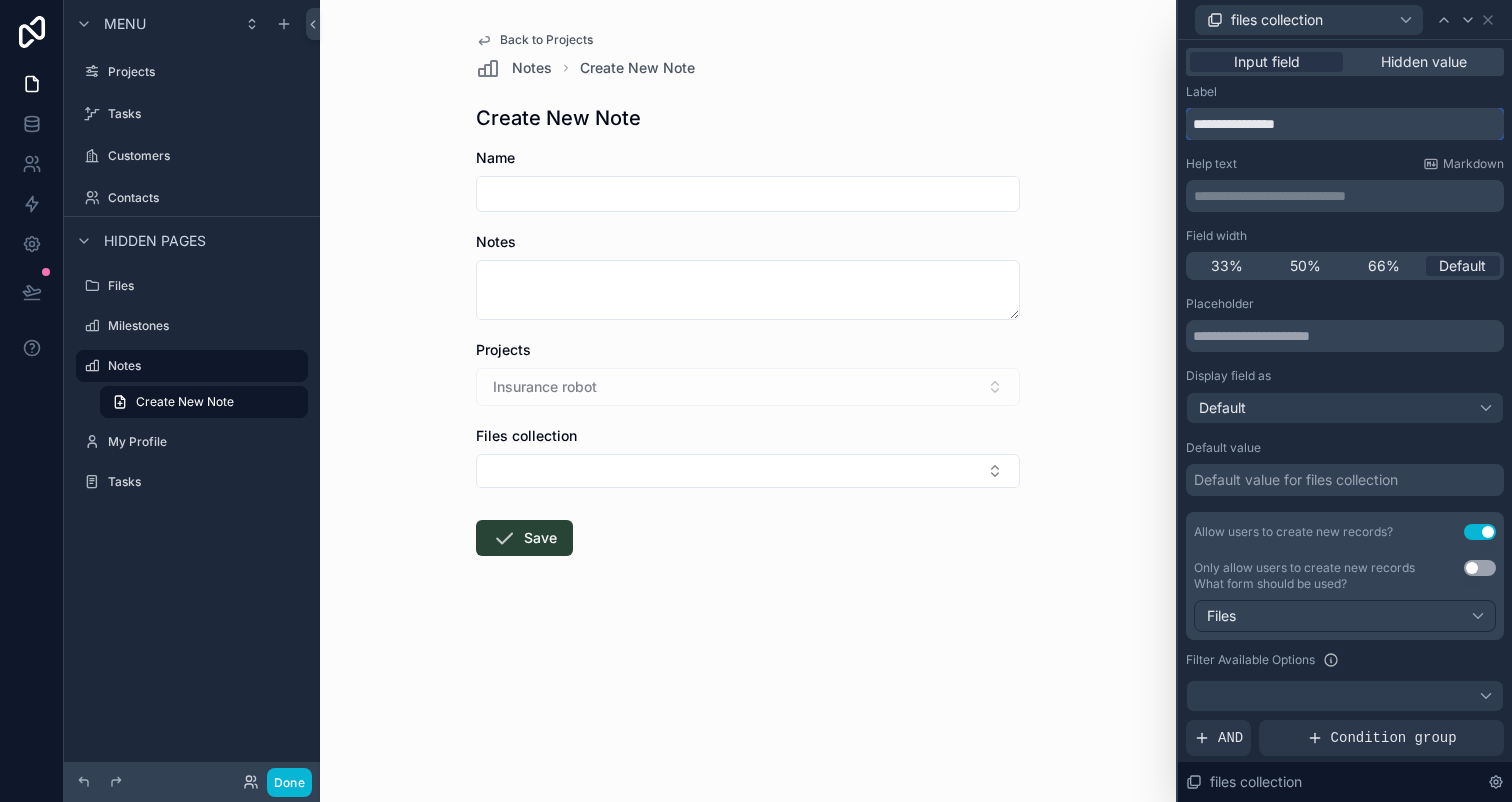 click on "**********" at bounding box center (1345, 124) 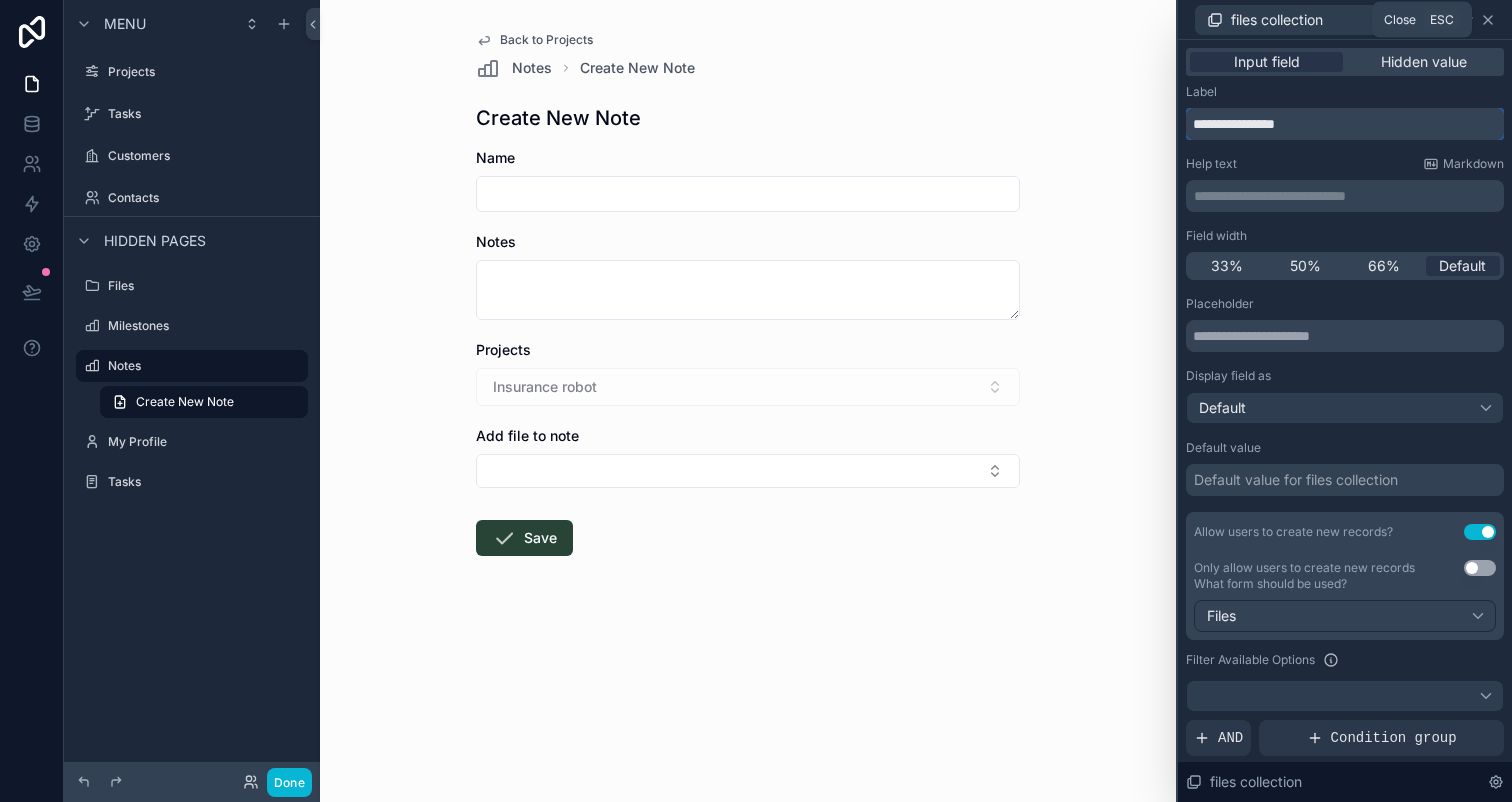type on "**********" 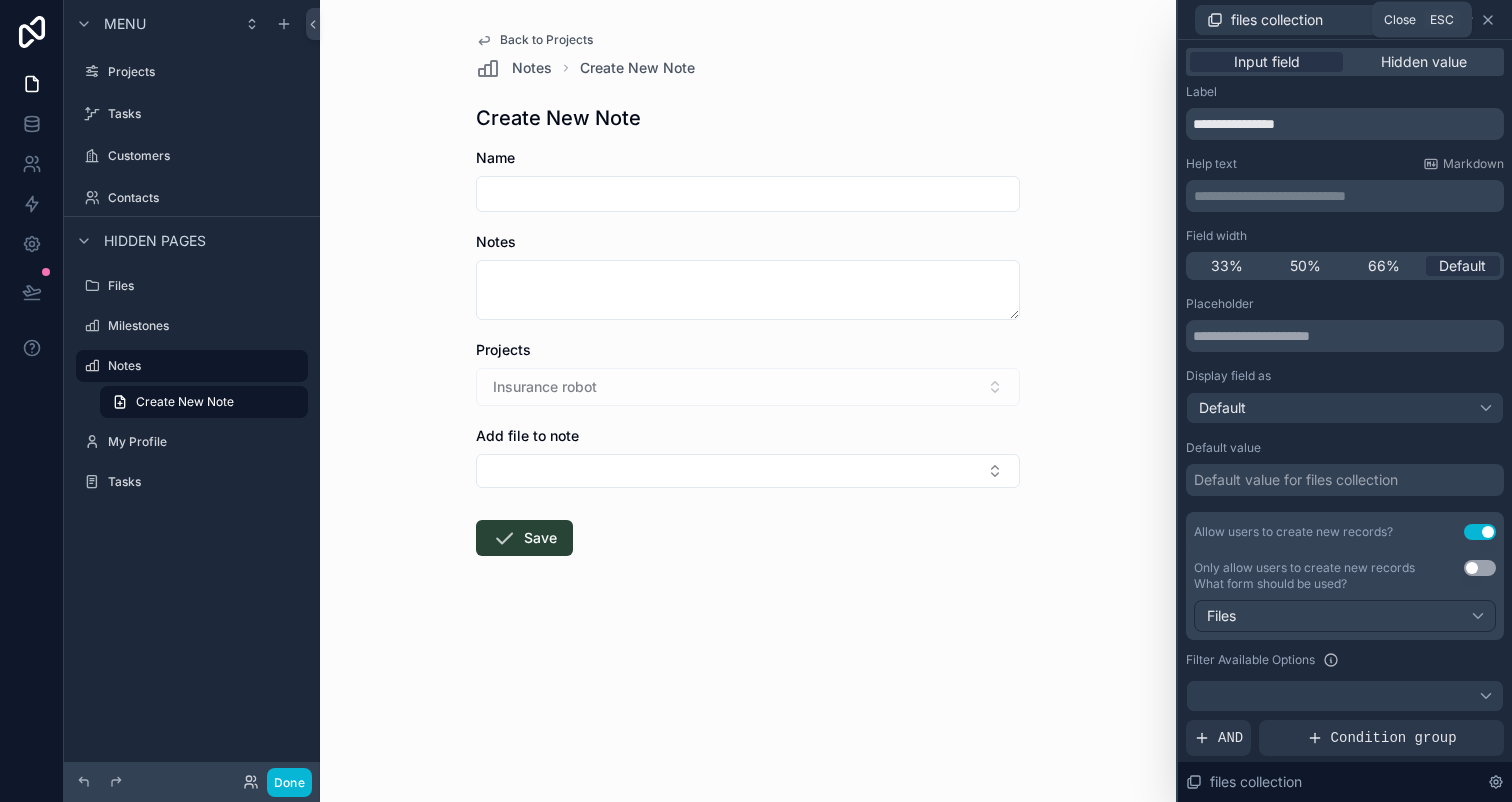 click 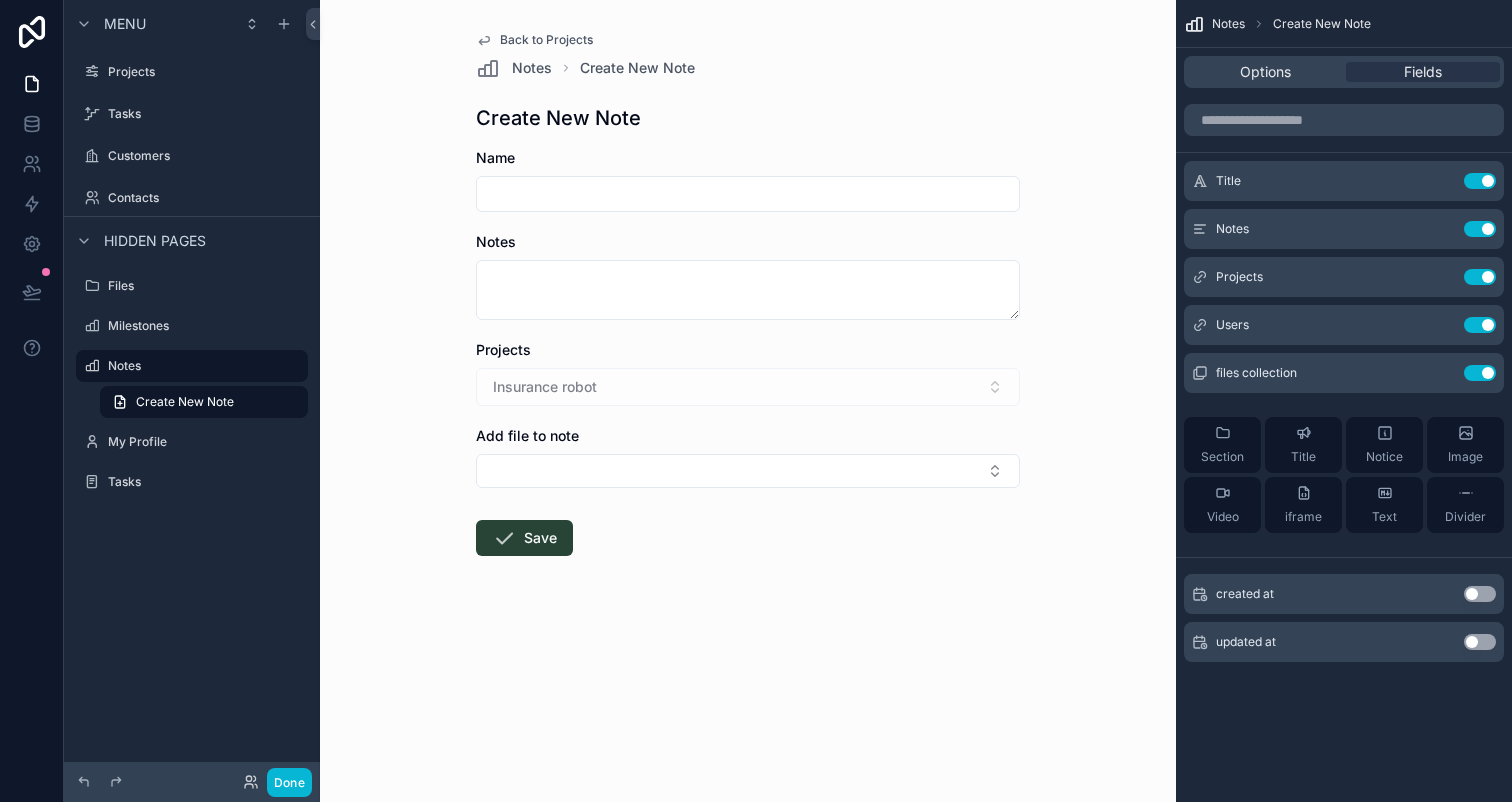 click on "Notes" at bounding box center (748, 242) 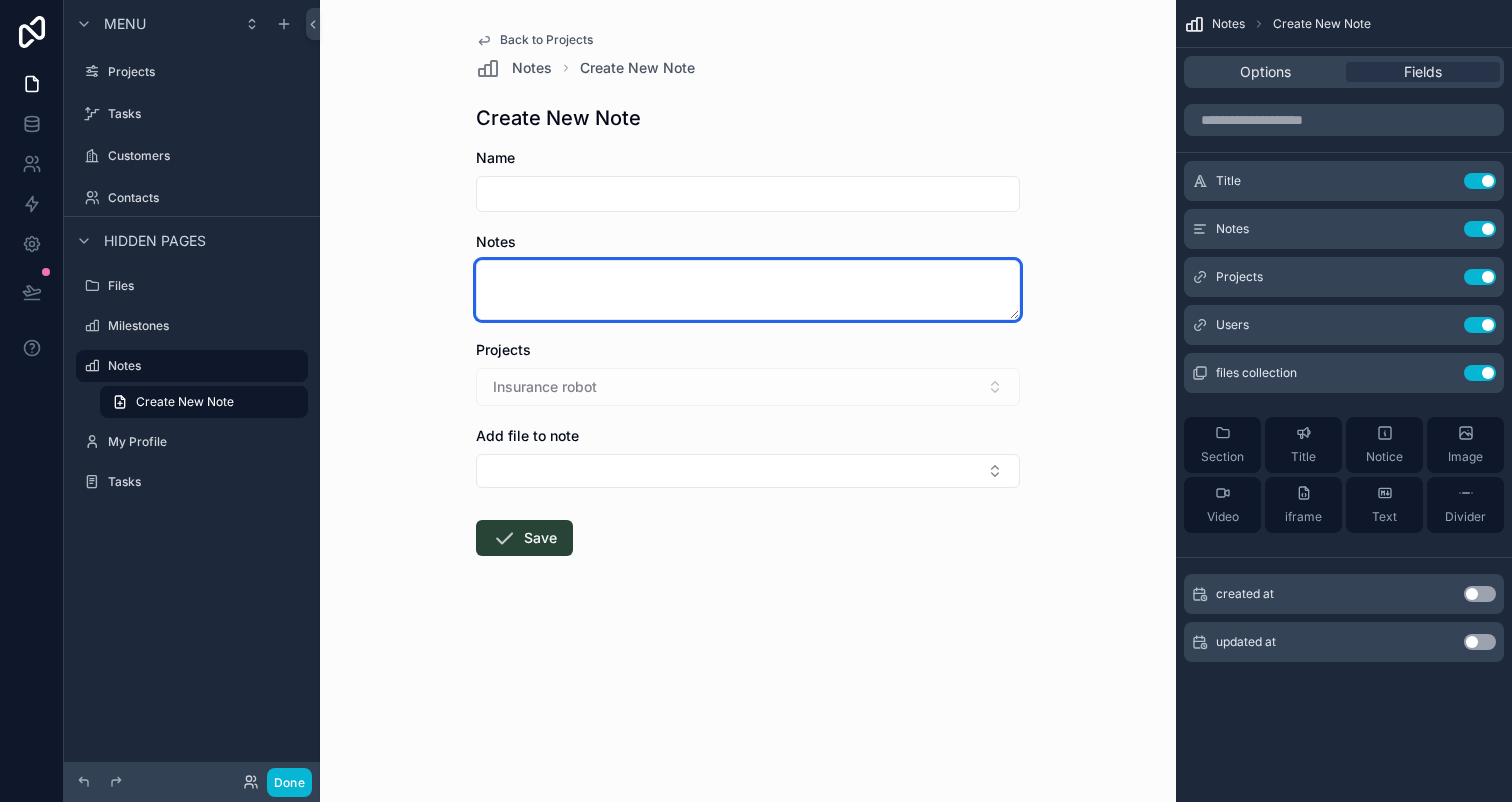 click at bounding box center [748, 290] 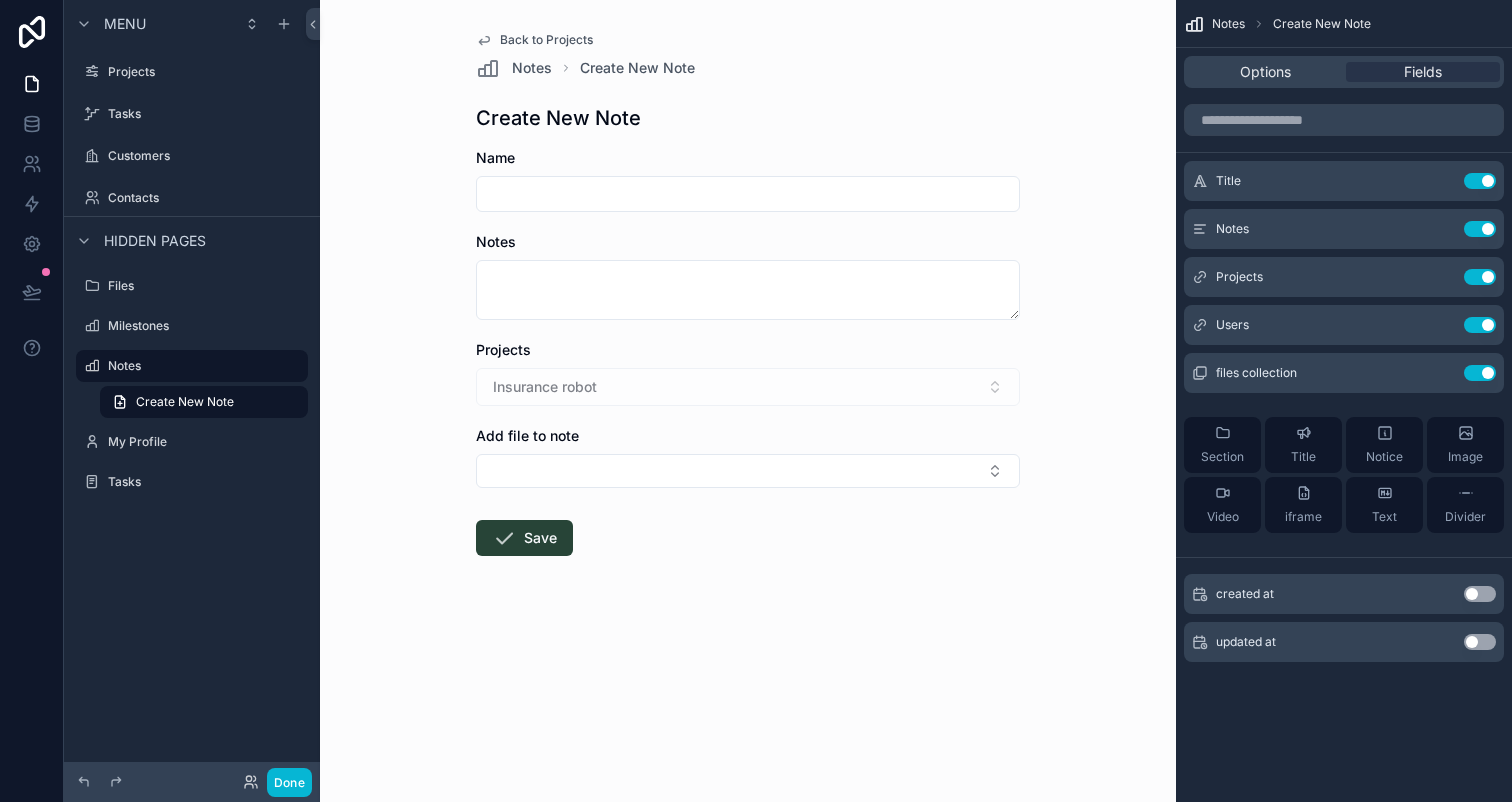 click on "Notes" at bounding box center [748, 242] 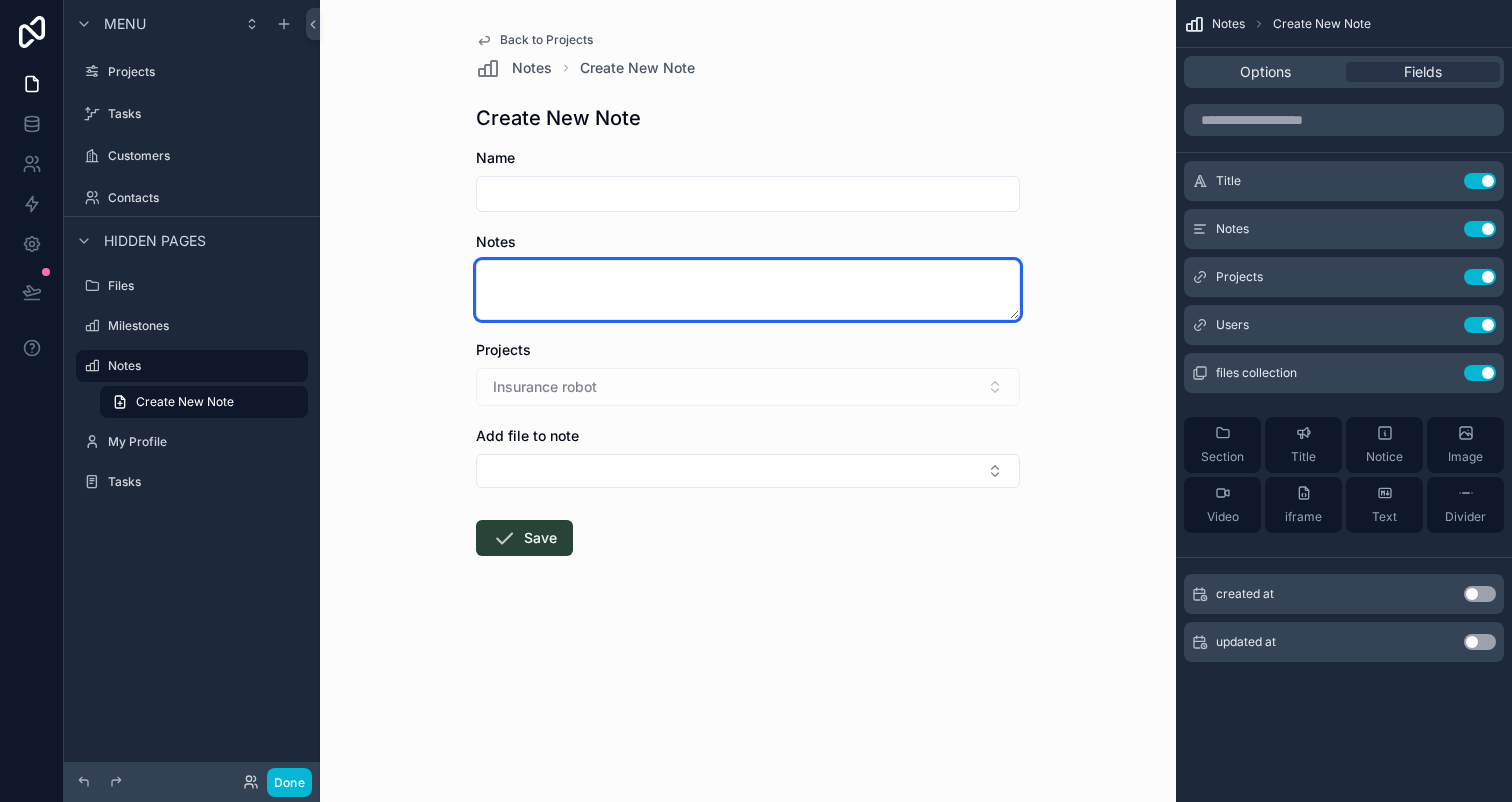 click at bounding box center [748, 290] 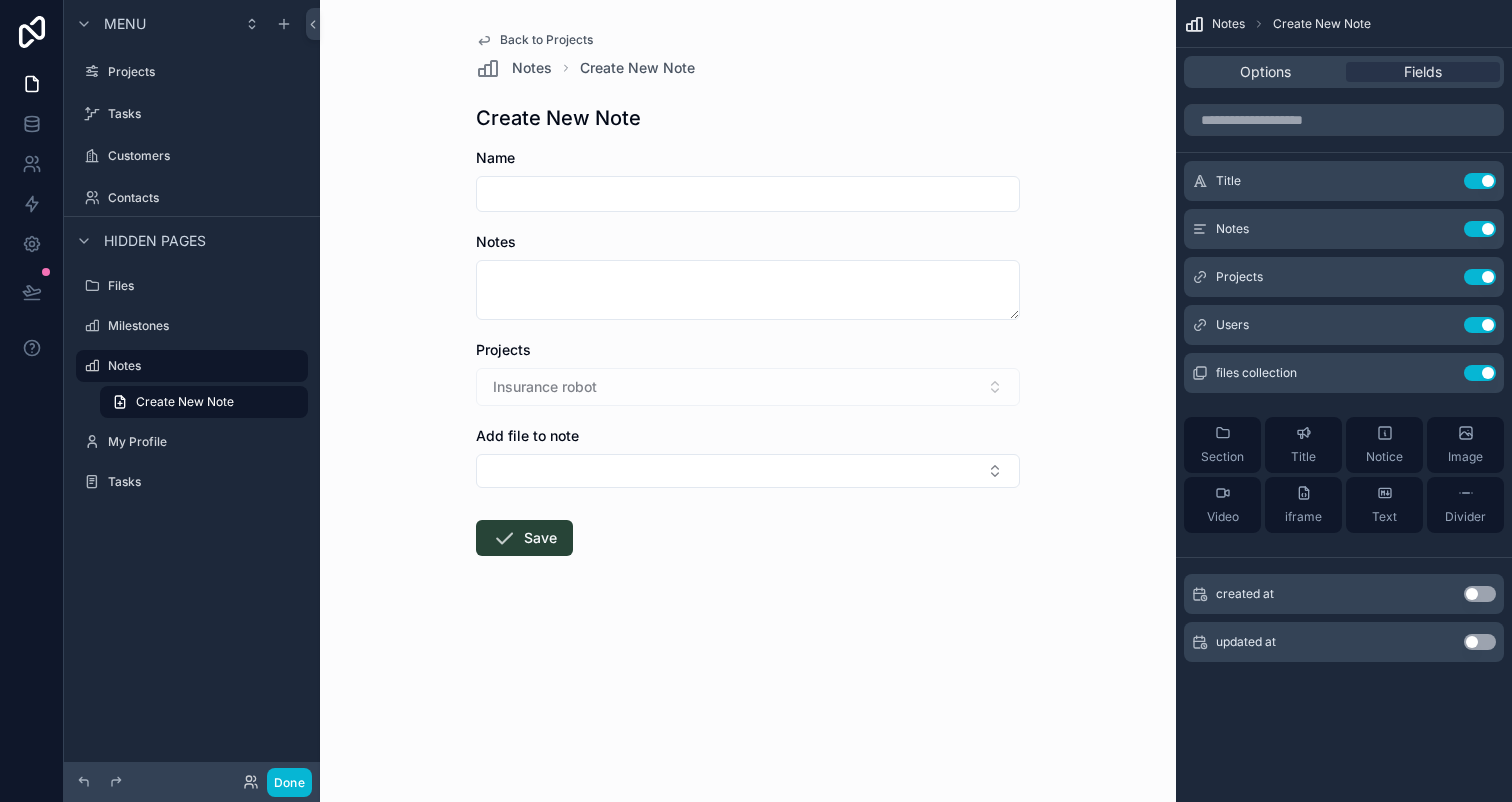 click on "Name Notes Projects Insurance robot Add file to note Save" at bounding box center [748, 416] 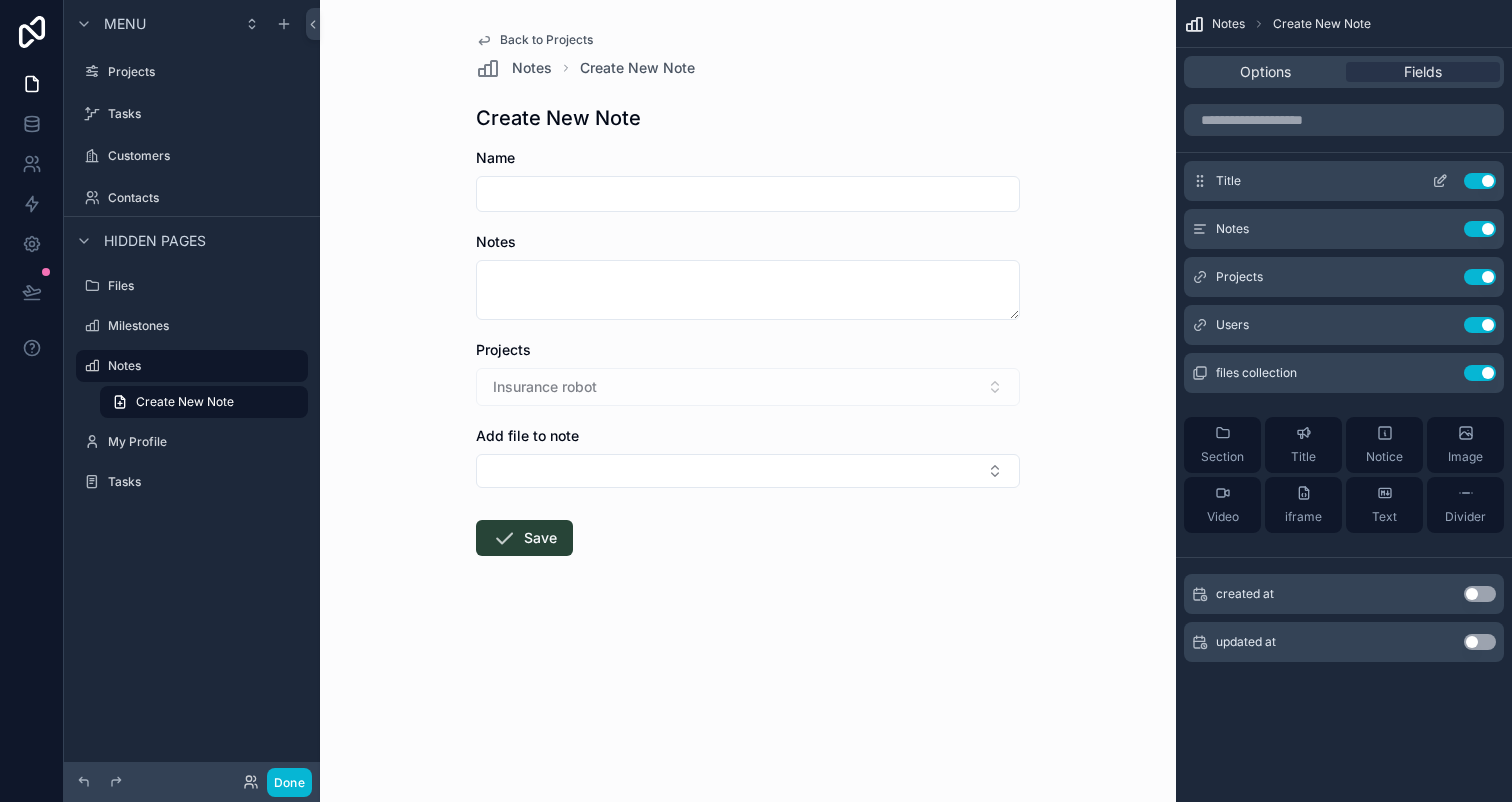 click 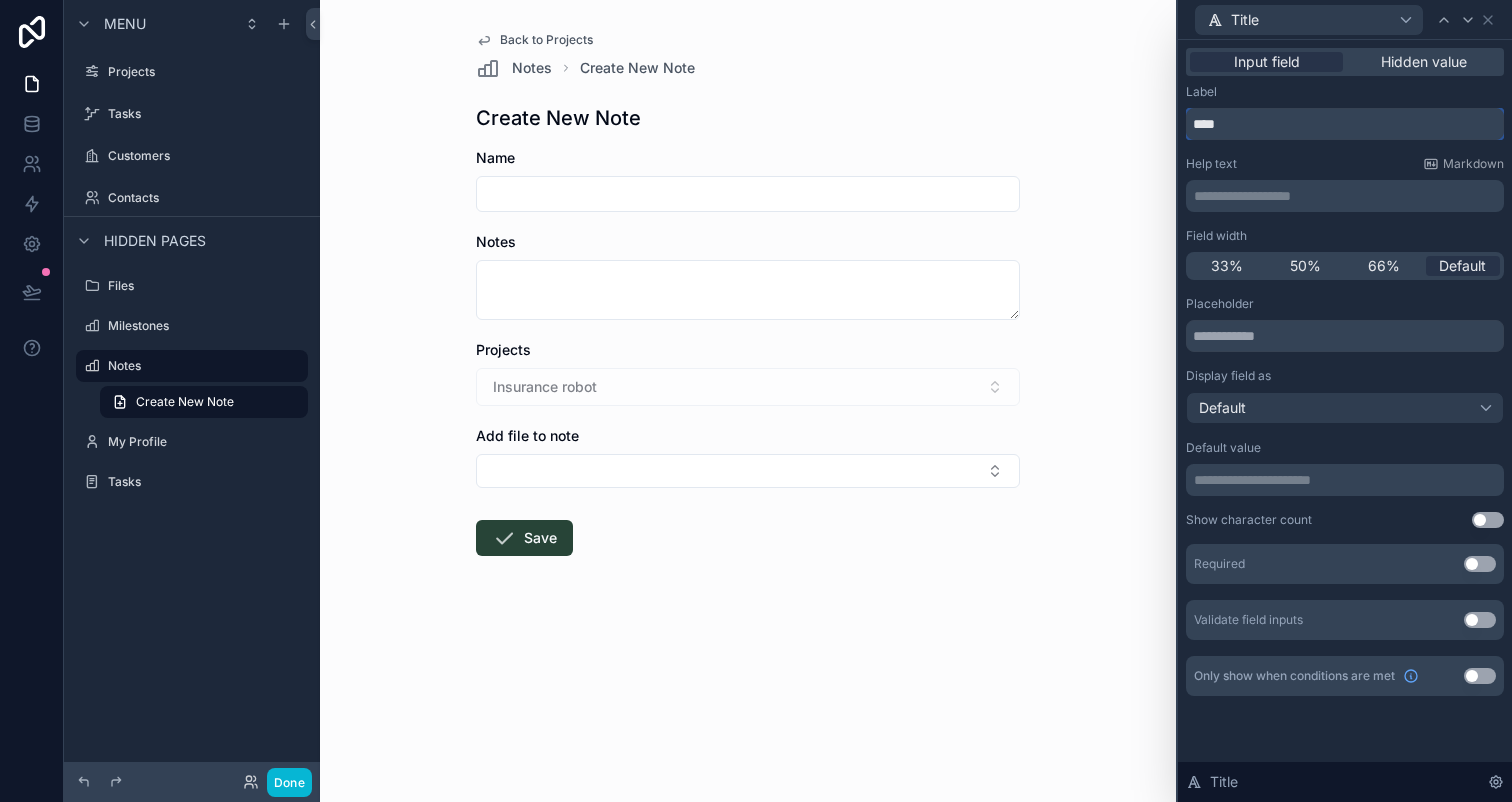 click on "****" at bounding box center (1345, 124) 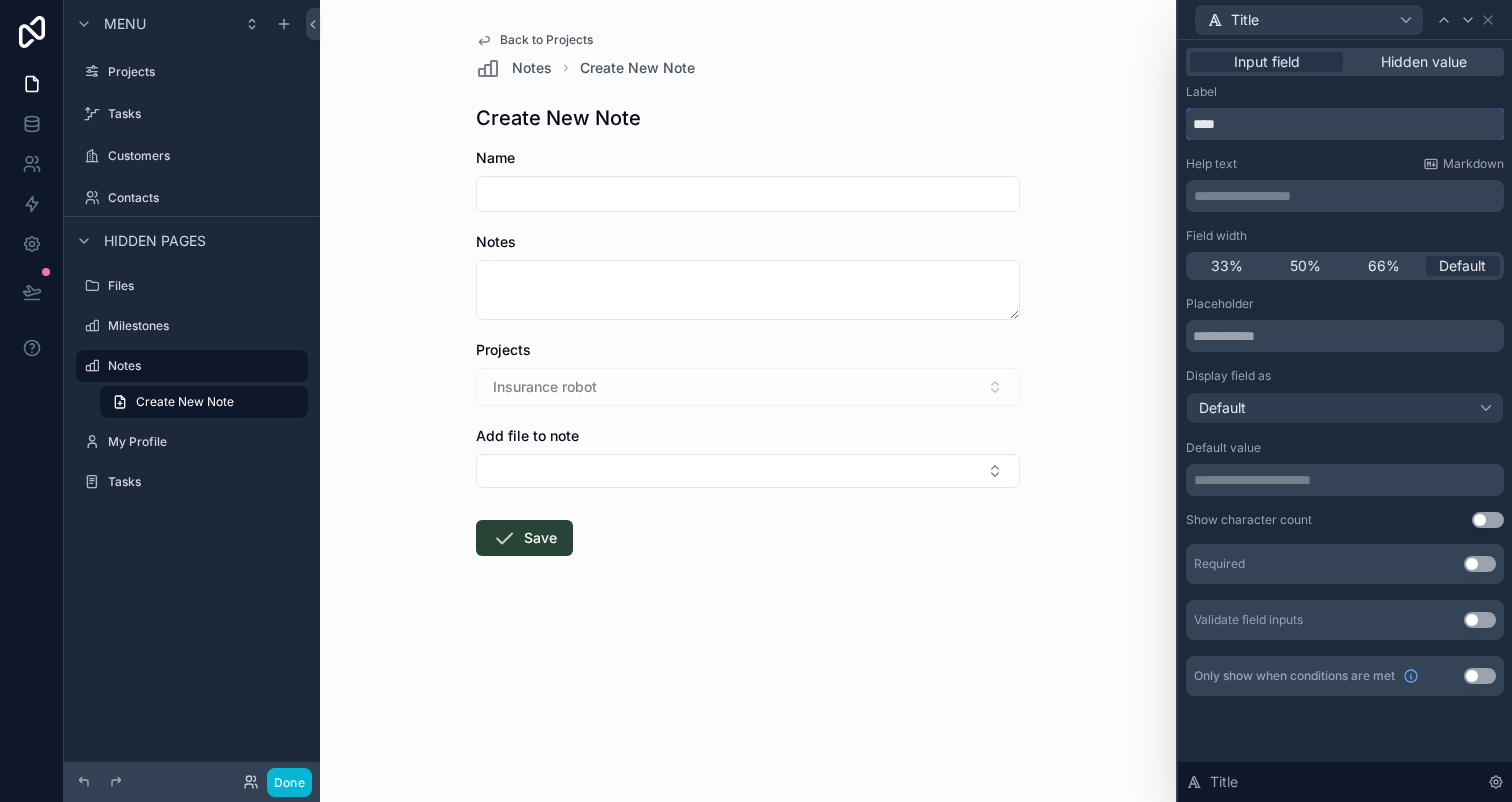 click on "****" at bounding box center (1345, 124) 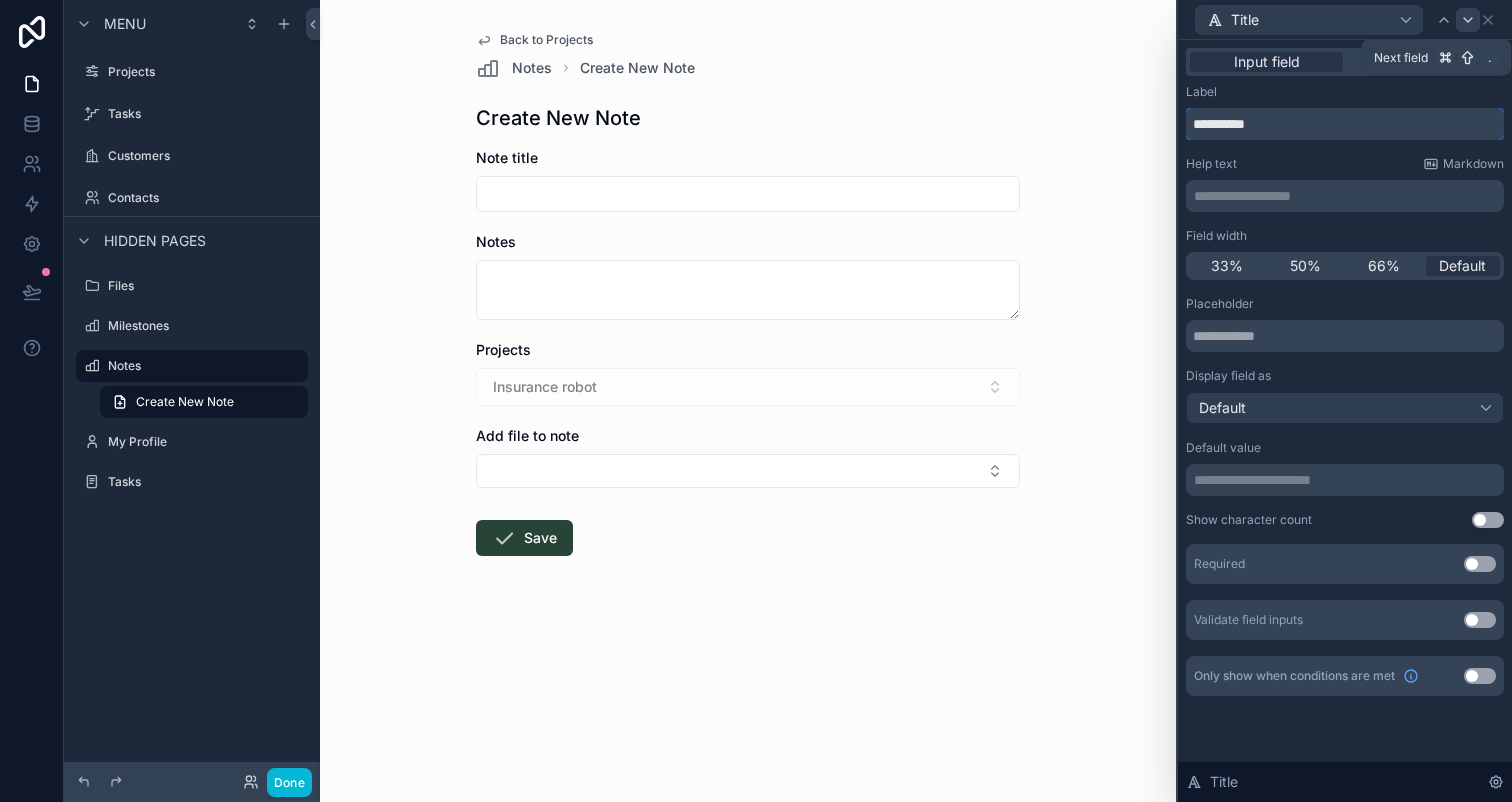 type on "**********" 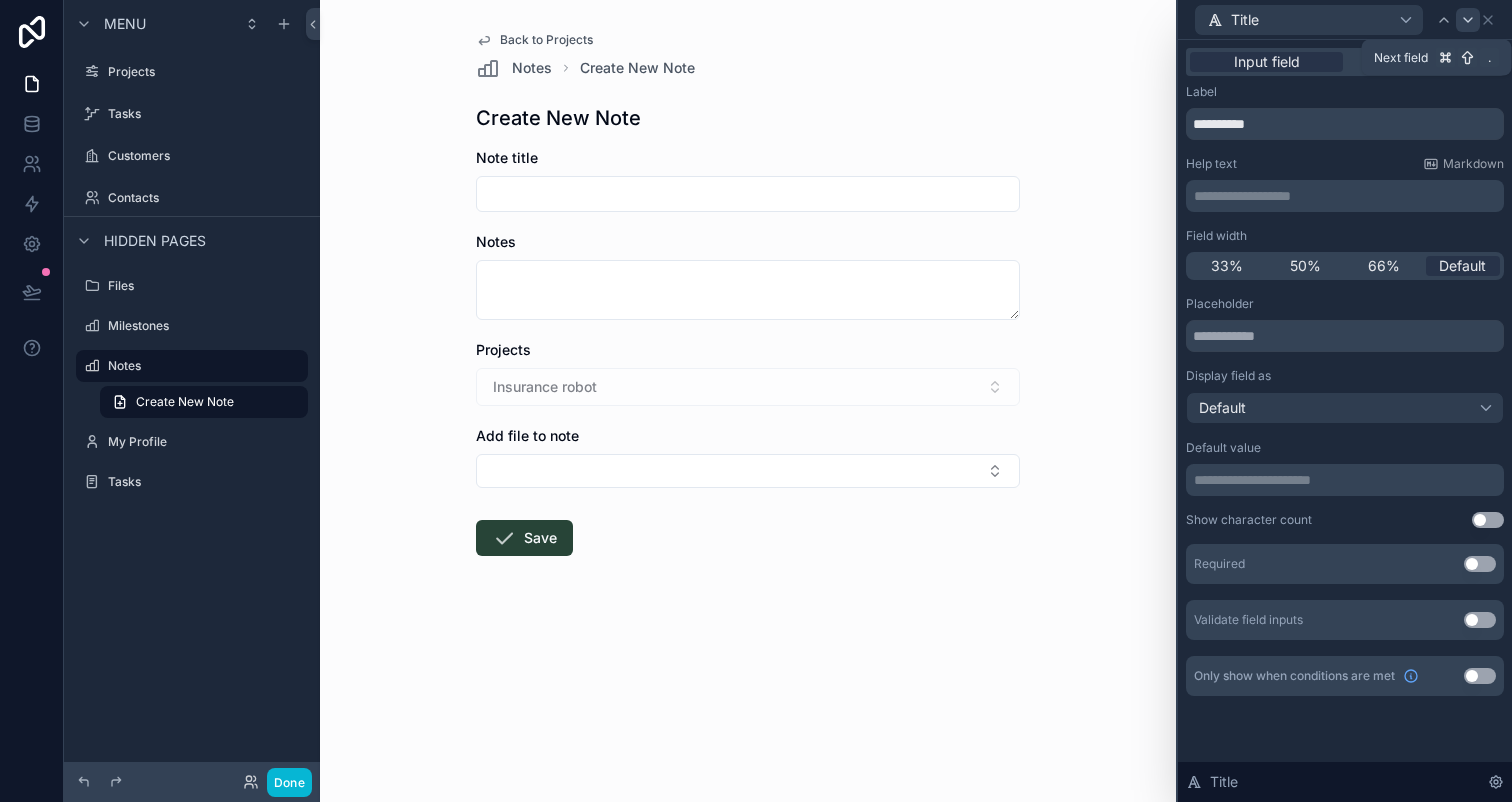 click 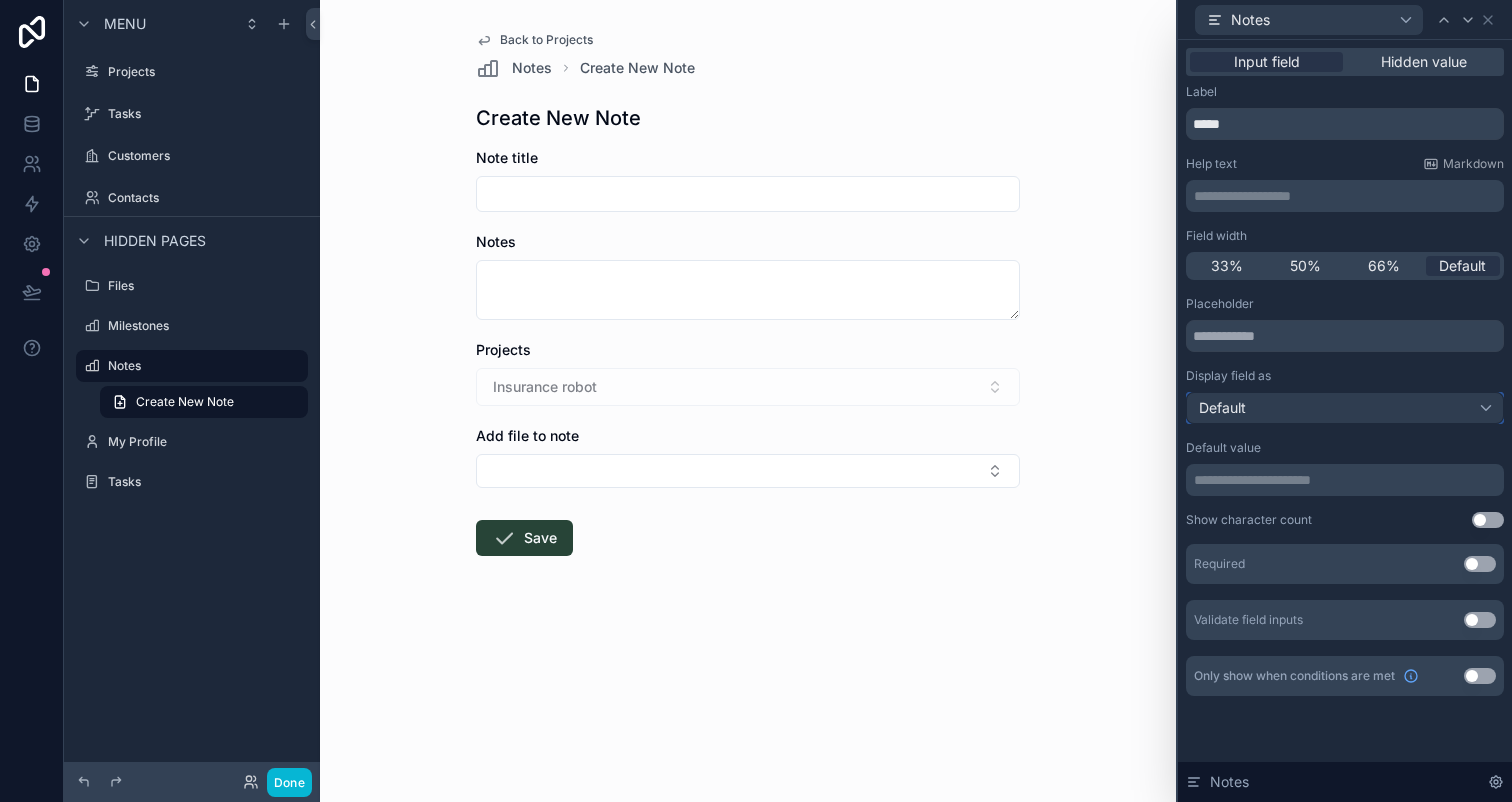 click on "Default" at bounding box center (1345, 408) 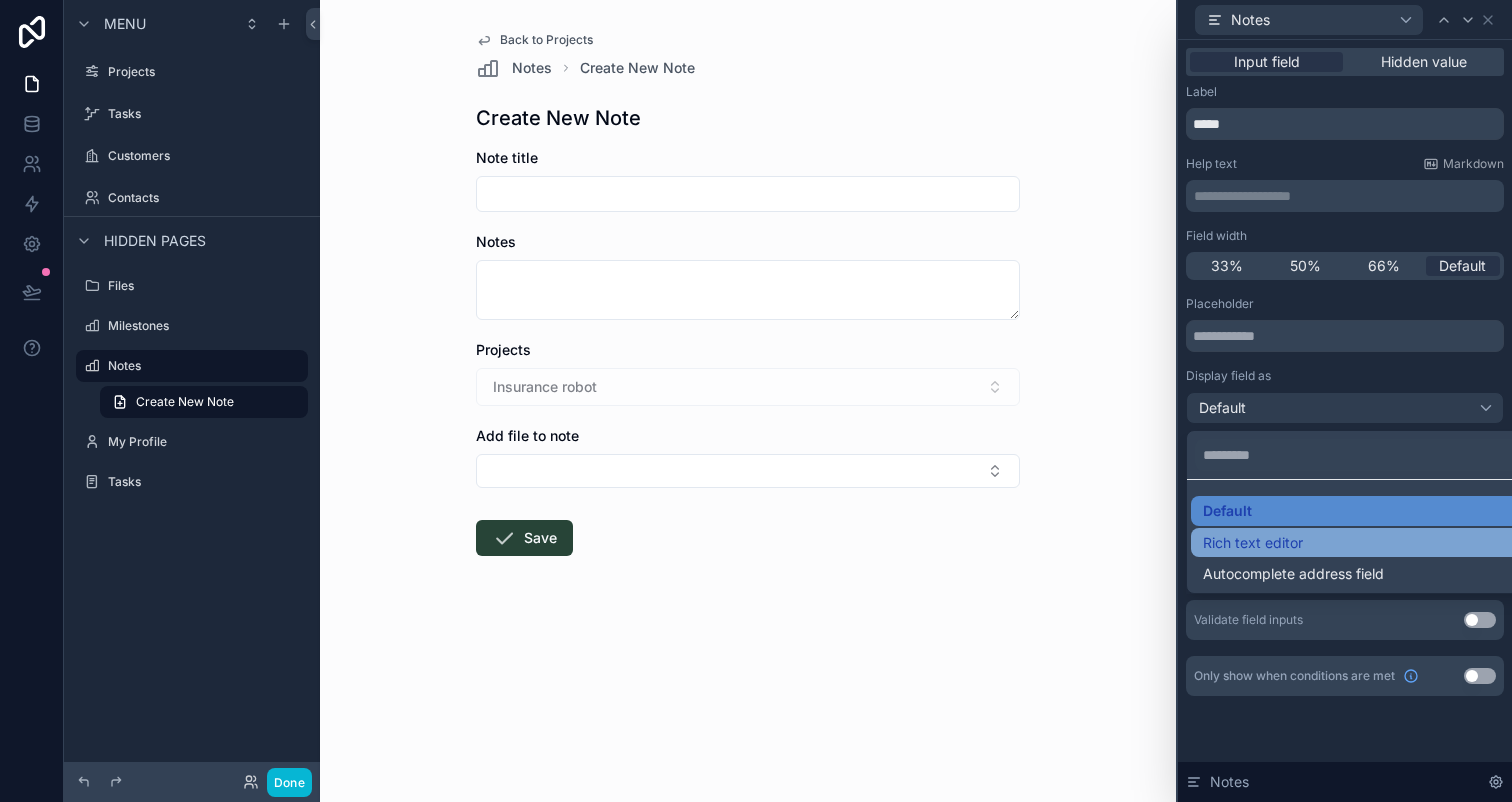 click on "Rich text editor" at bounding box center (1369, 543) 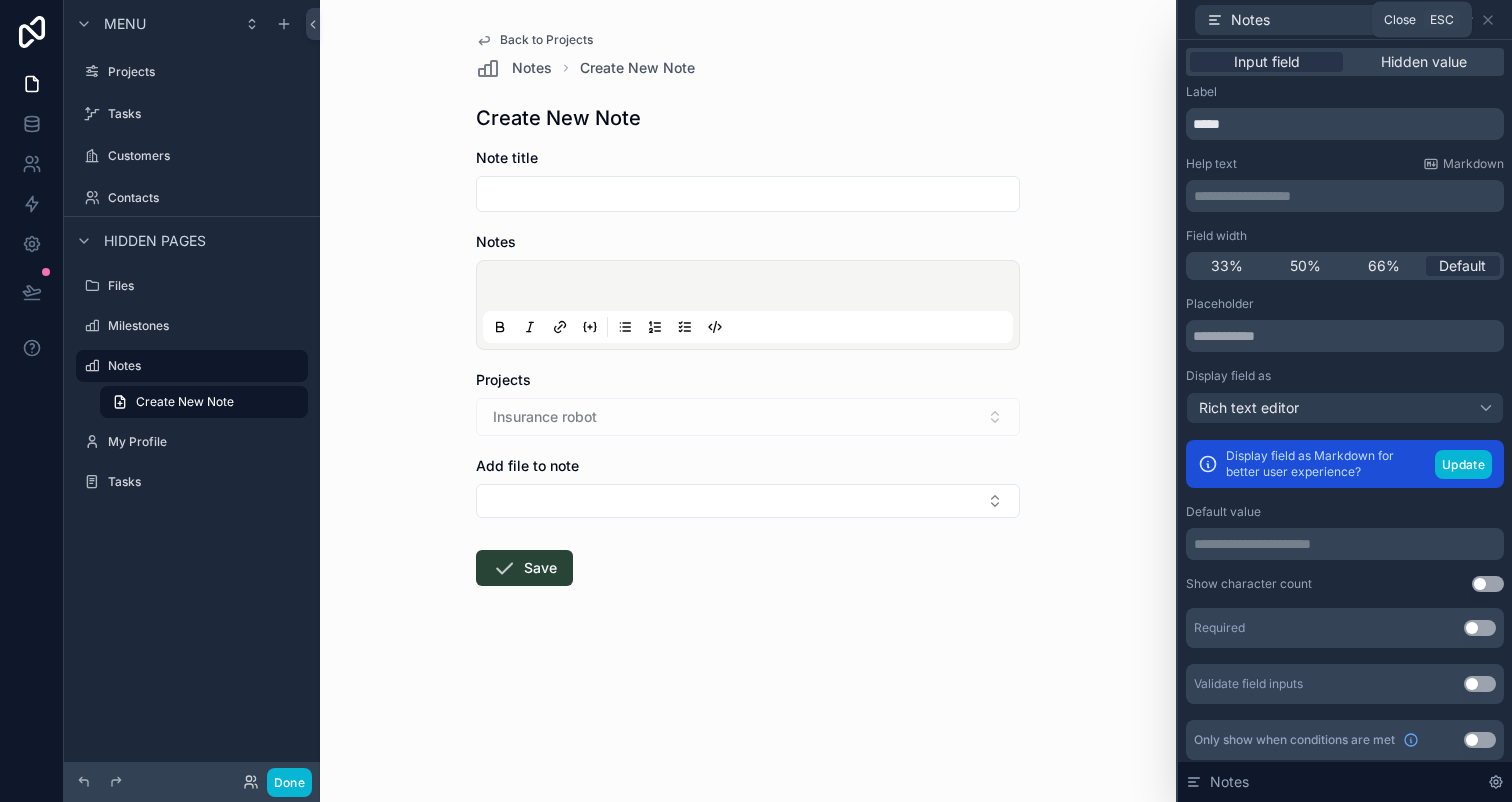 click on "Notes" at bounding box center [1345, 19] 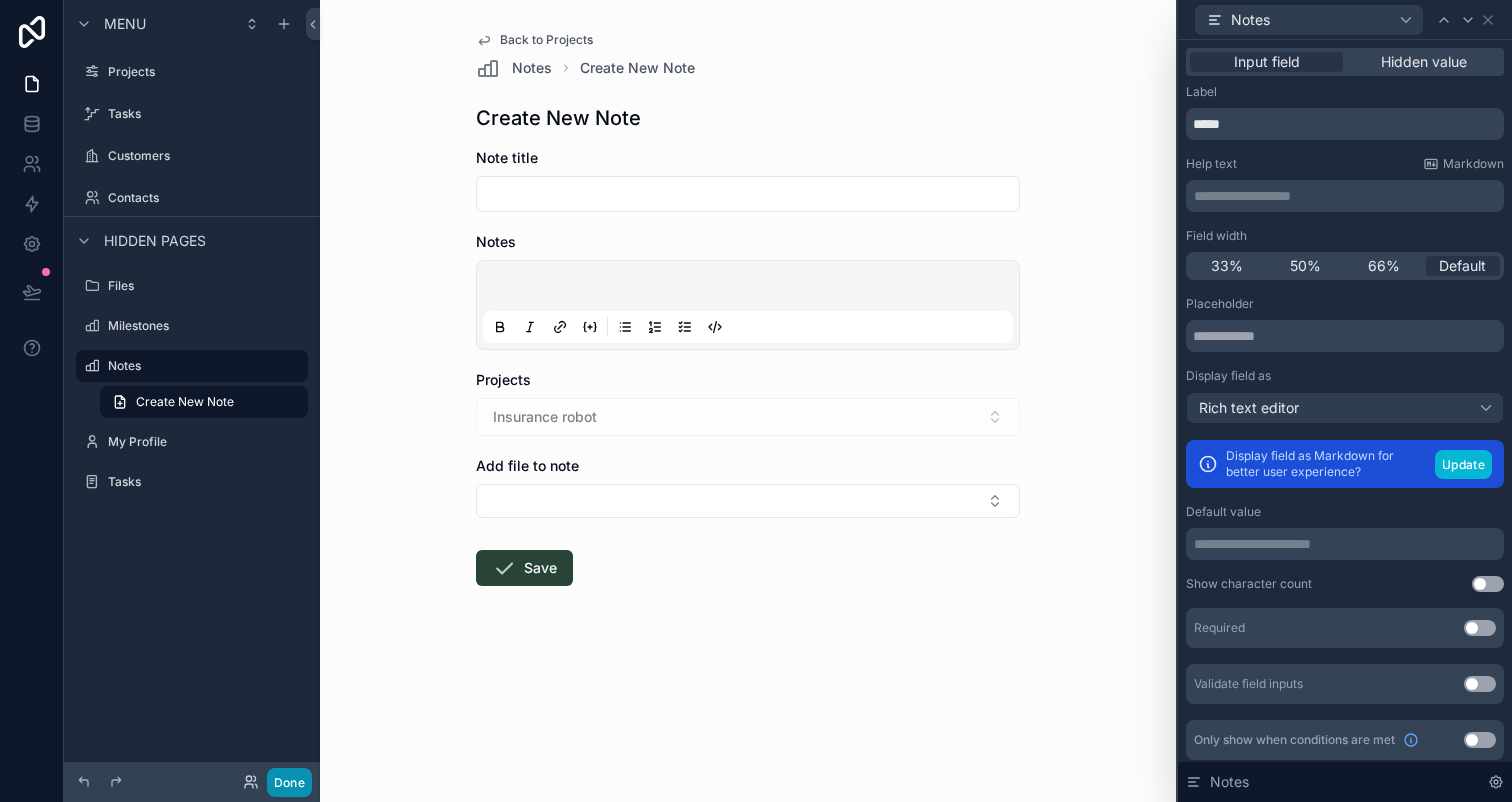 click on "Done" at bounding box center [289, 782] 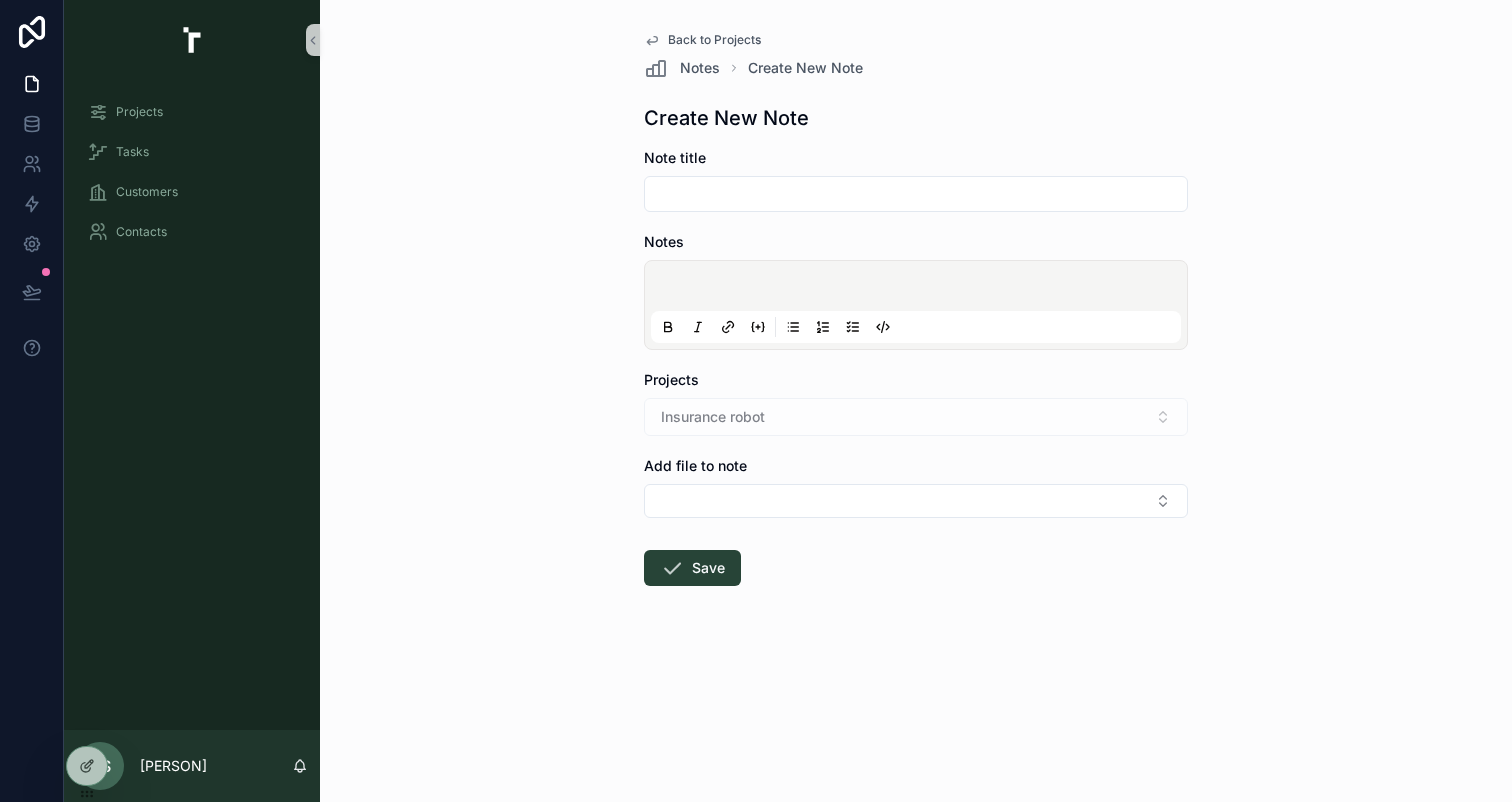 click on "Back to Projects" at bounding box center (714, 40) 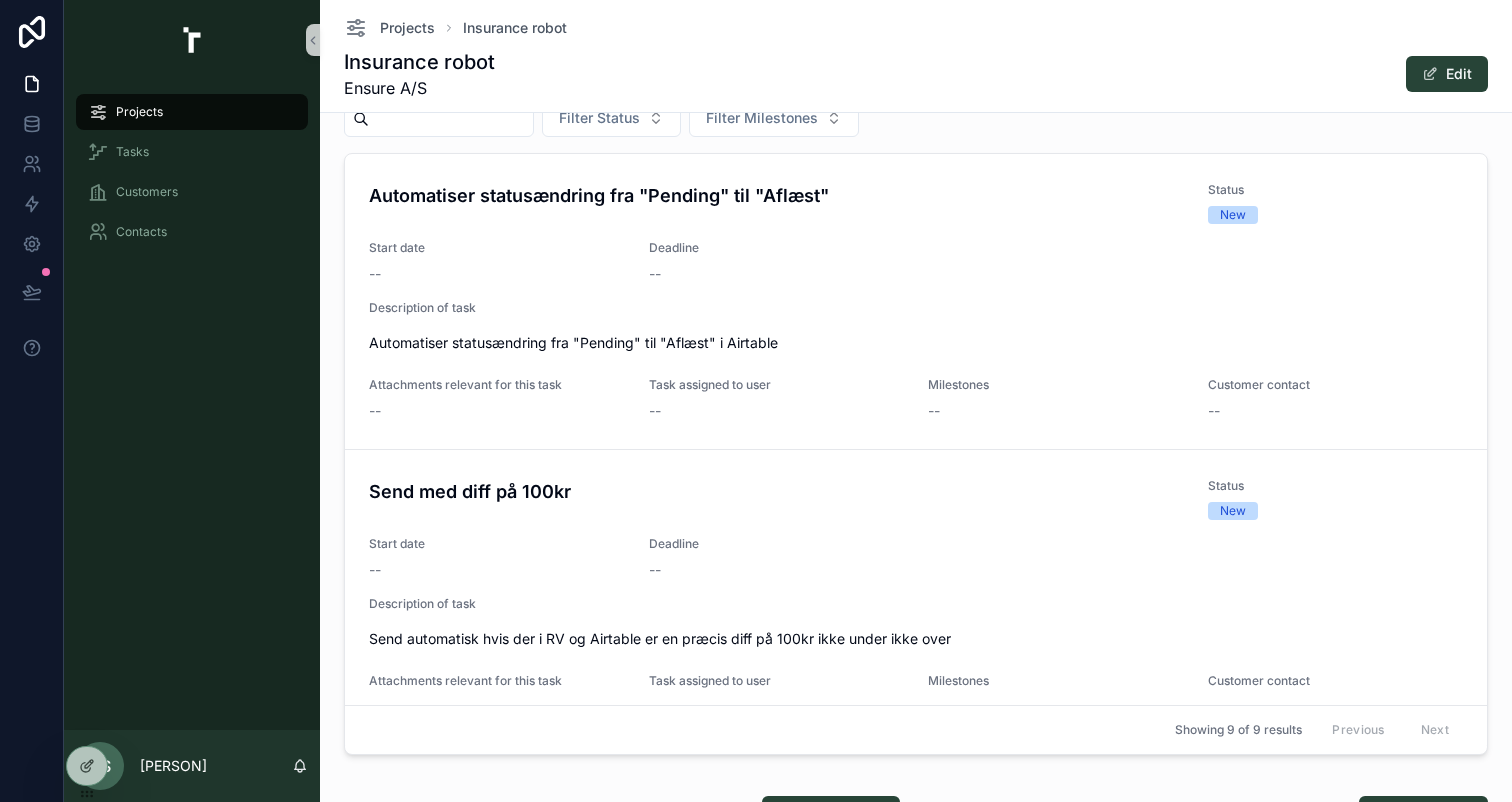scroll, scrollTop: 479, scrollLeft: 0, axis: vertical 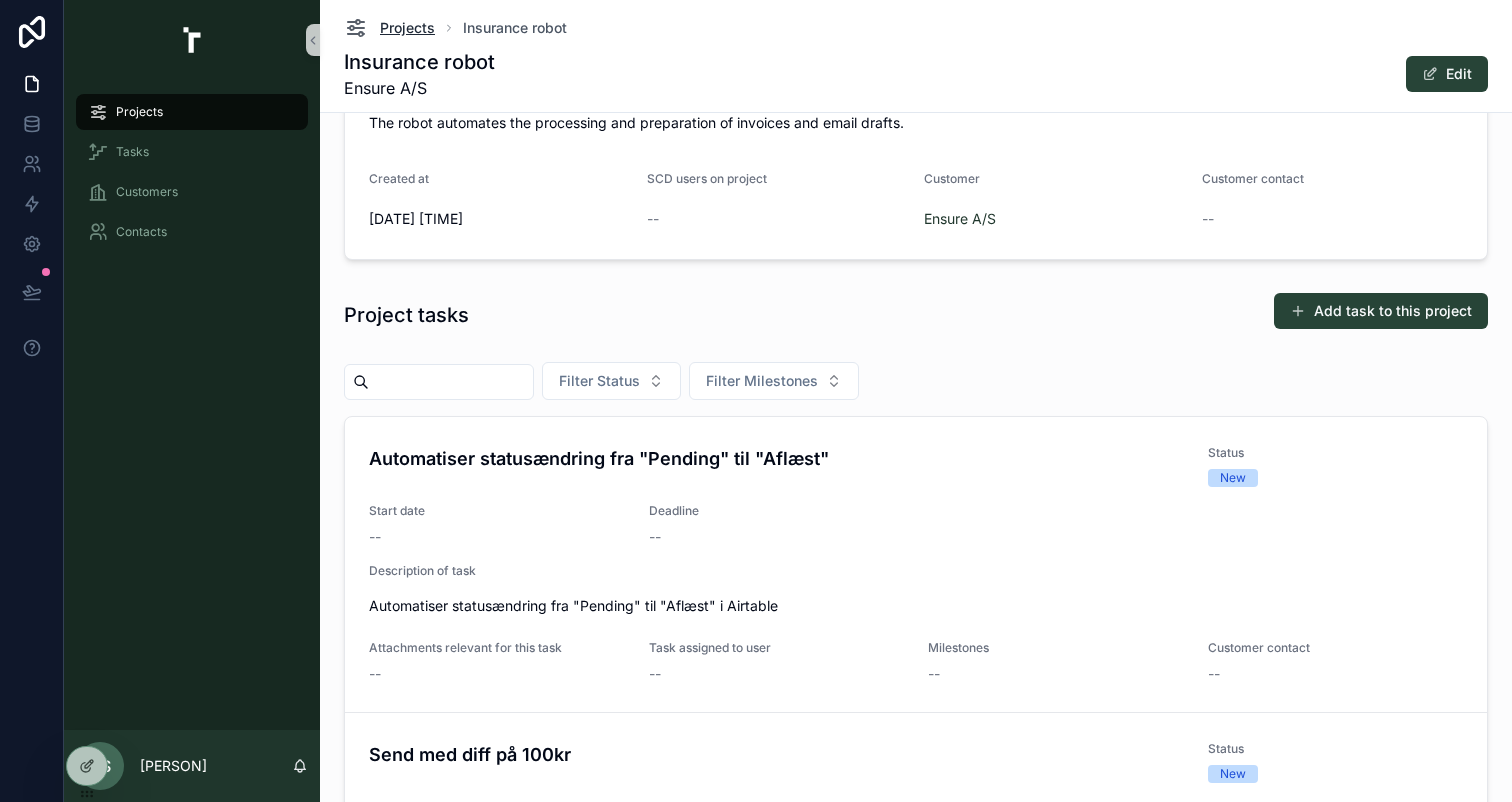click on "Projects" at bounding box center [407, 28] 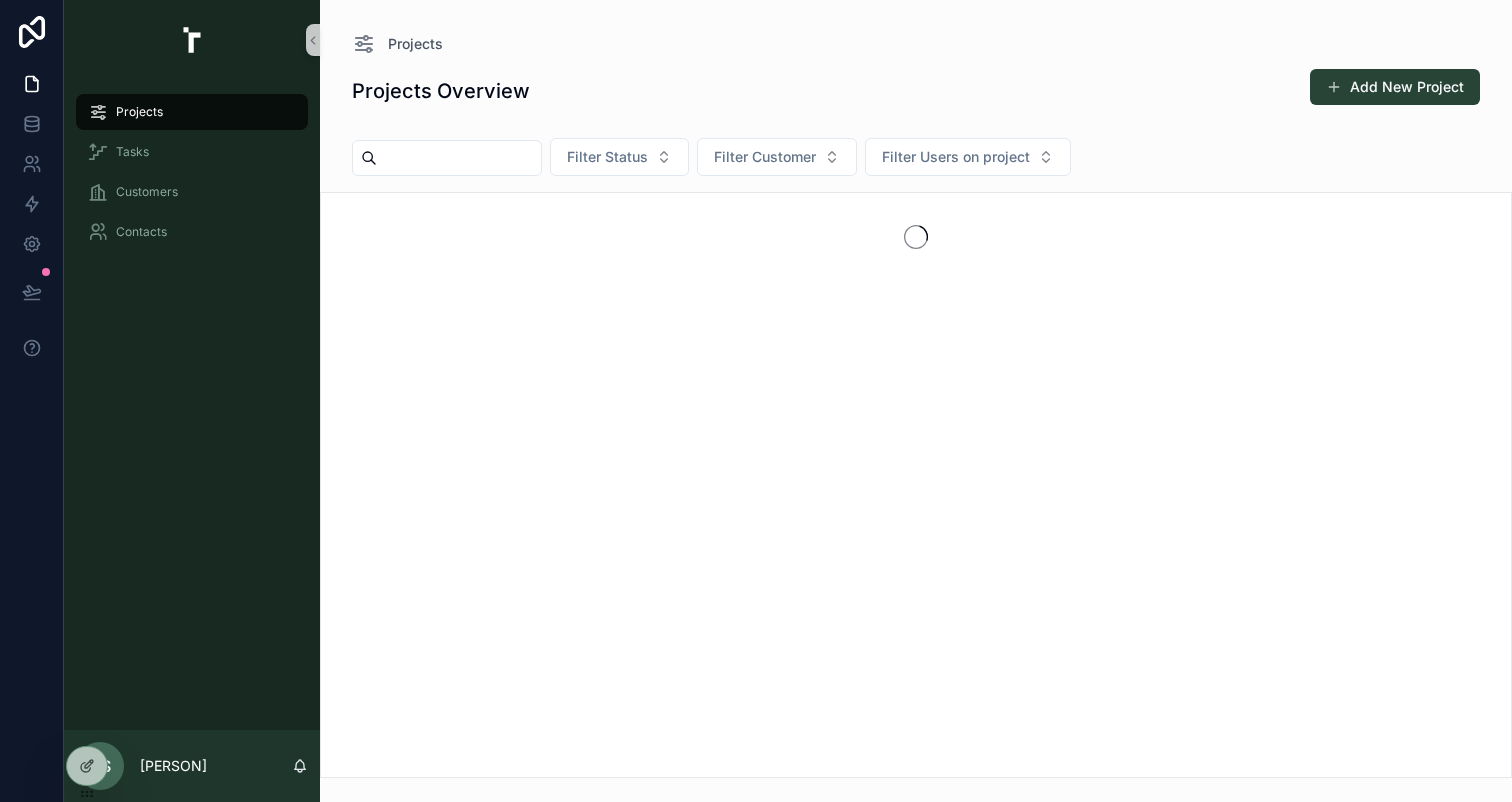 scroll, scrollTop: 0, scrollLeft: 0, axis: both 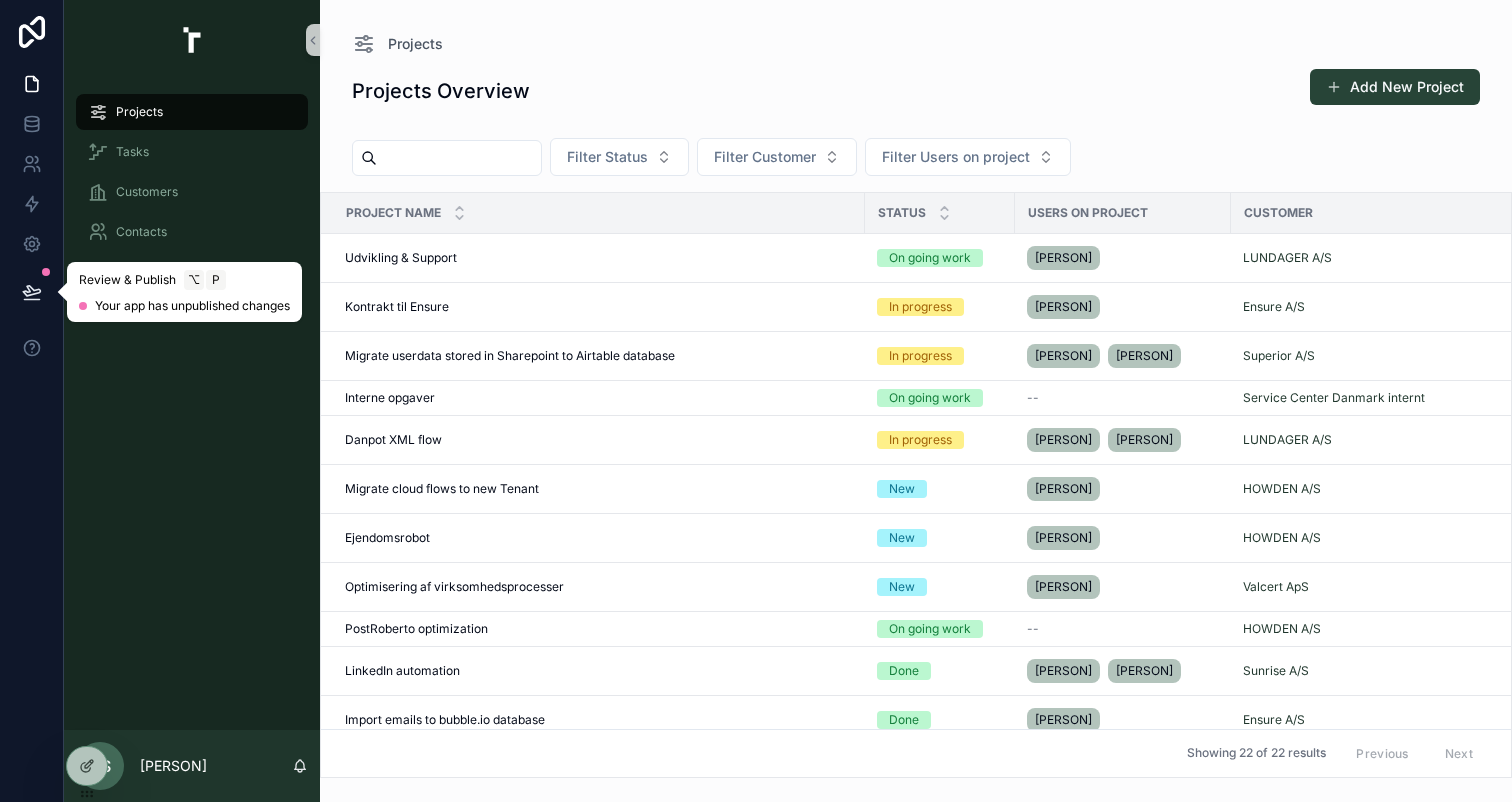 click 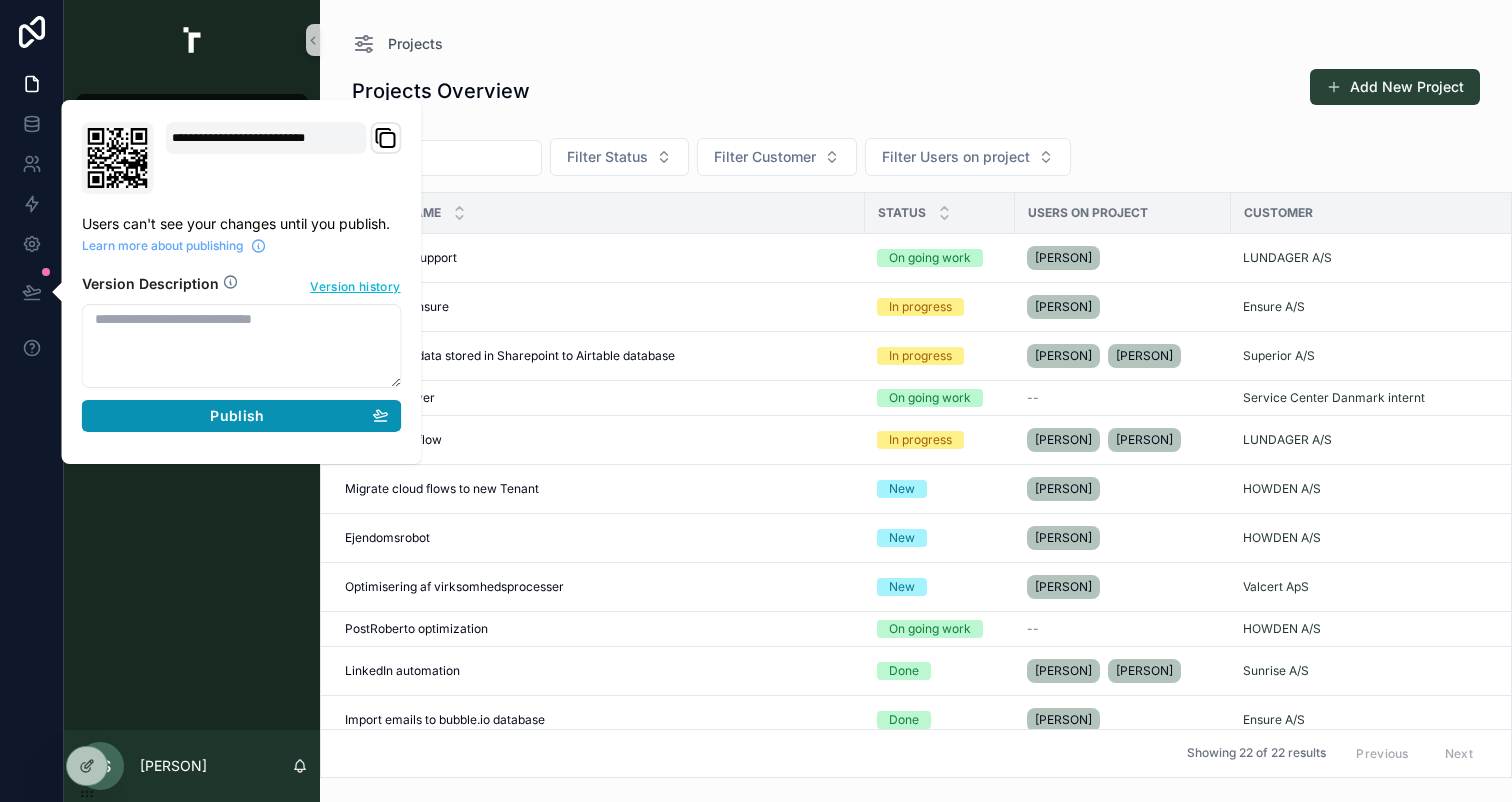 click on "Publish" at bounding box center [237, 416] 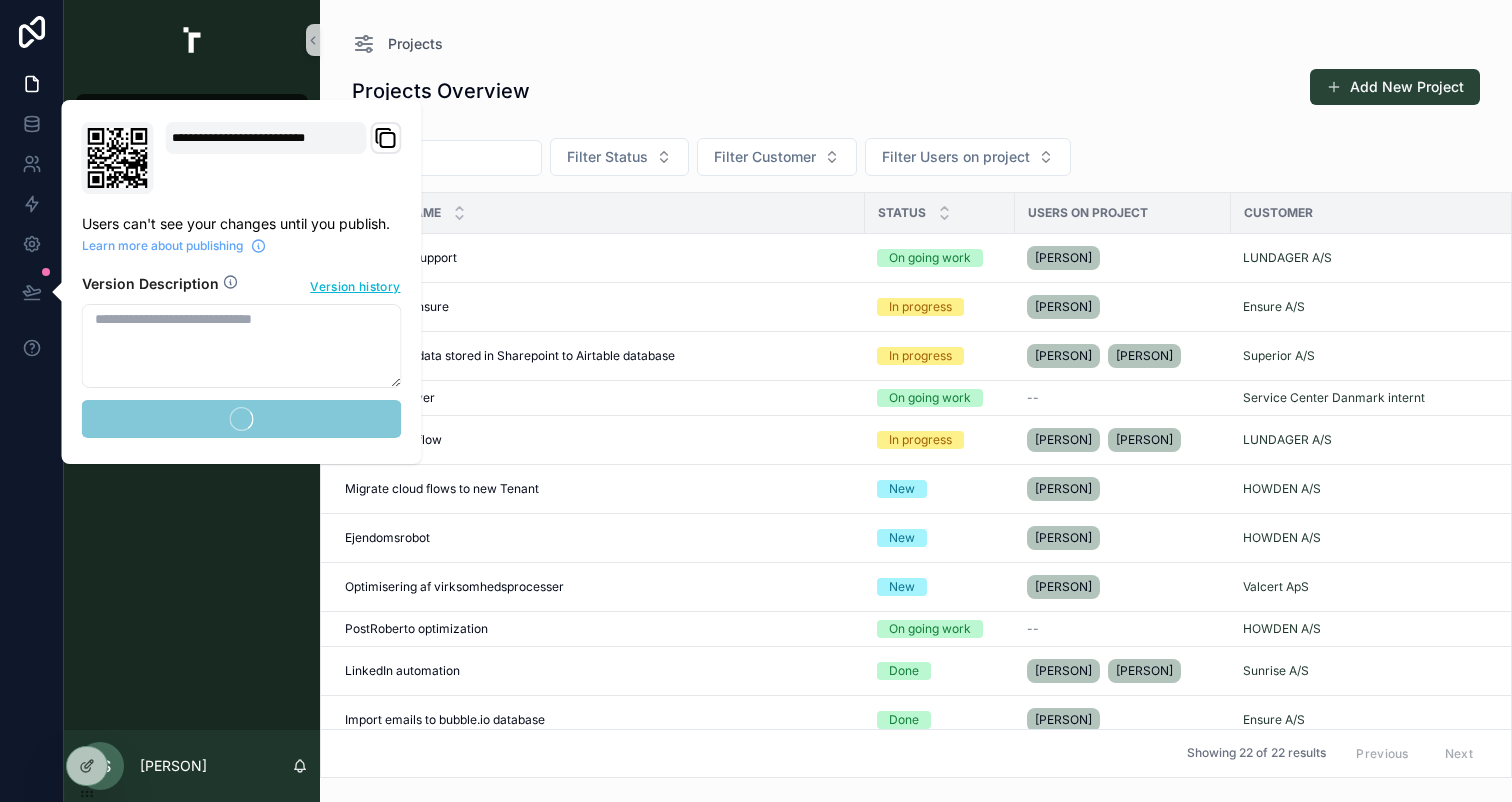 click at bounding box center [192, 40] 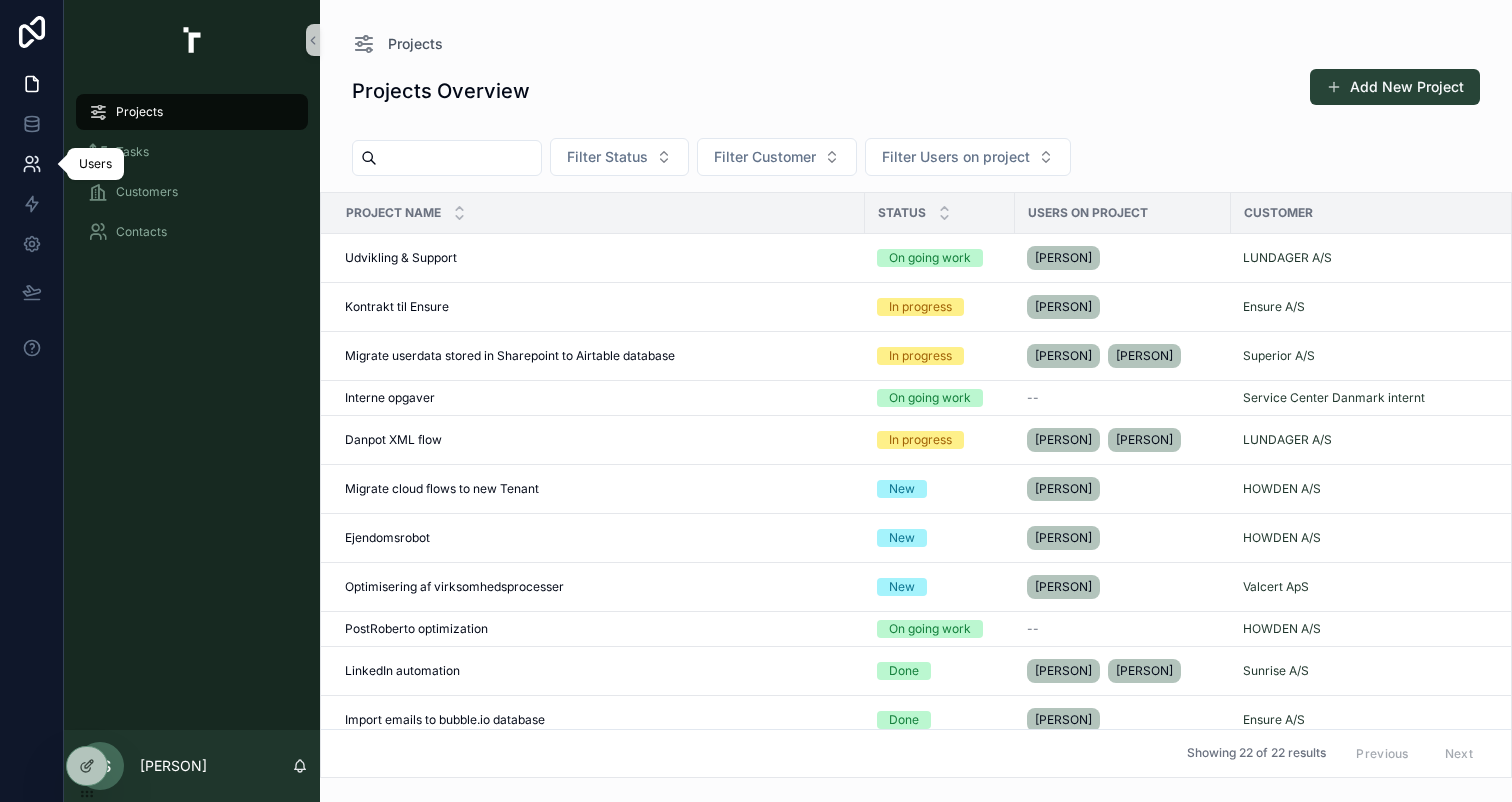 click 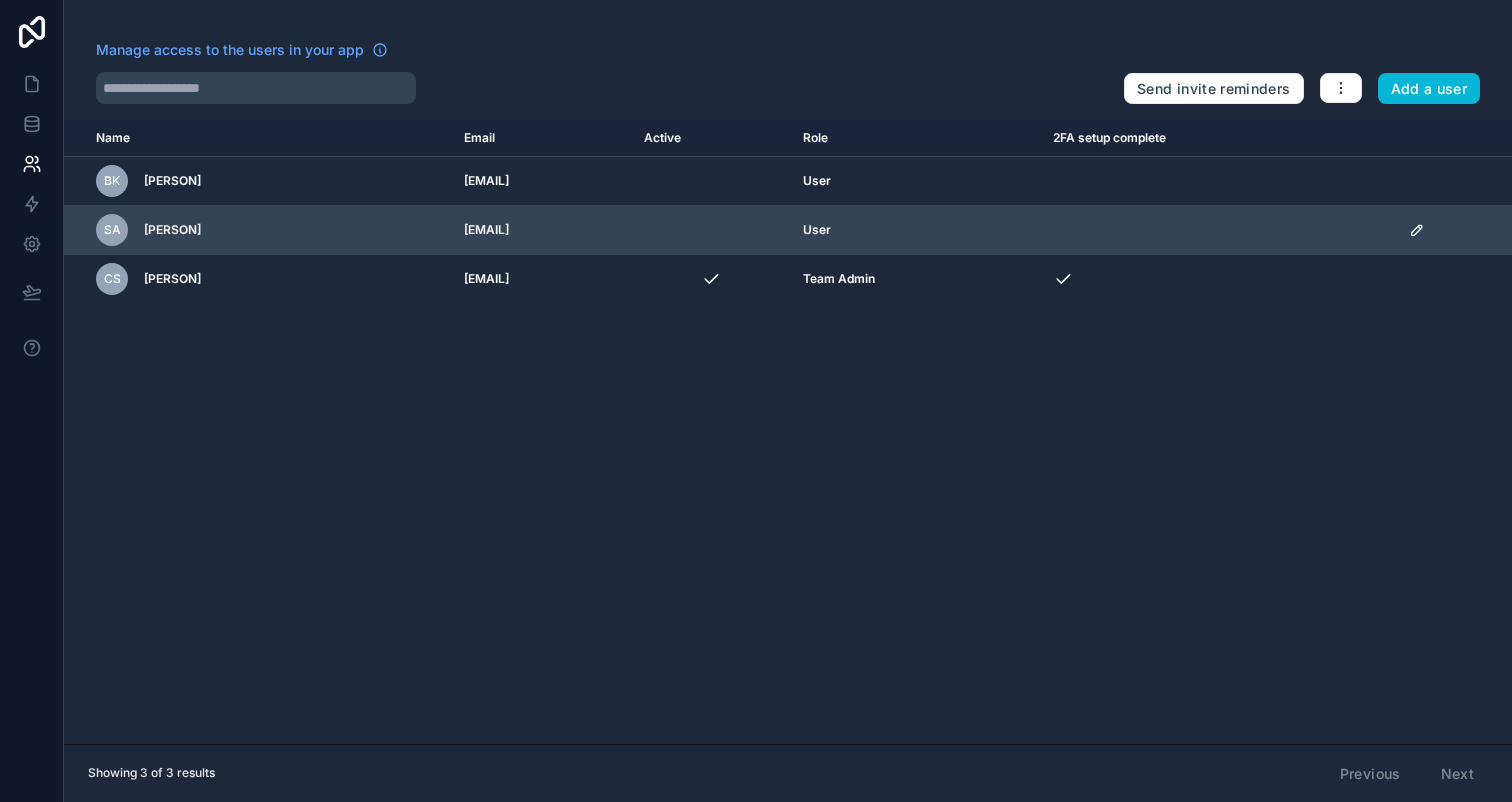 click 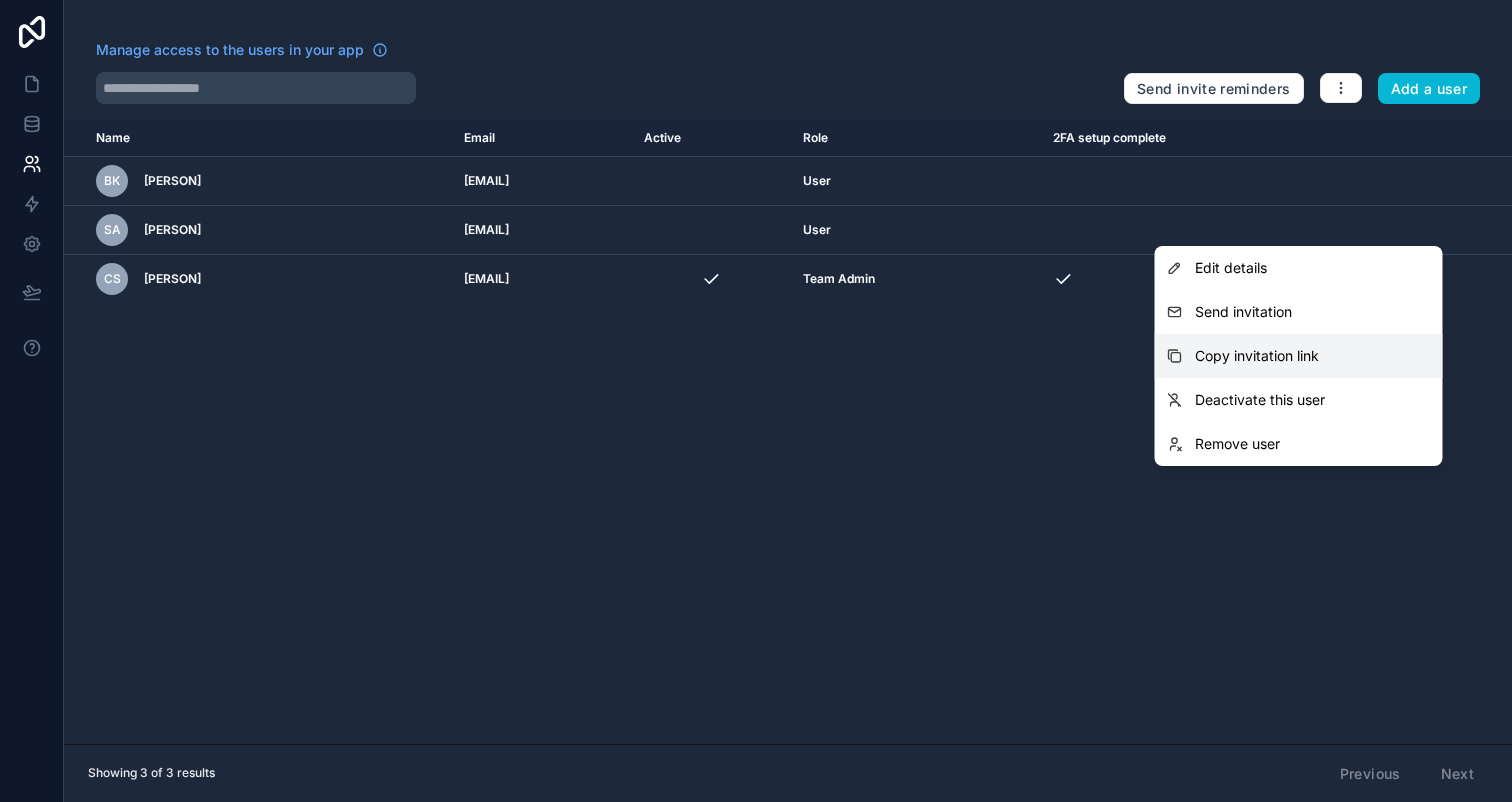 click on "Copy invitation link" at bounding box center [1257, 356] 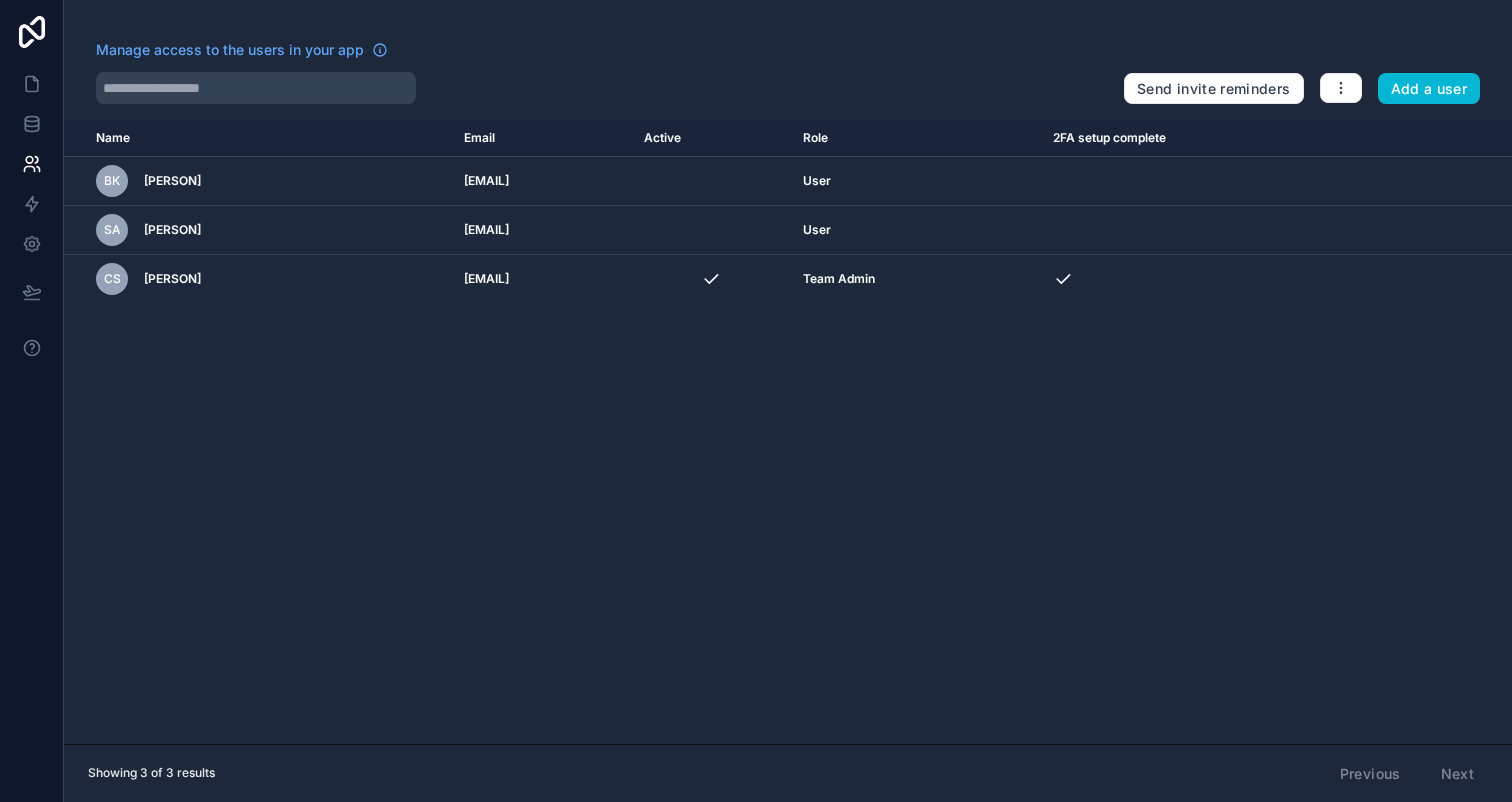 click on "Name Email Active Role 2FA setup complete userTable.email BK [PERSON] [EMAIL] User SA [PERSON] [EMAIL] User CS [PERSON] [EMAIL] Team Admin" at bounding box center [788, 432] 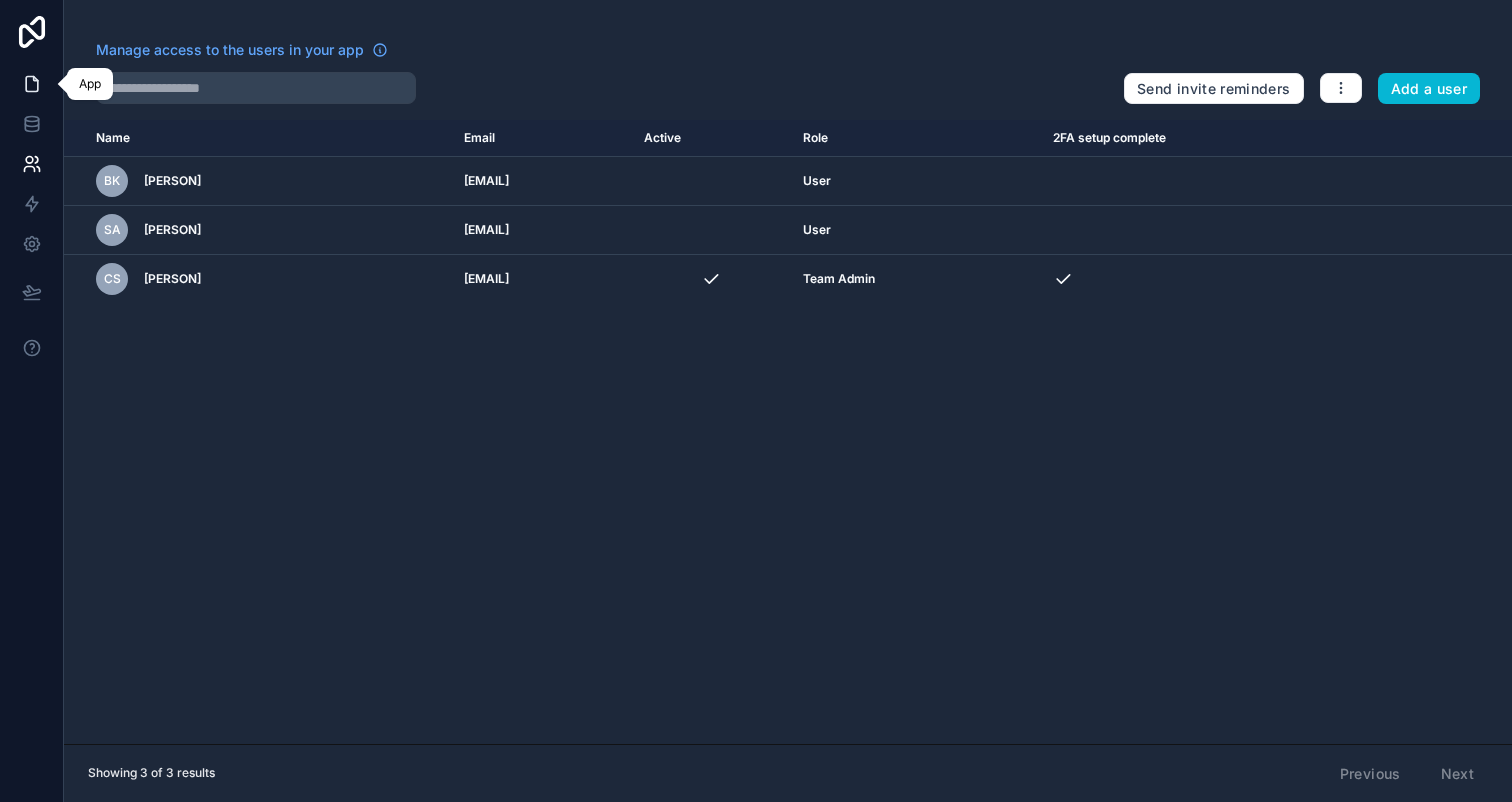 click at bounding box center (31, 84) 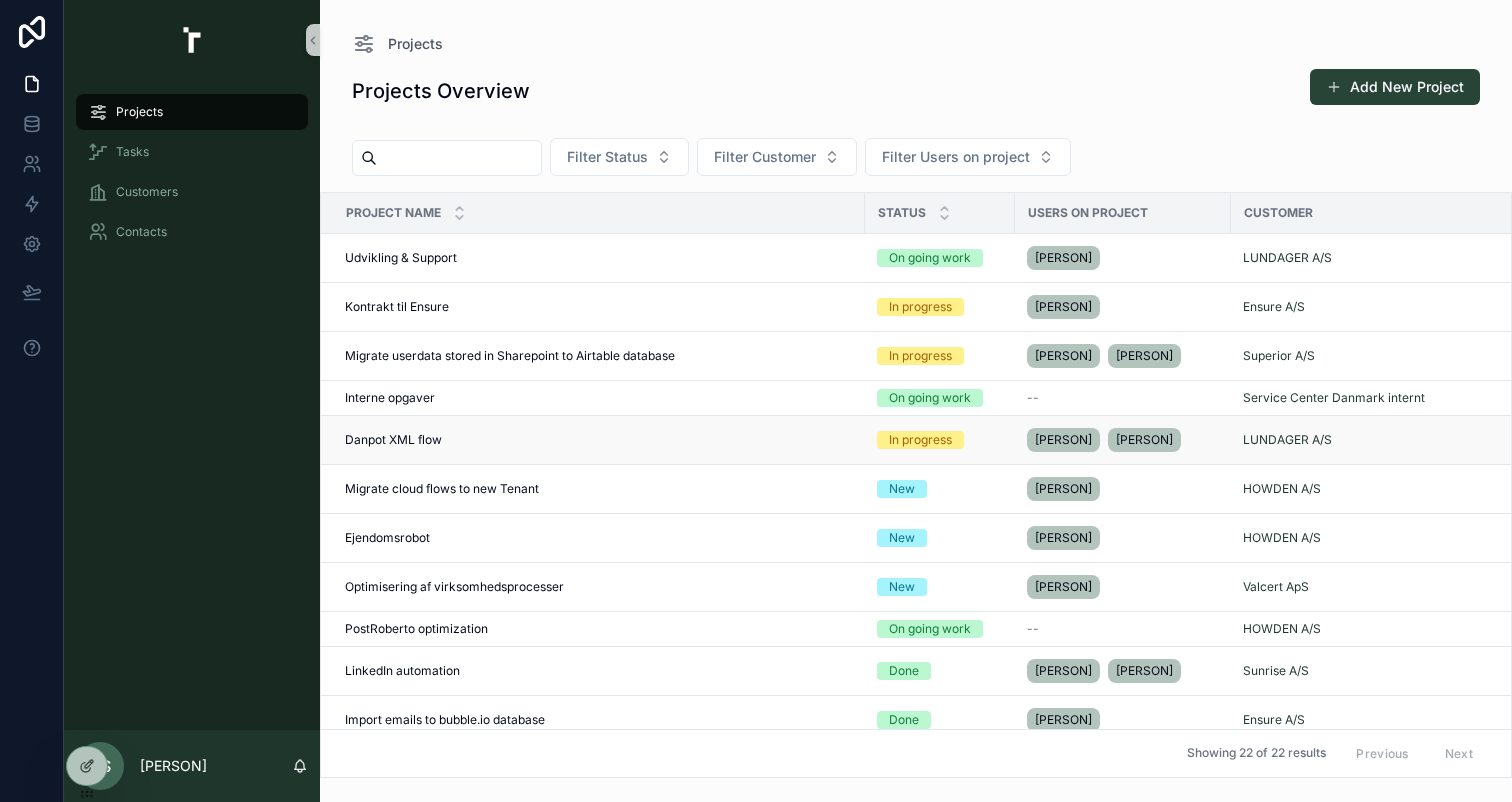 scroll, scrollTop: 552, scrollLeft: 0, axis: vertical 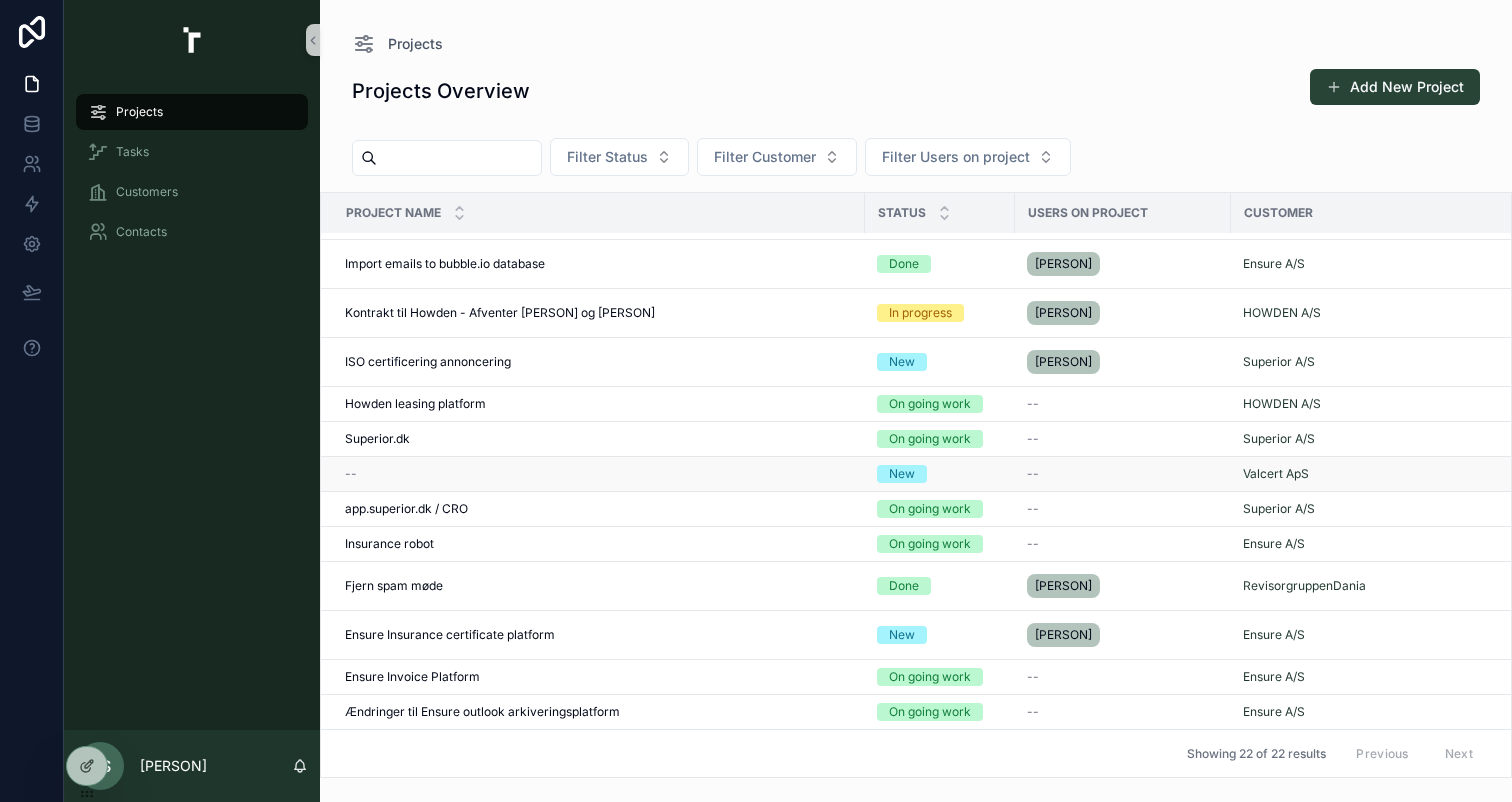 click on "--" at bounding box center (599, 474) 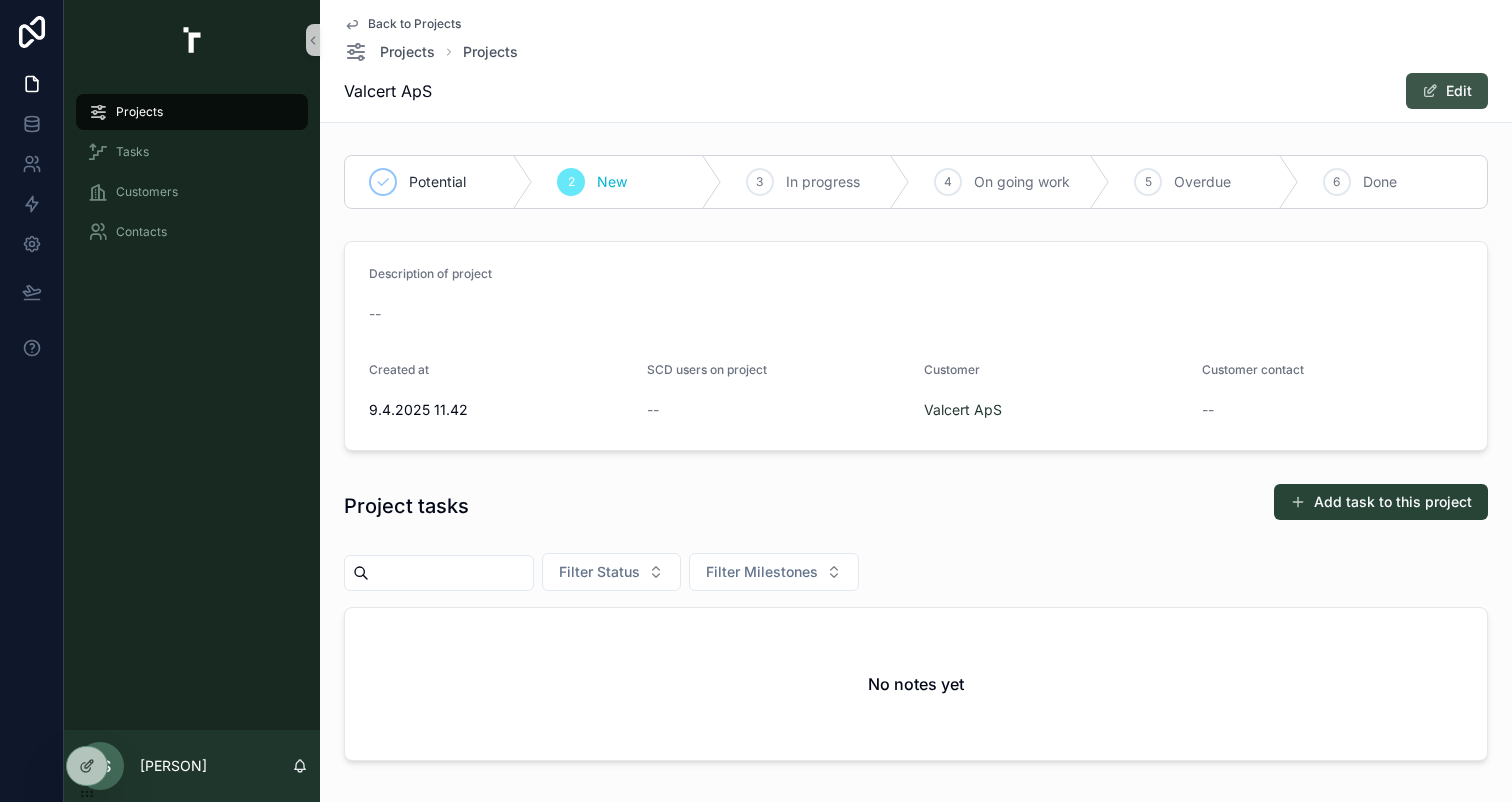 click on "Edit" at bounding box center (1447, 91) 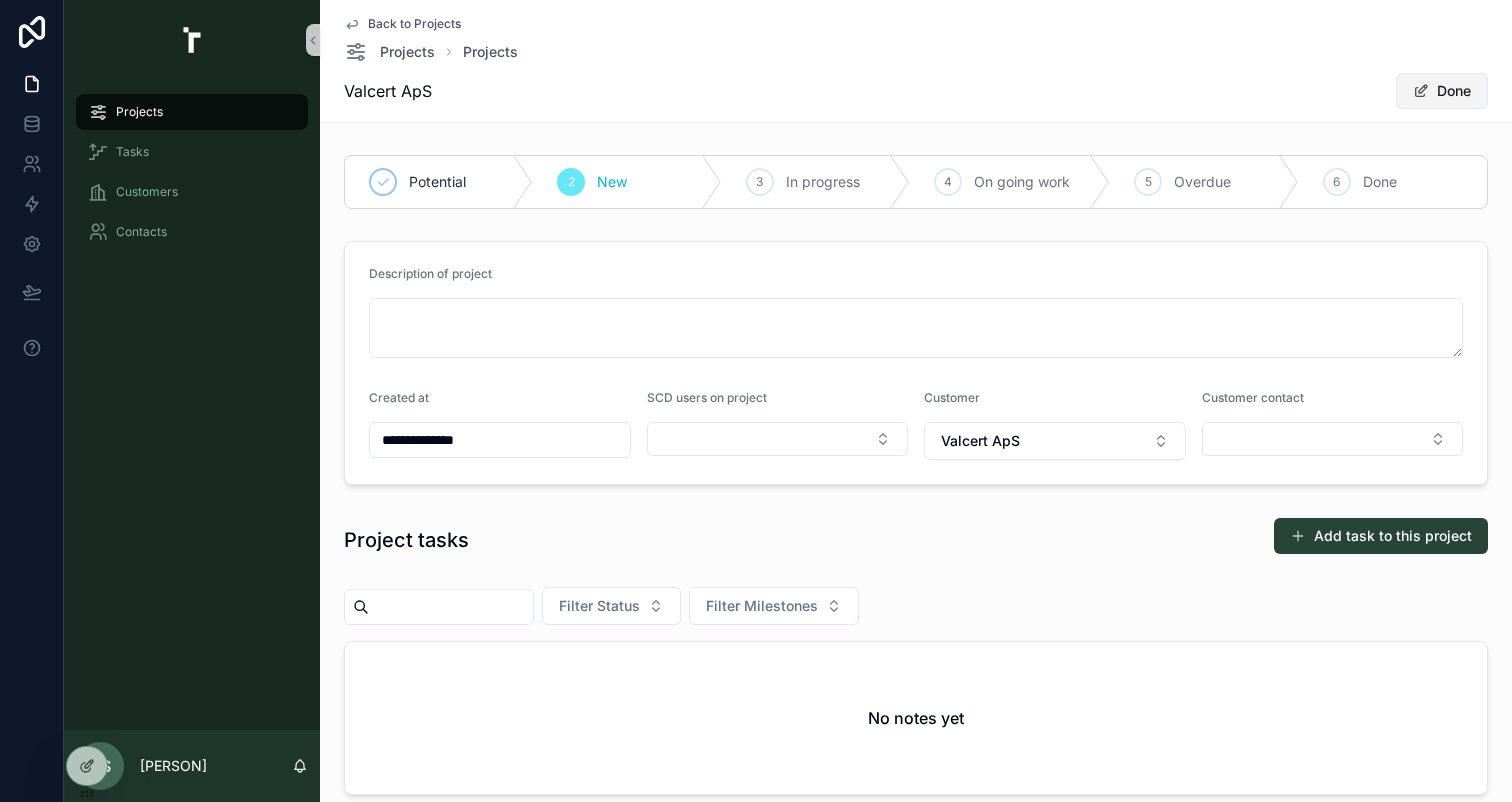 click on "Done" at bounding box center (1442, 91) 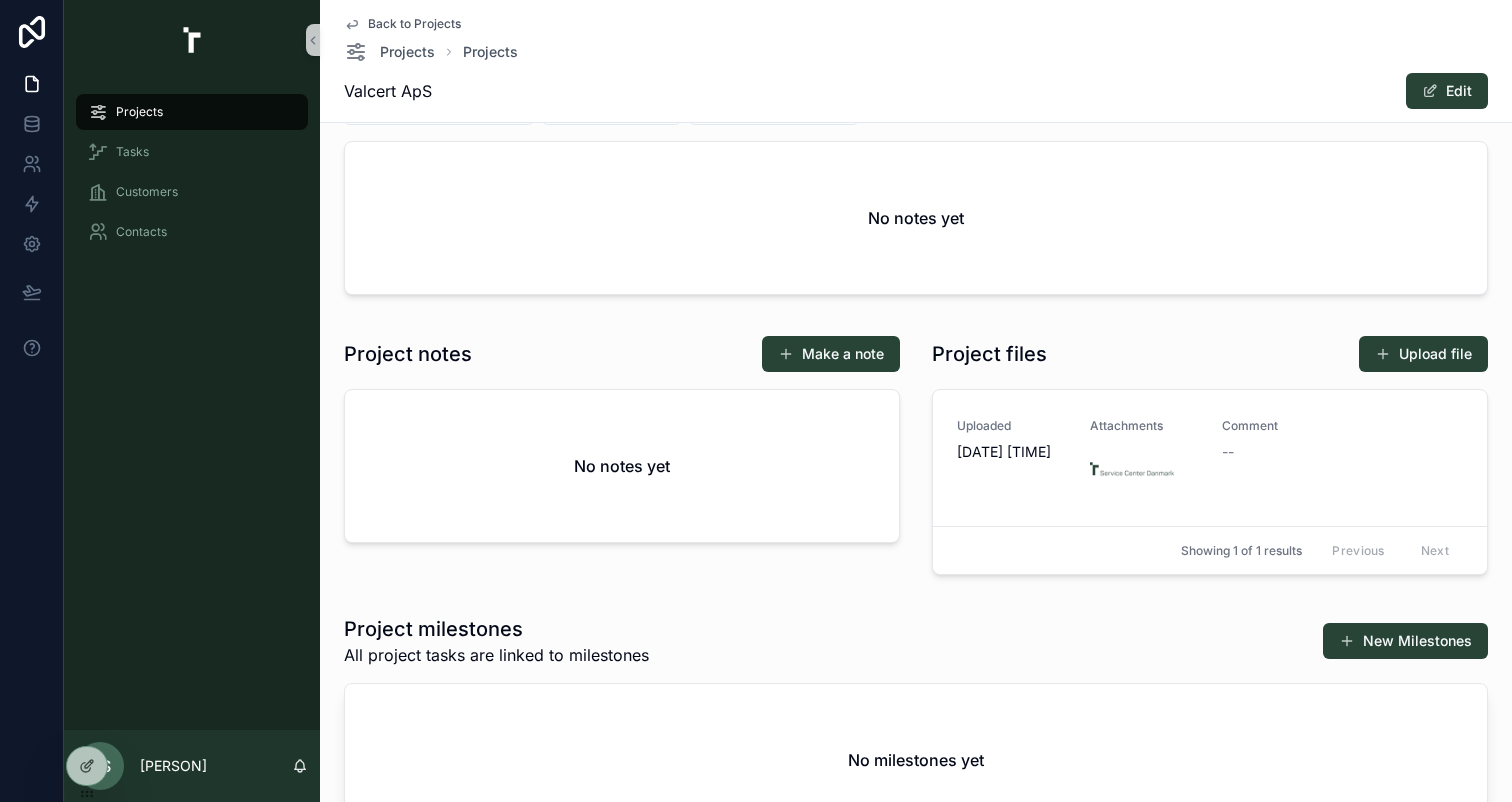 scroll, scrollTop: 0, scrollLeft: 0, axis: both 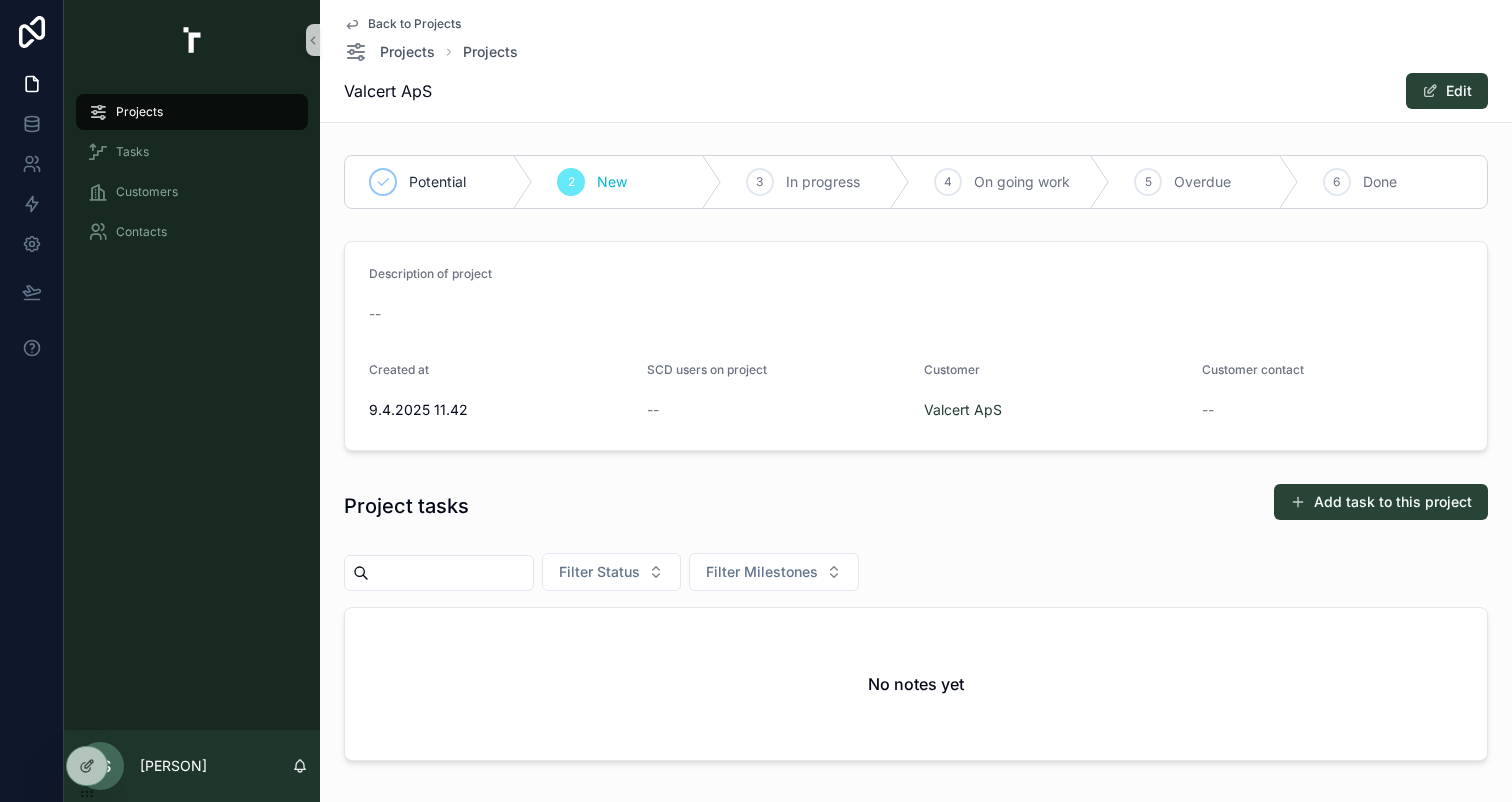 click on "--" at bounding box center (916, 314) 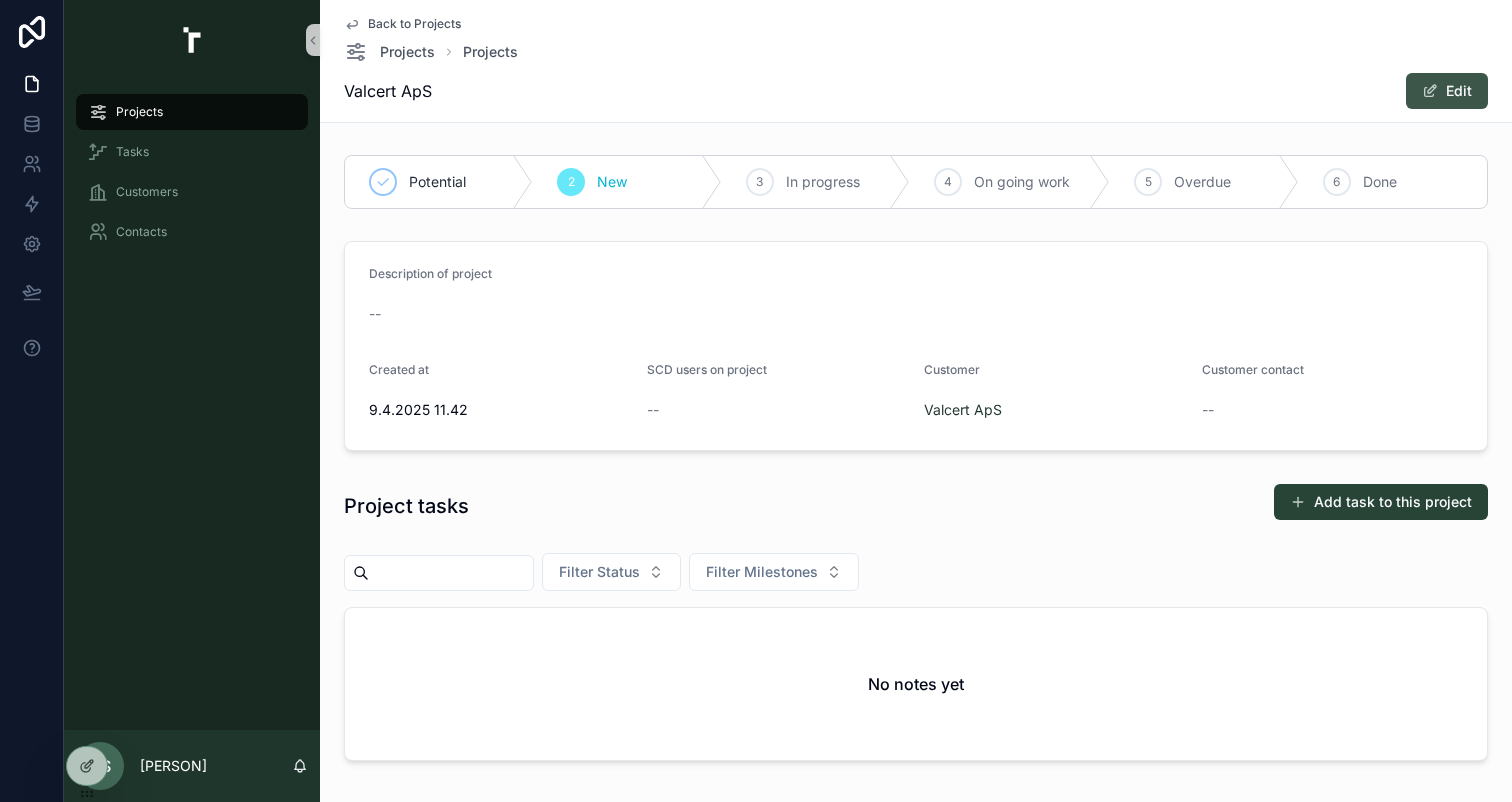 click on "Edit" at bounding box center (1447, 91) 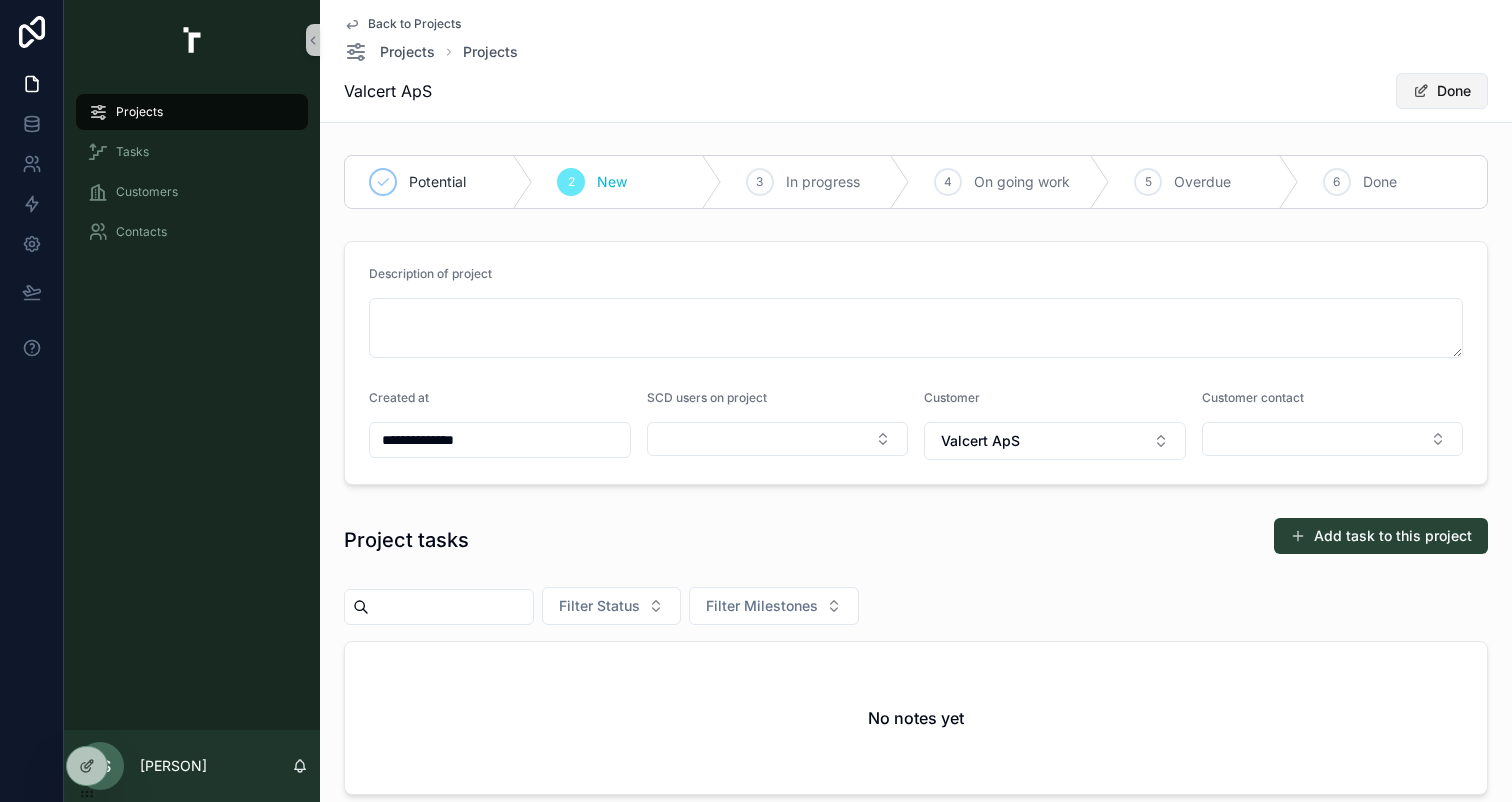 click on "Done" at bounding box center (1442, 91) 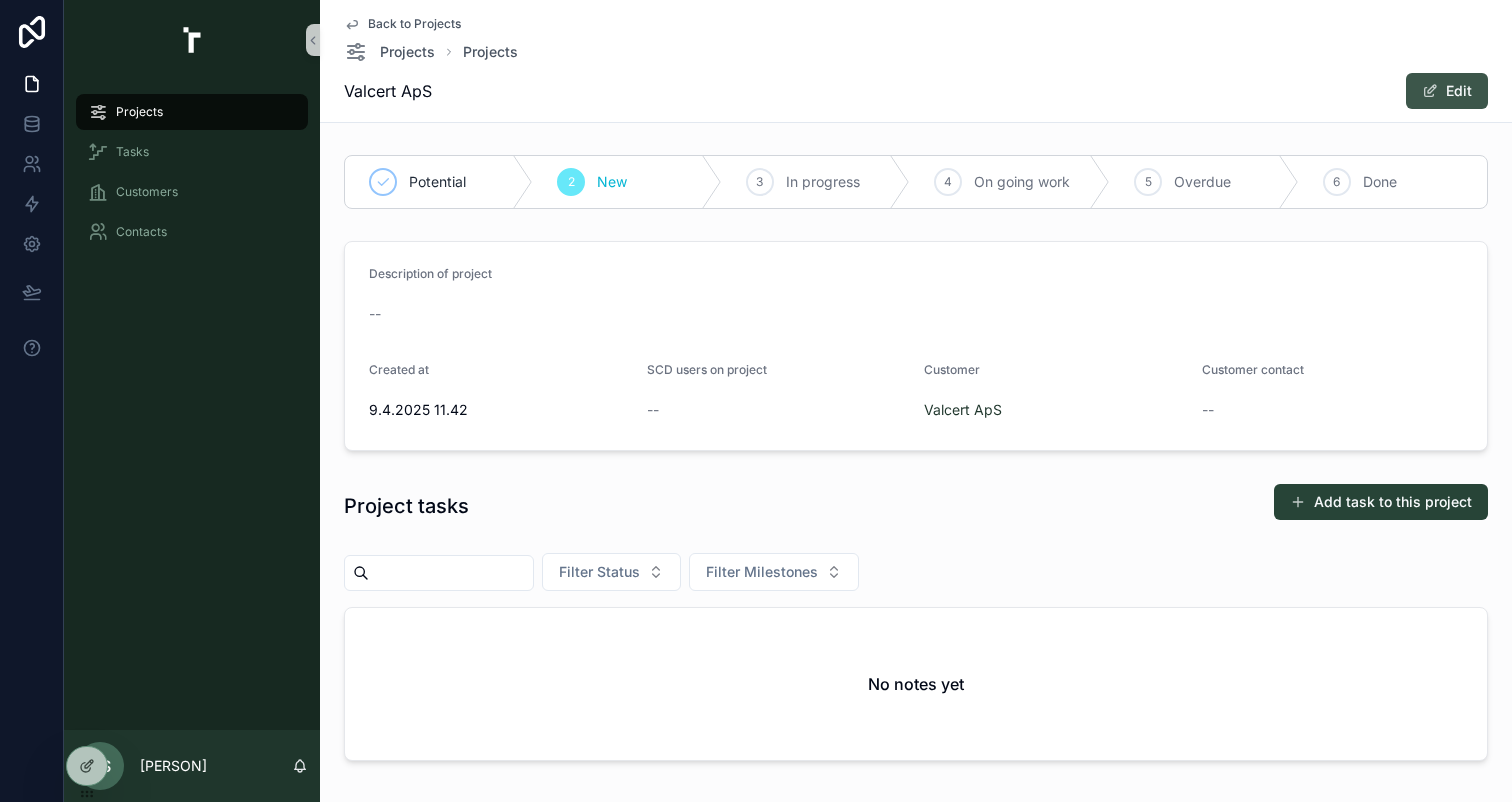 click on "Edit" at bounding box center (1447, 91) 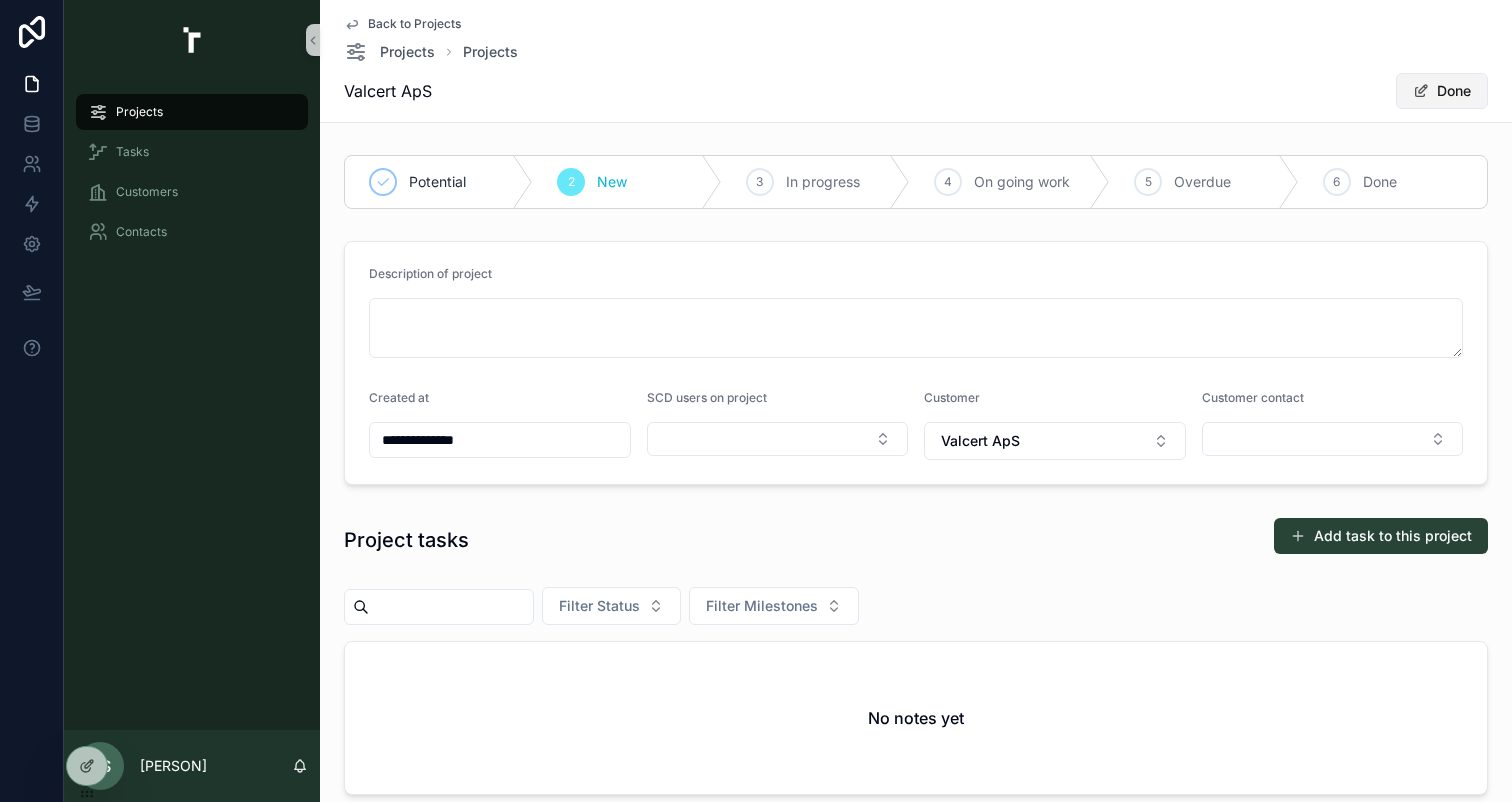 click on "Done" at bounding box center (1442, 91) 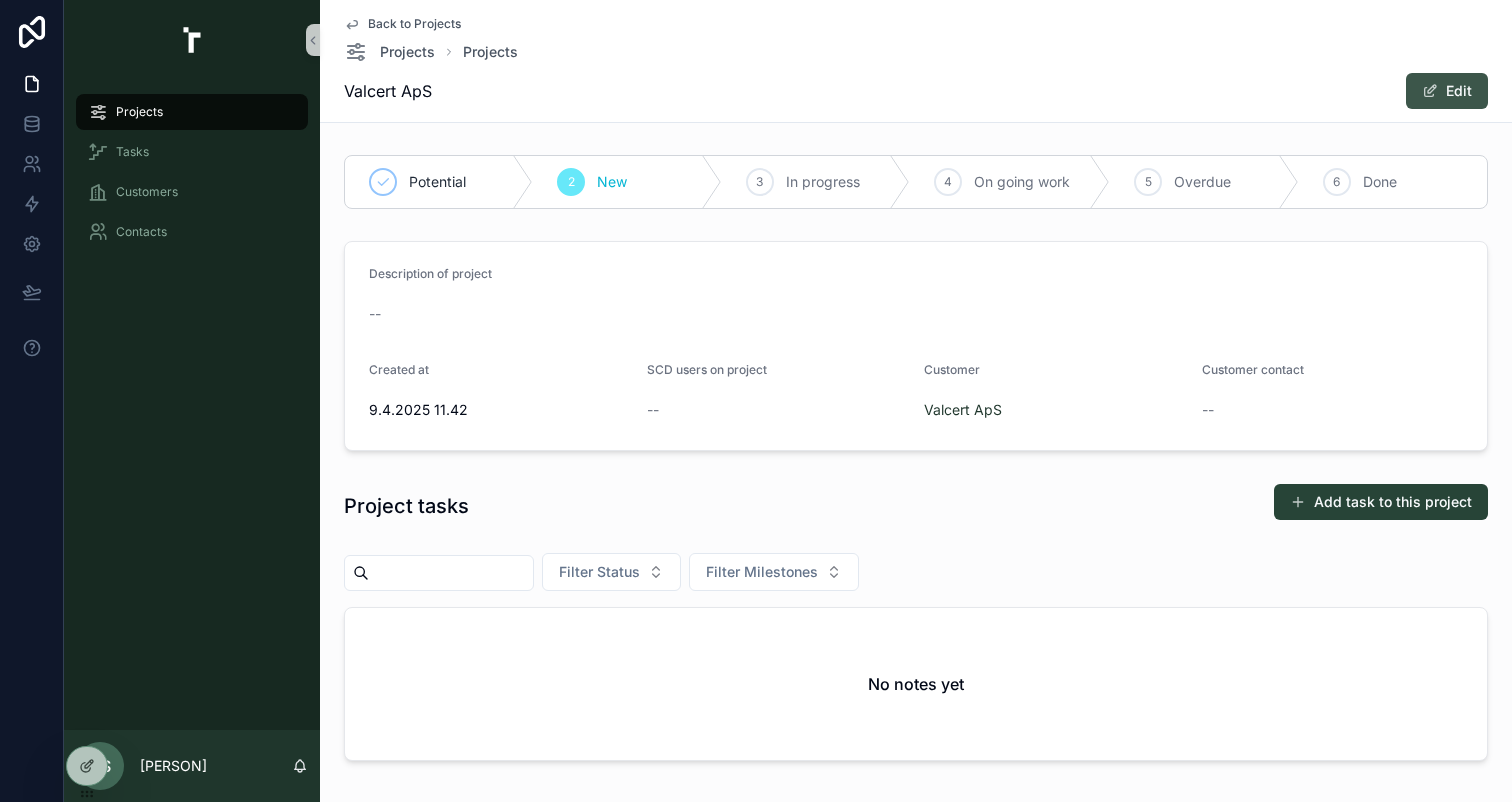 type 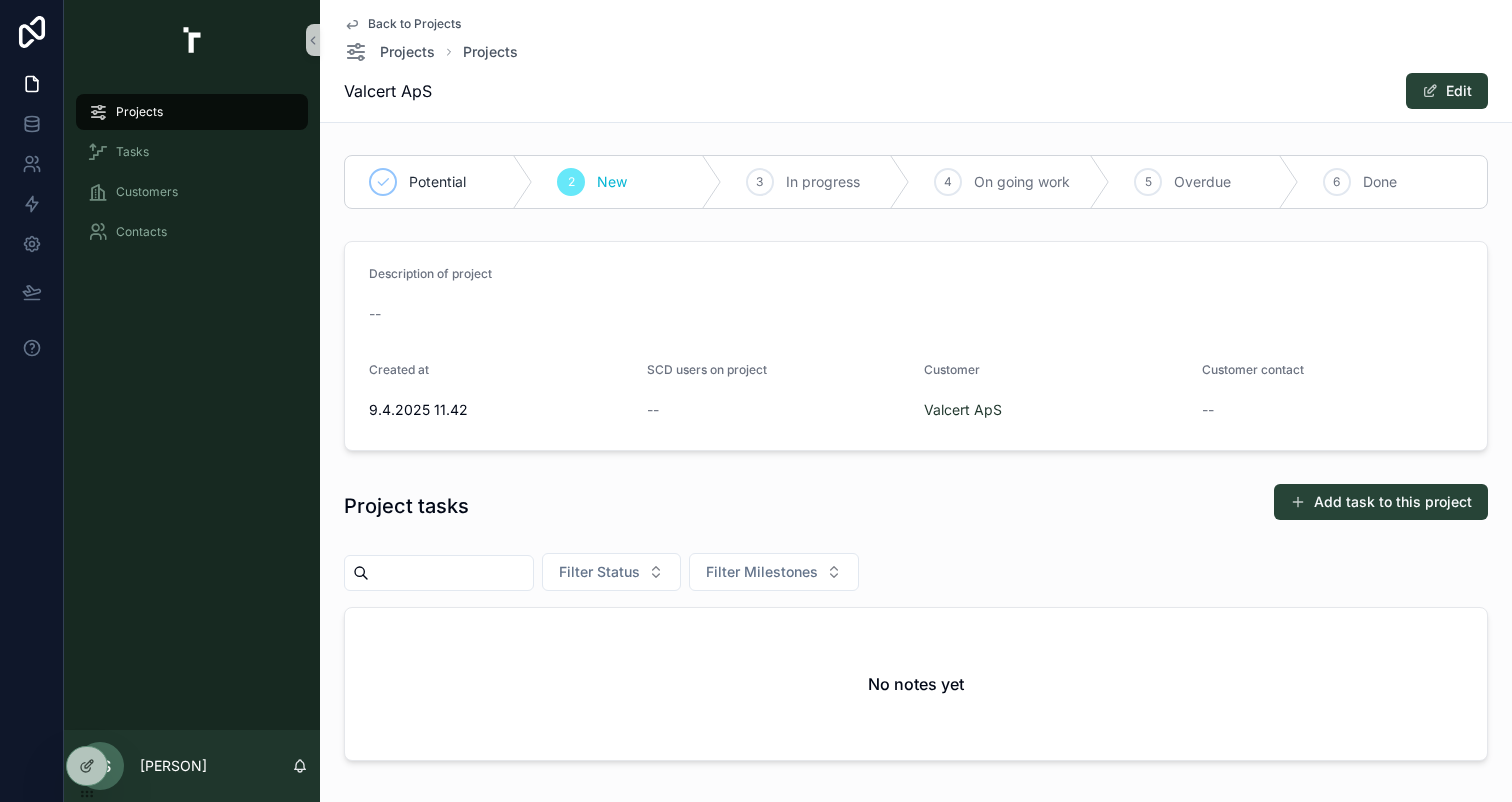 click on "Project tasks Add task to this project" at bounding box center [916, 506] 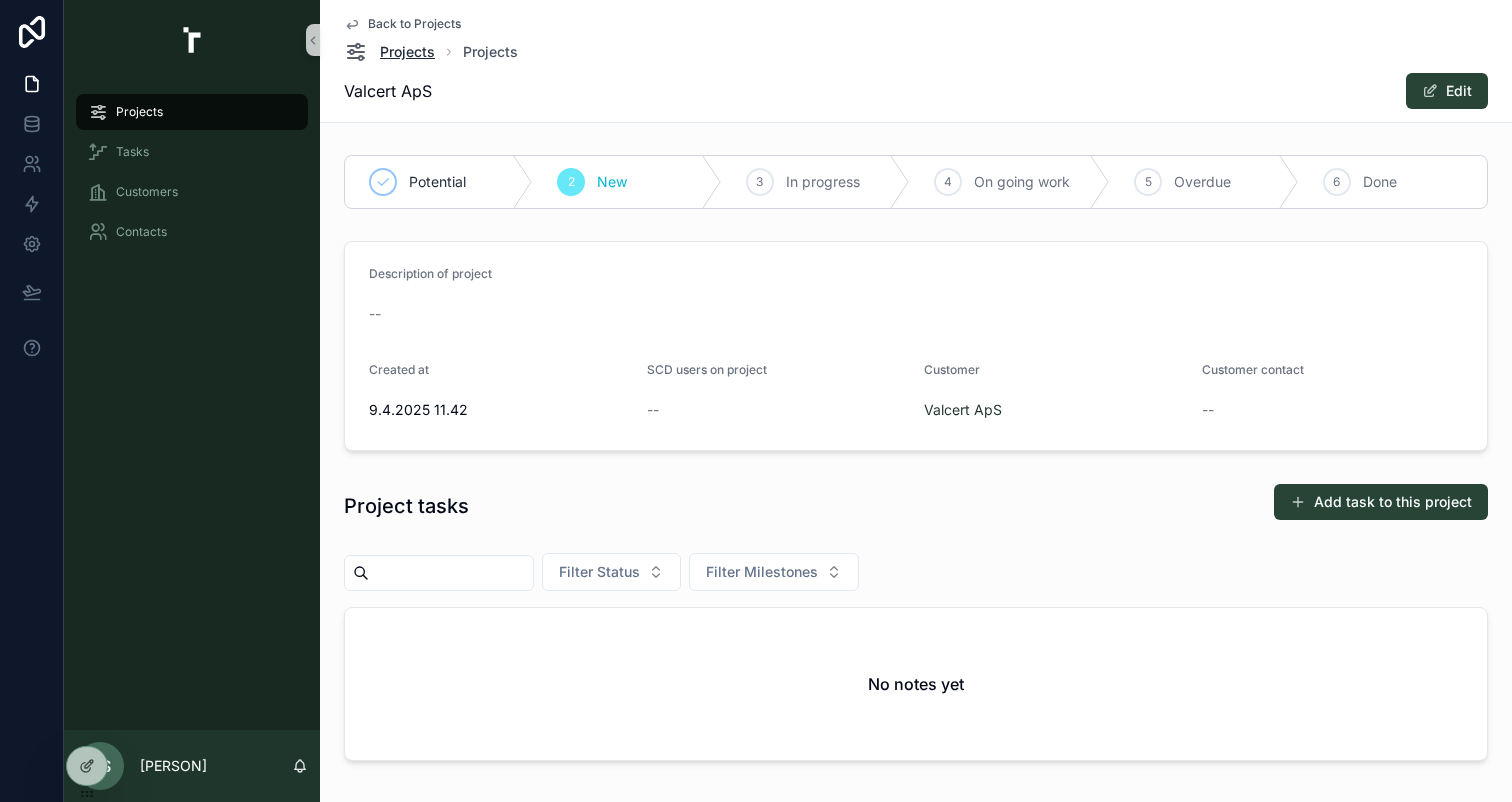 click on "Projects" at bounding box center (407, 52) 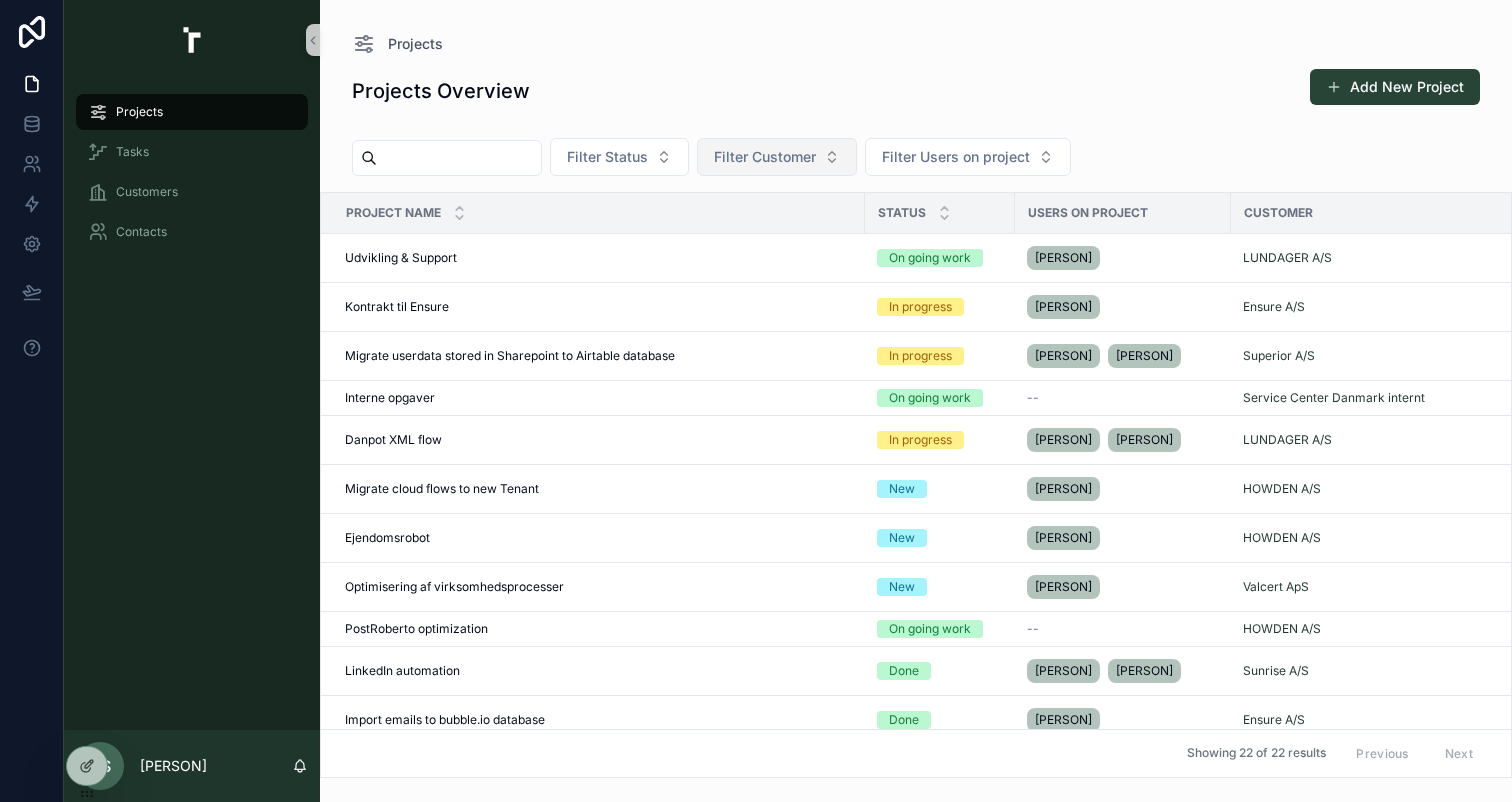 click on "Filter Customer" at bounding box center (765, 157) 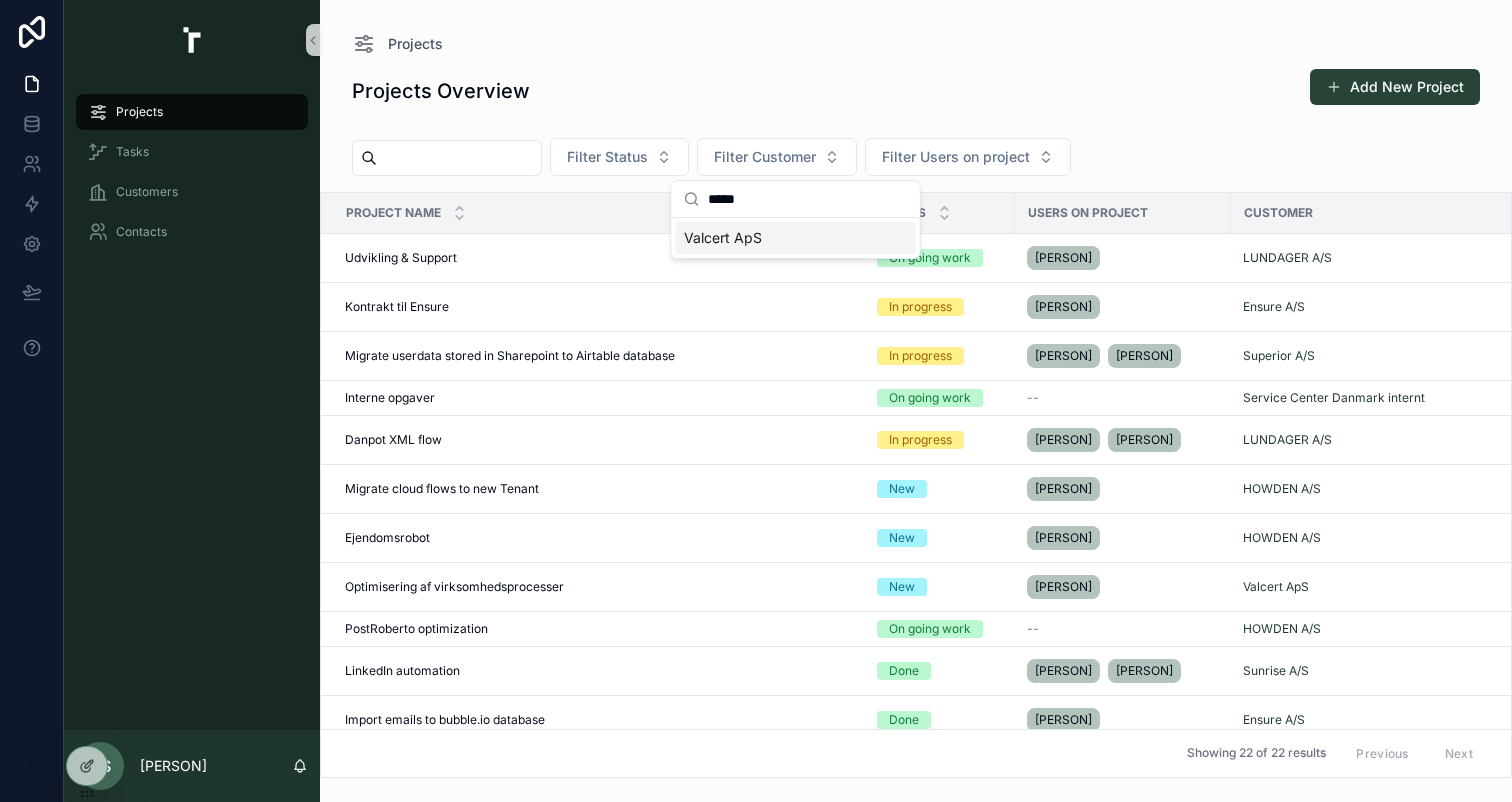 type on "******" 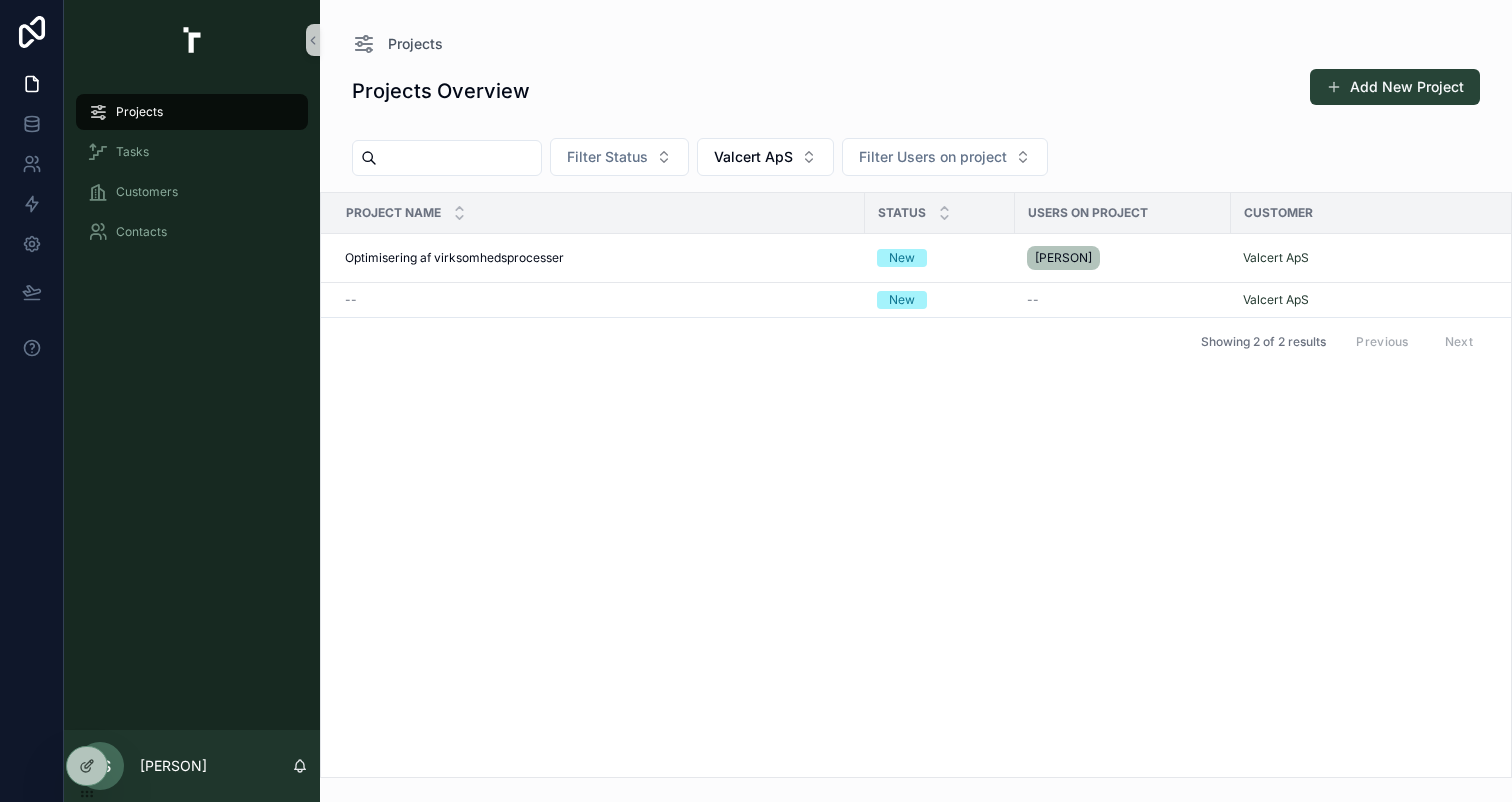 click on "Project name Status Users on project Customer Created at Number of tasks Optimisering af virksomhedsprocesser Optimisering af virksomhedsprocesser New [PERSON] [CUSTOMER] [DATE] [TIME] [DATE] [TIME] 2 -- New -- [CUSTOMER] [DATE] [TIME] [DATE] [TIME] 0 Showing 2 of 2 results Previous Next" at bounding box center (916, 485) 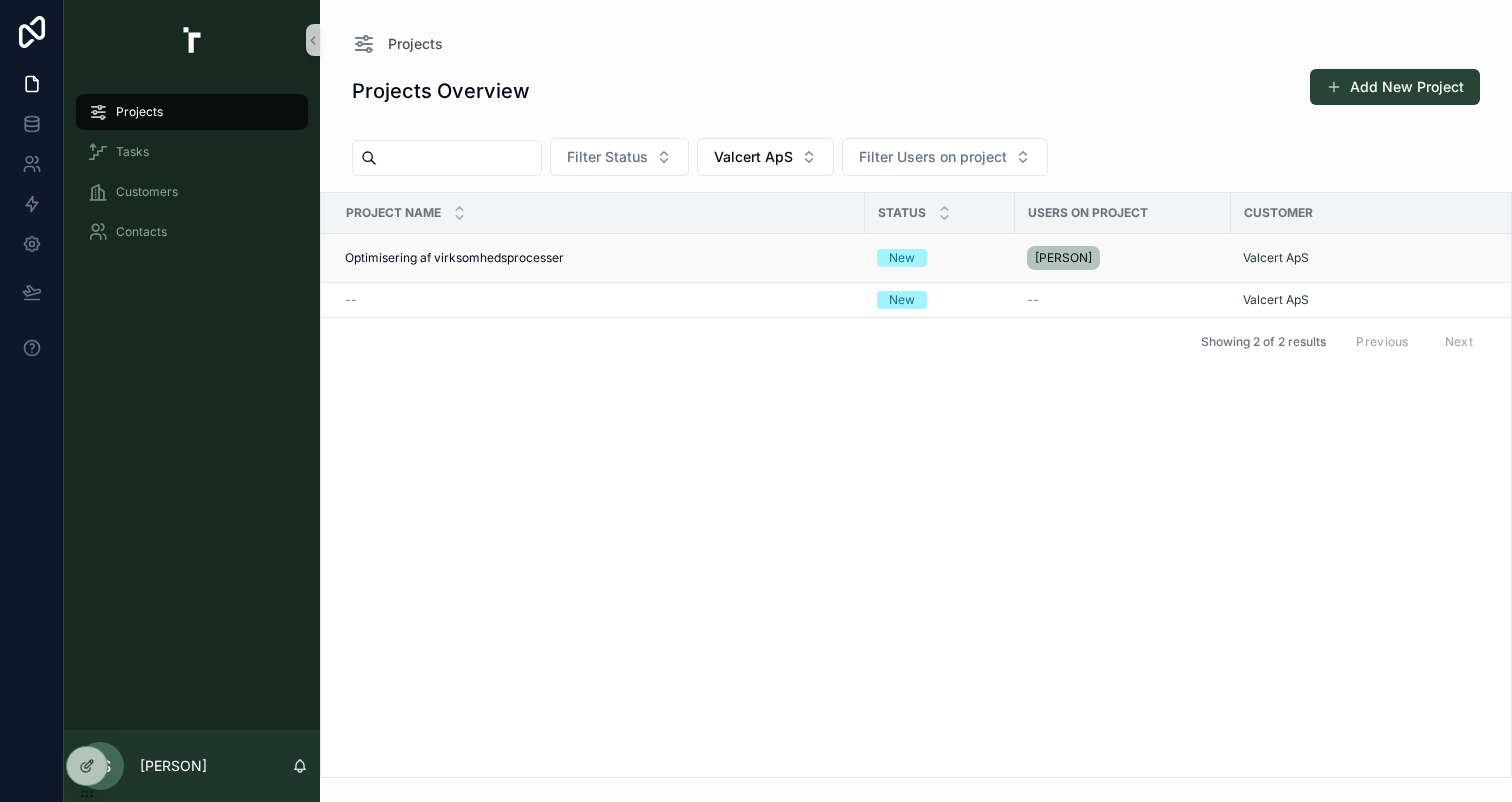 click on "Optimisering af virksomhedsprocesser Optimisering af virksomhedsprocesser" at bounding box center (593, 258) 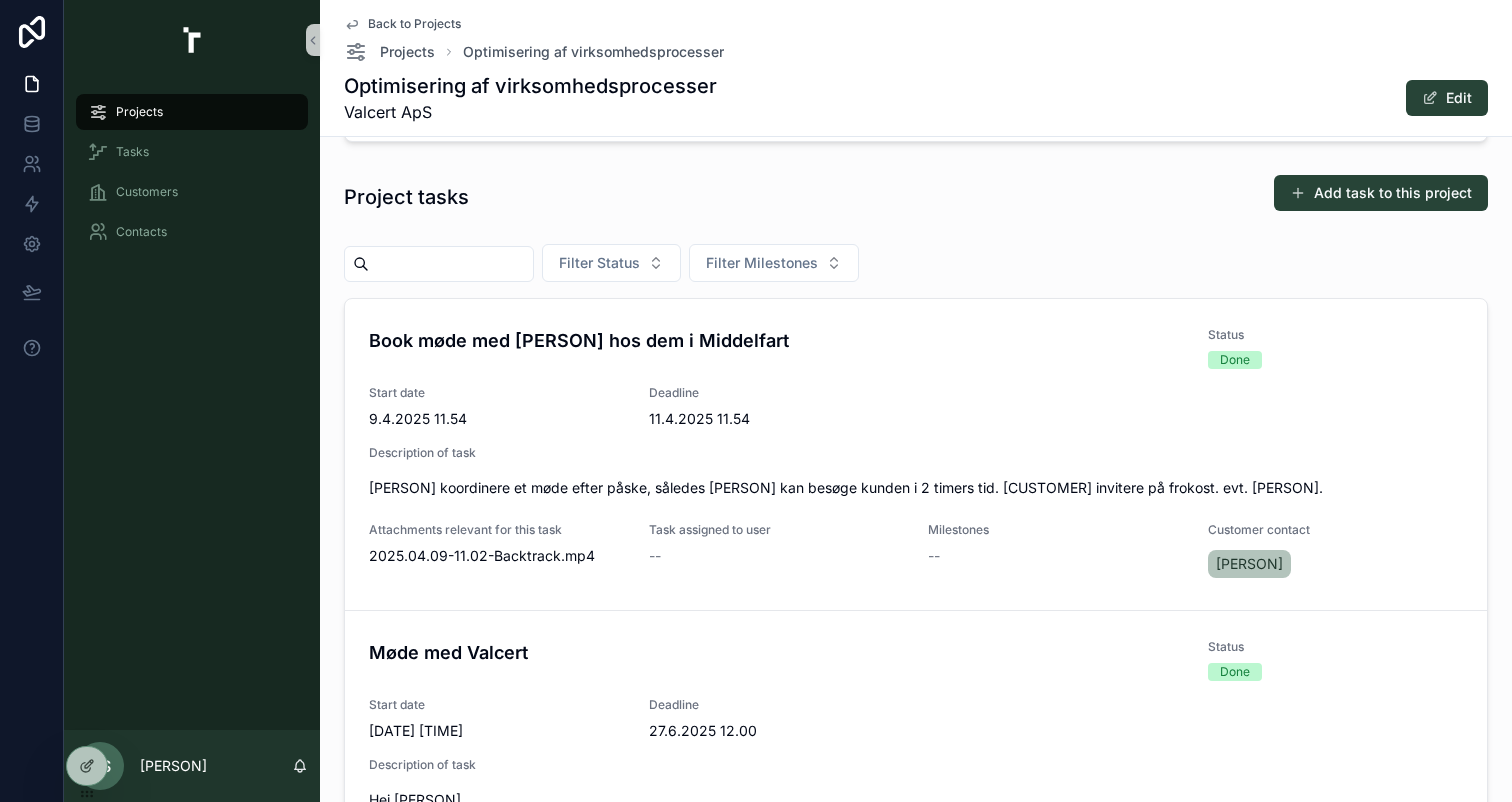 scroll, scrollTop: 605, scrollLeft: 0, axis: vertical 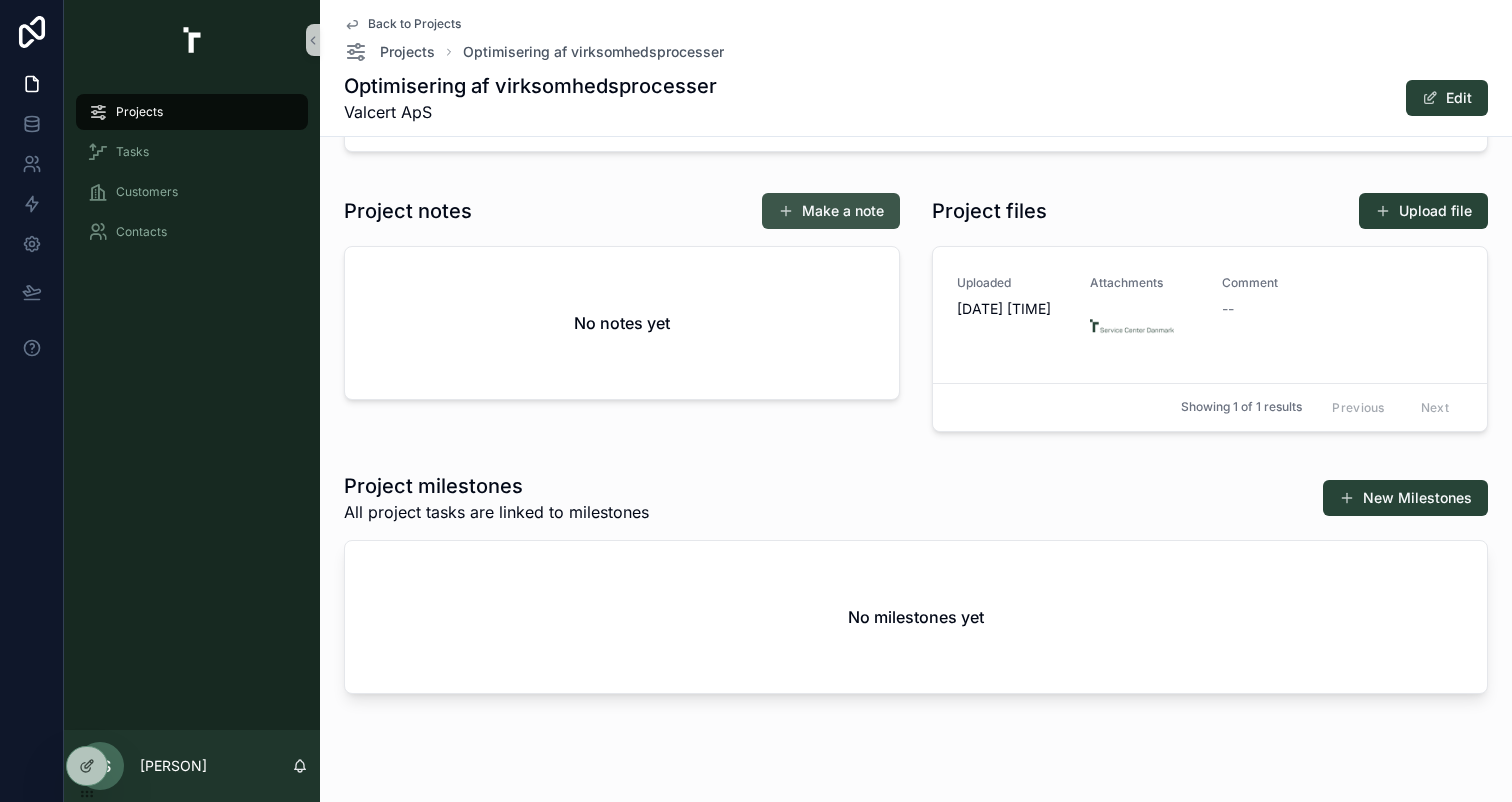 click on "Make a note" at bounding box center [831, 211] 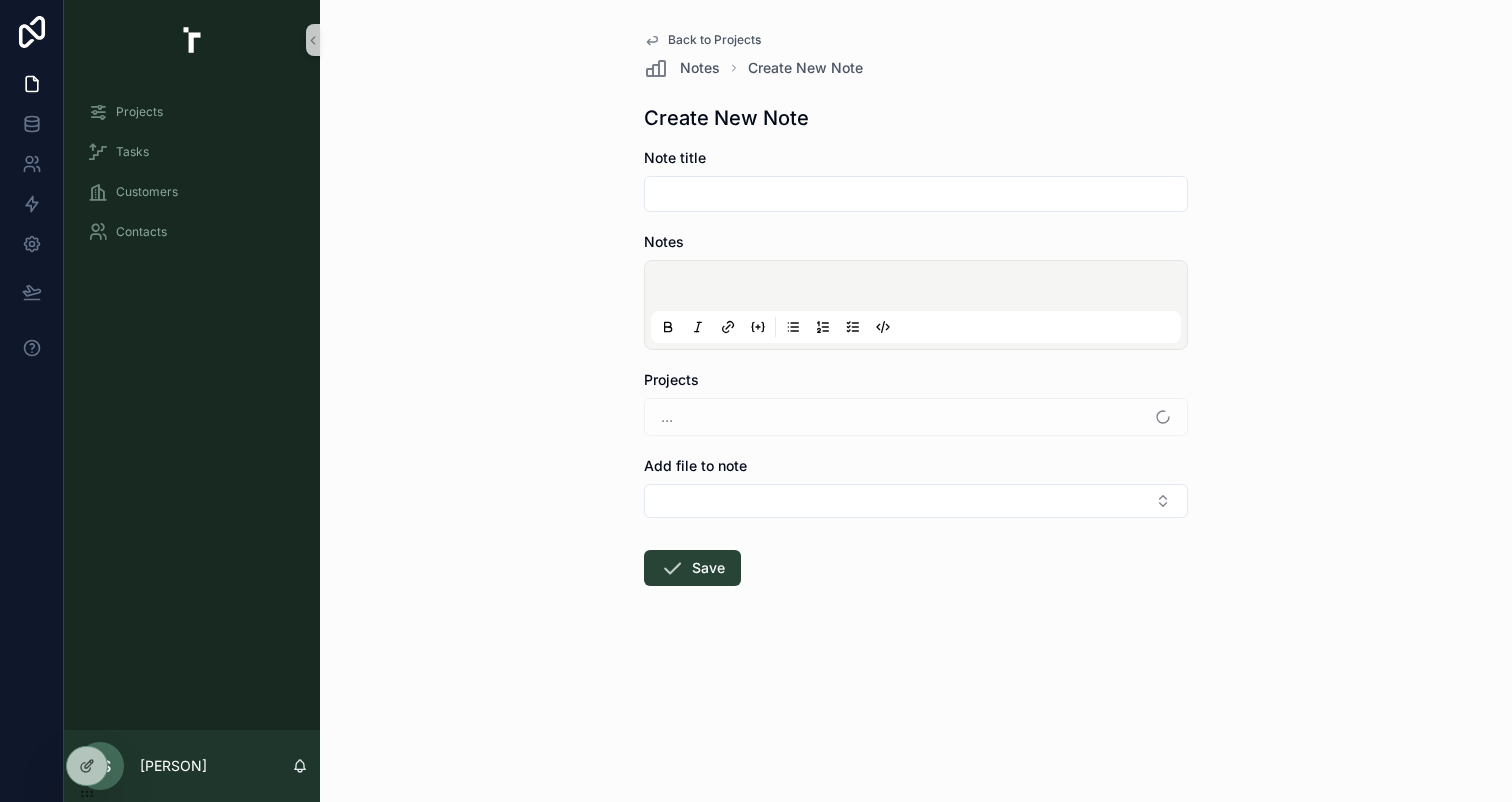 scroll, scrollTop: 0, scrollLeft: 0, axis: both 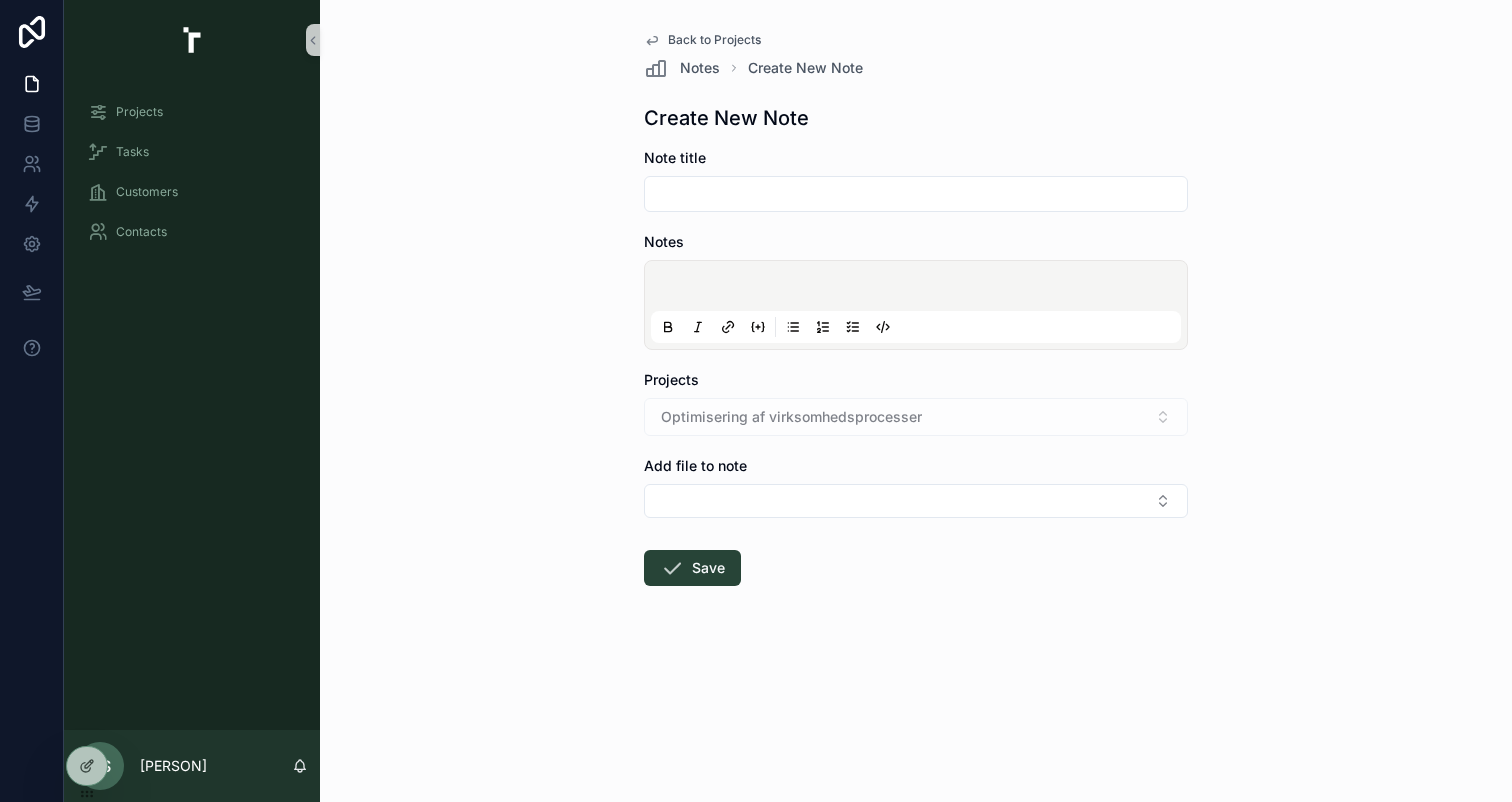 click at bounding box center [916, 194] 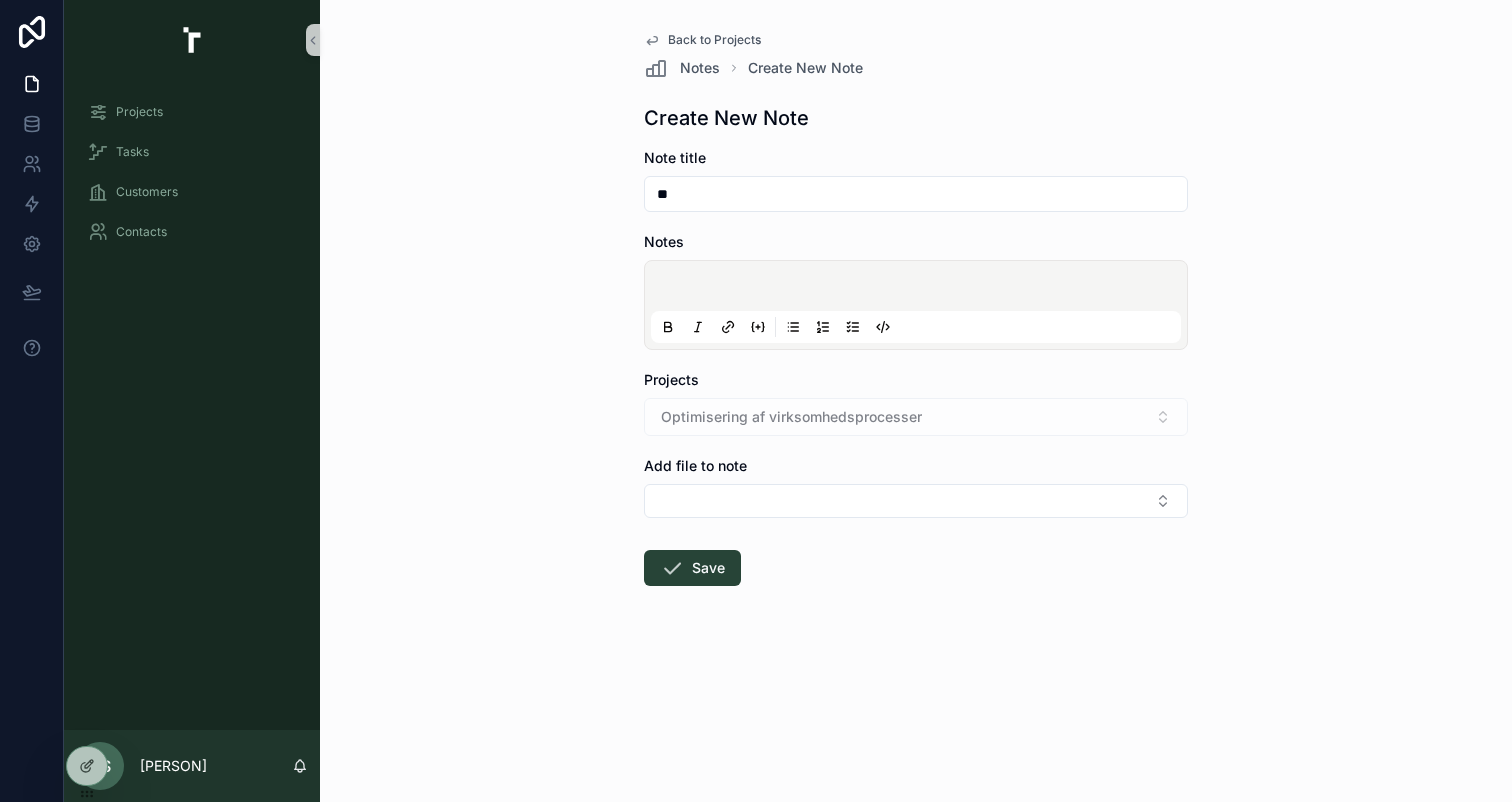 type on "*" 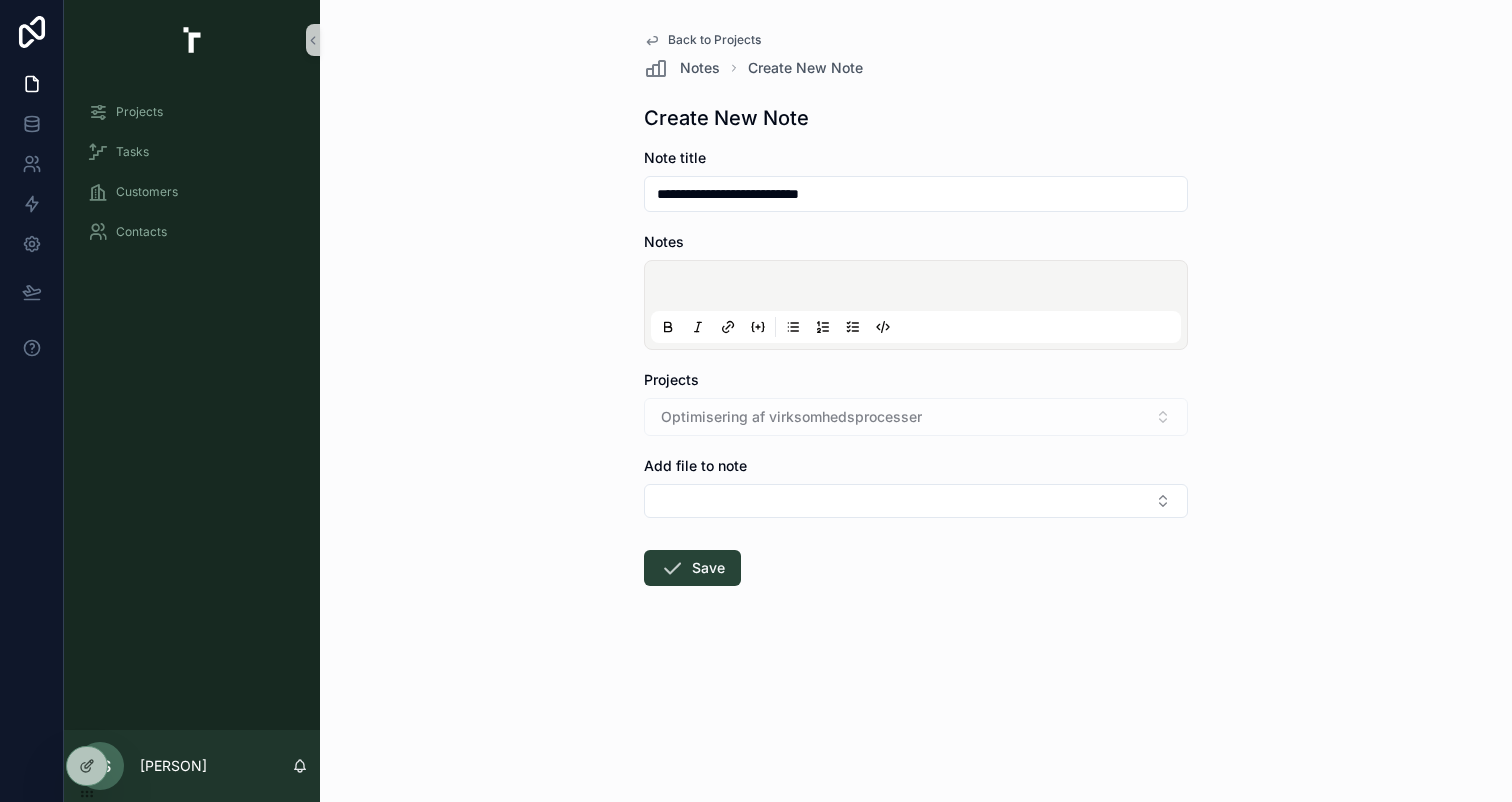 type on "**********" 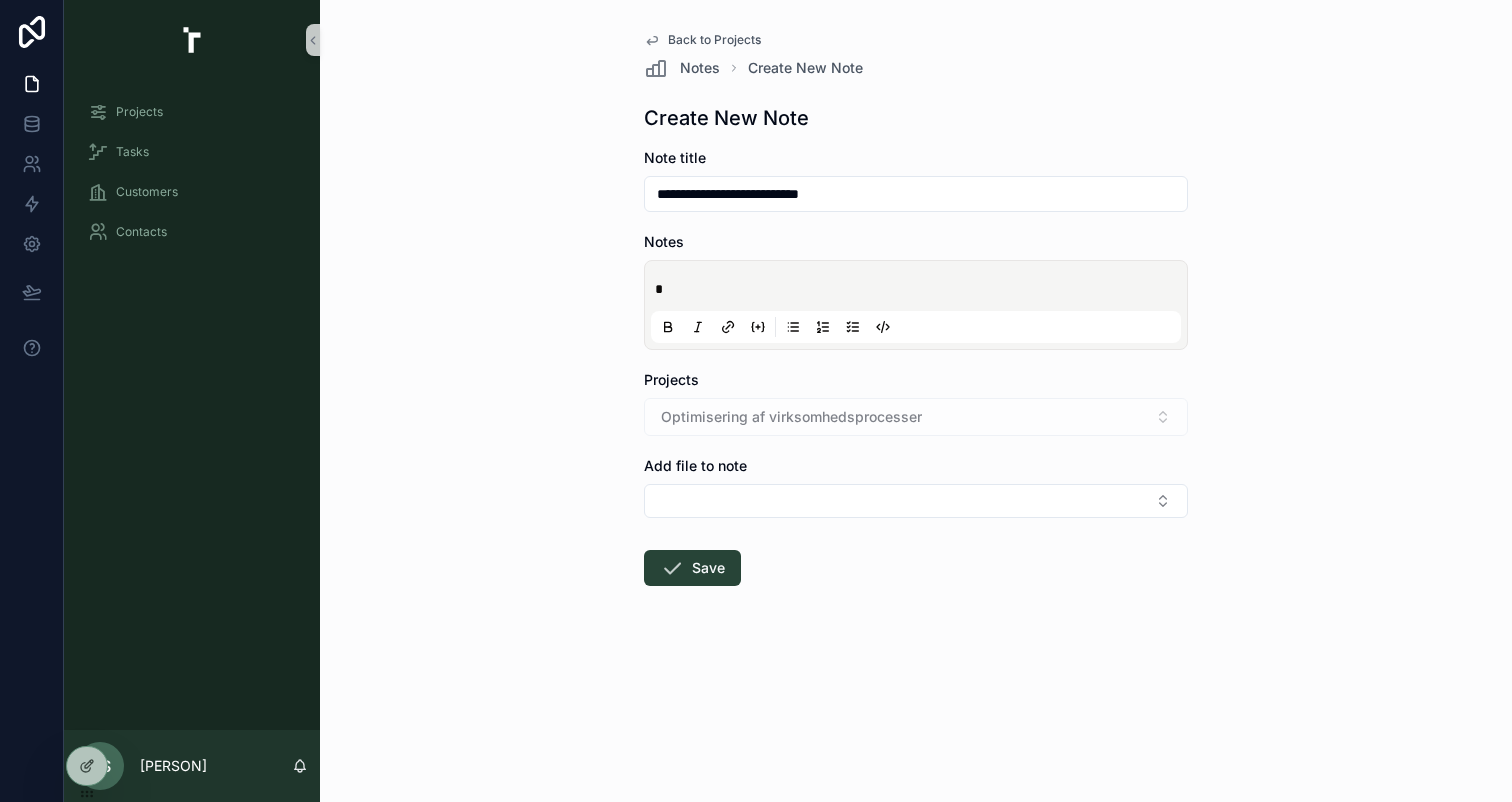 type 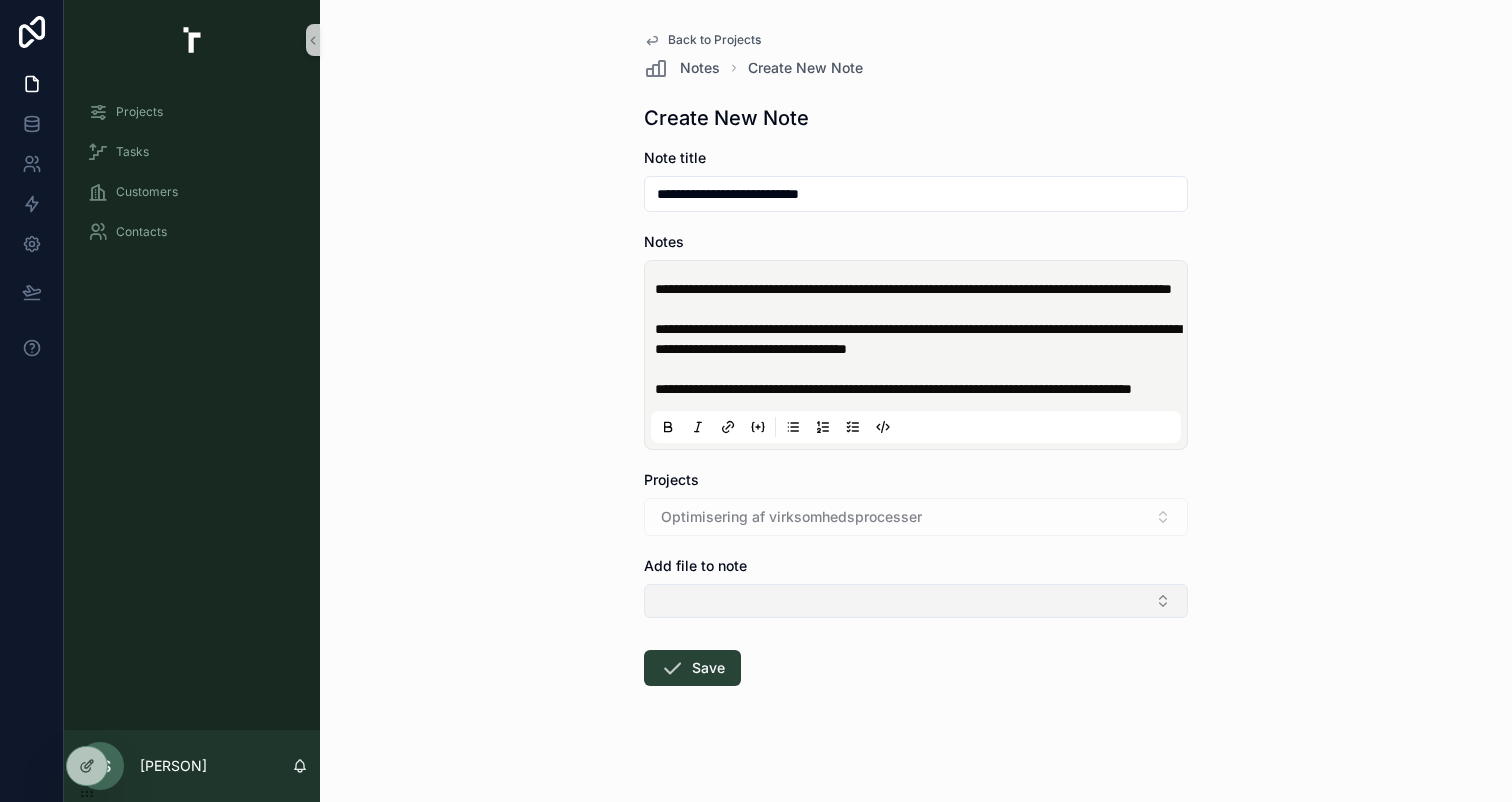 click at bounding box center [916, 601] 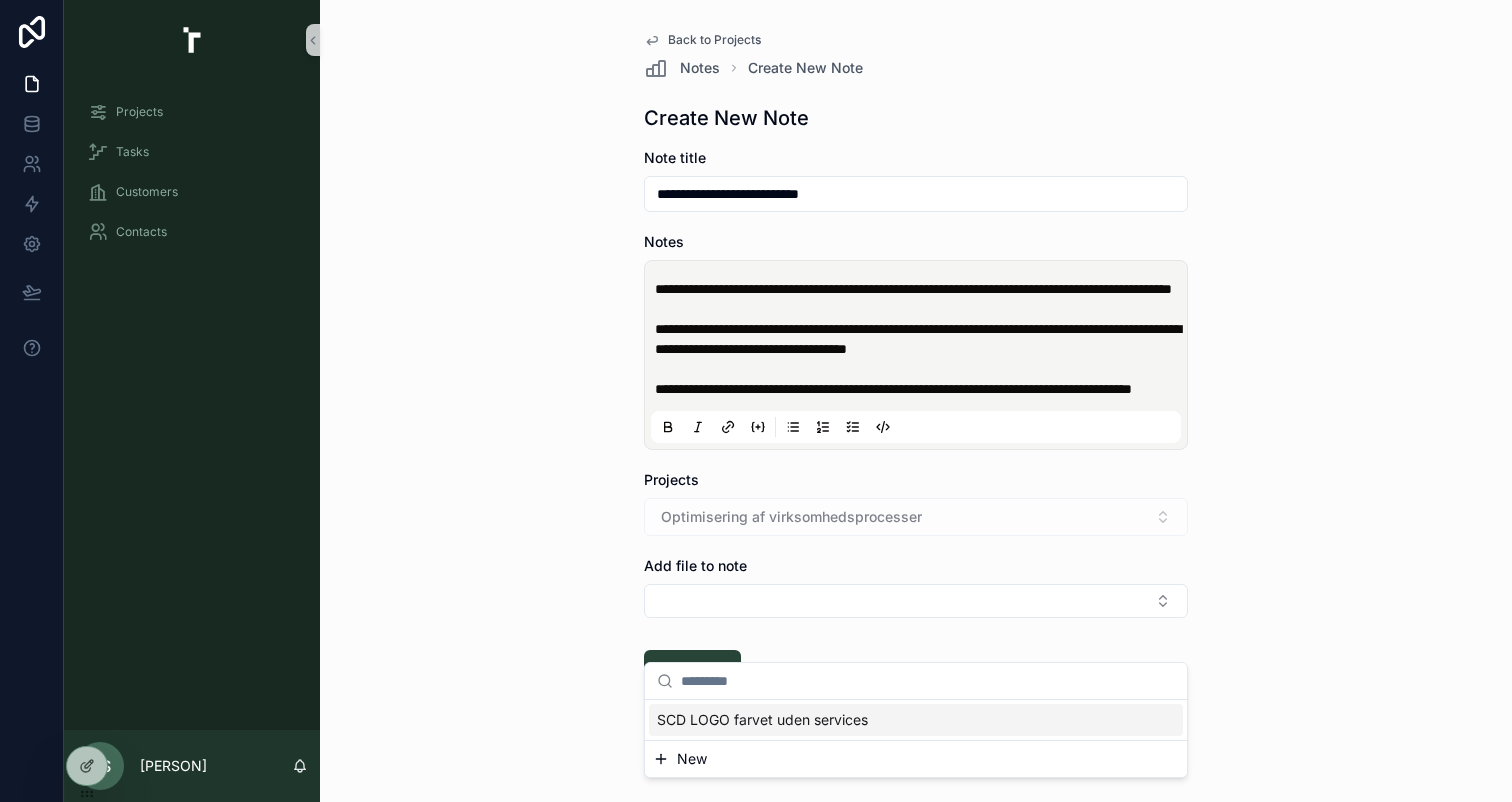 click on "**********" at bounding box center (916, 401) 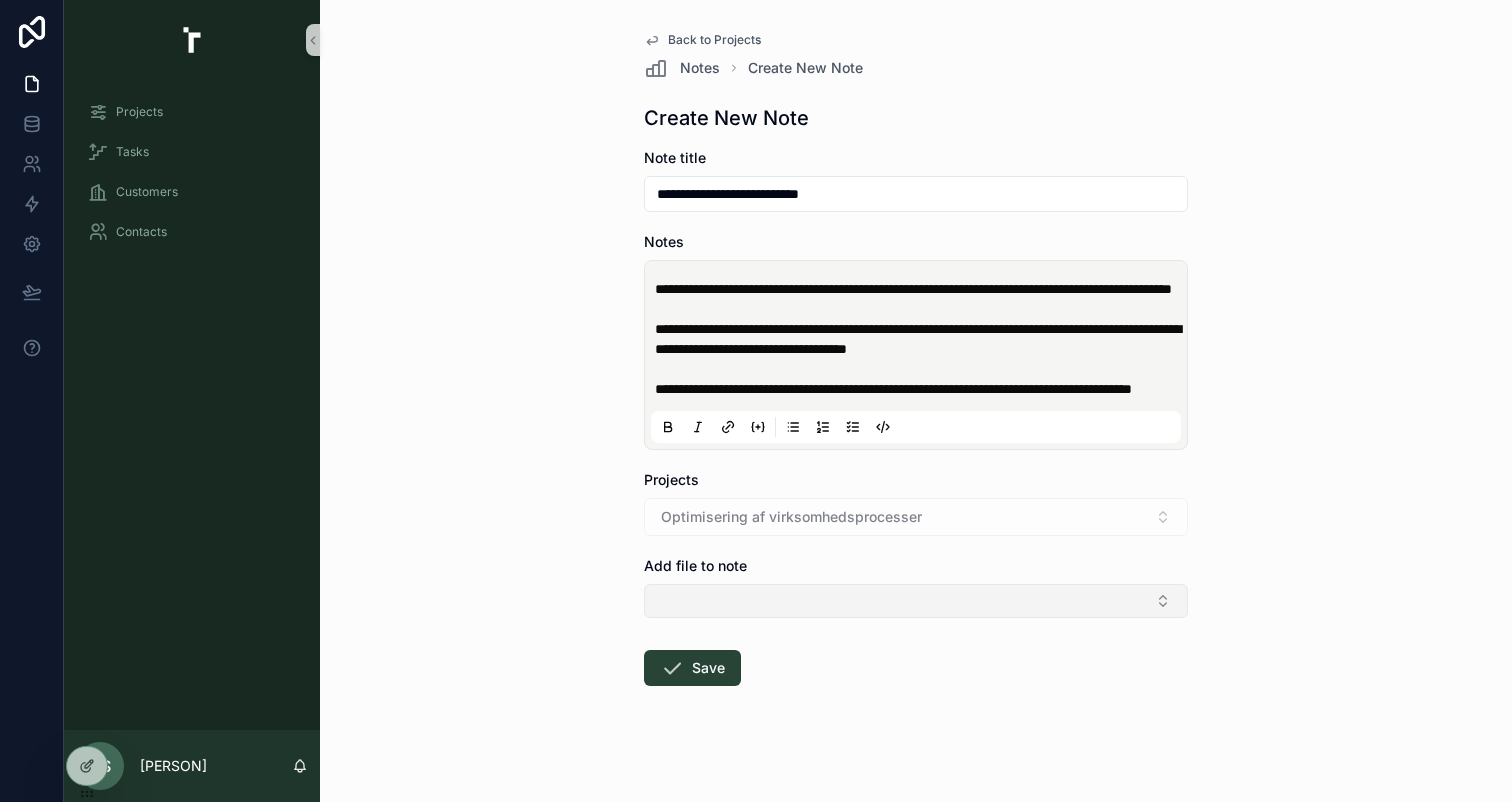 click at bounding box center [916, 601] 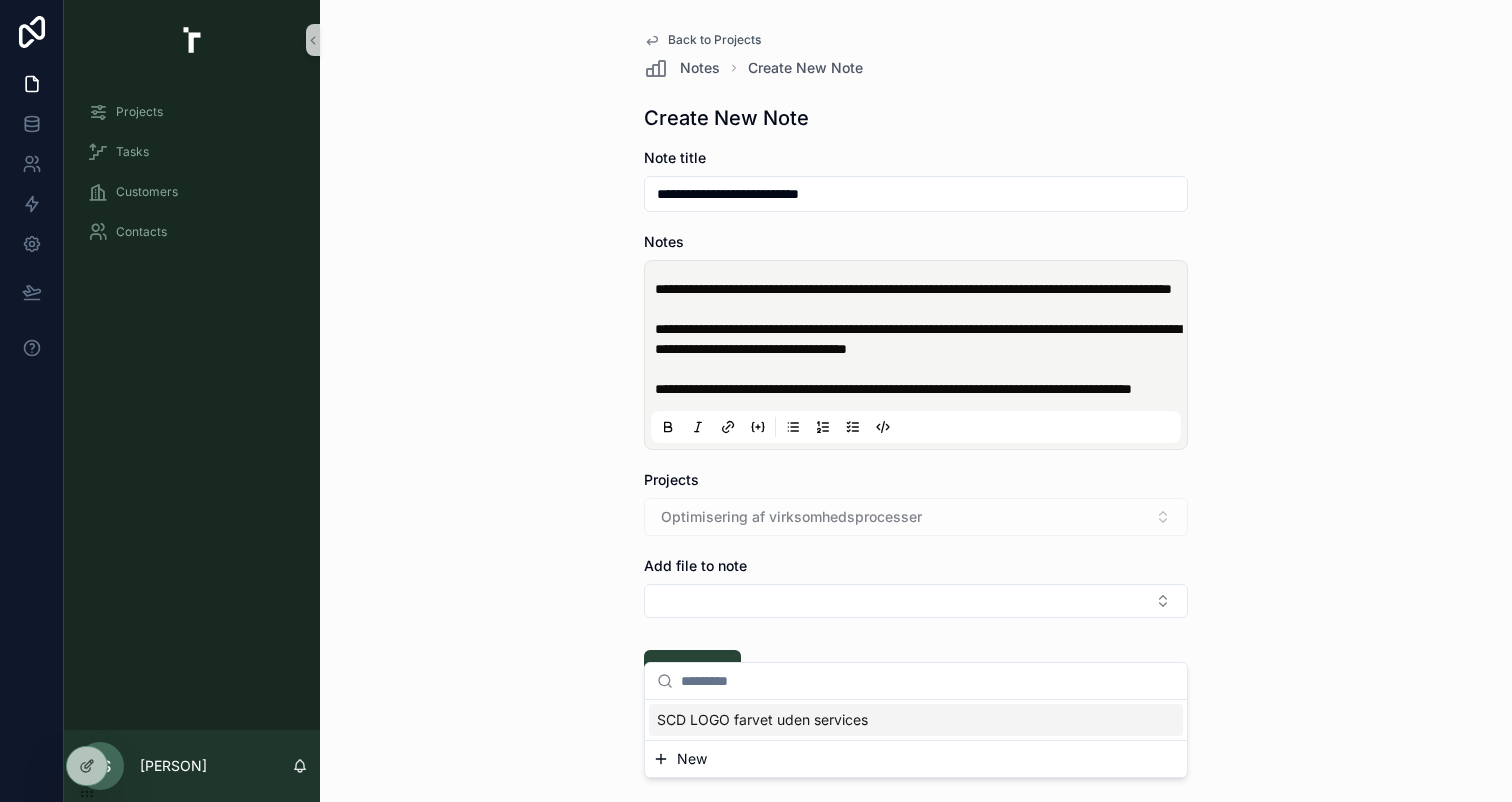 click on "New" at bounding box center (916, 759) 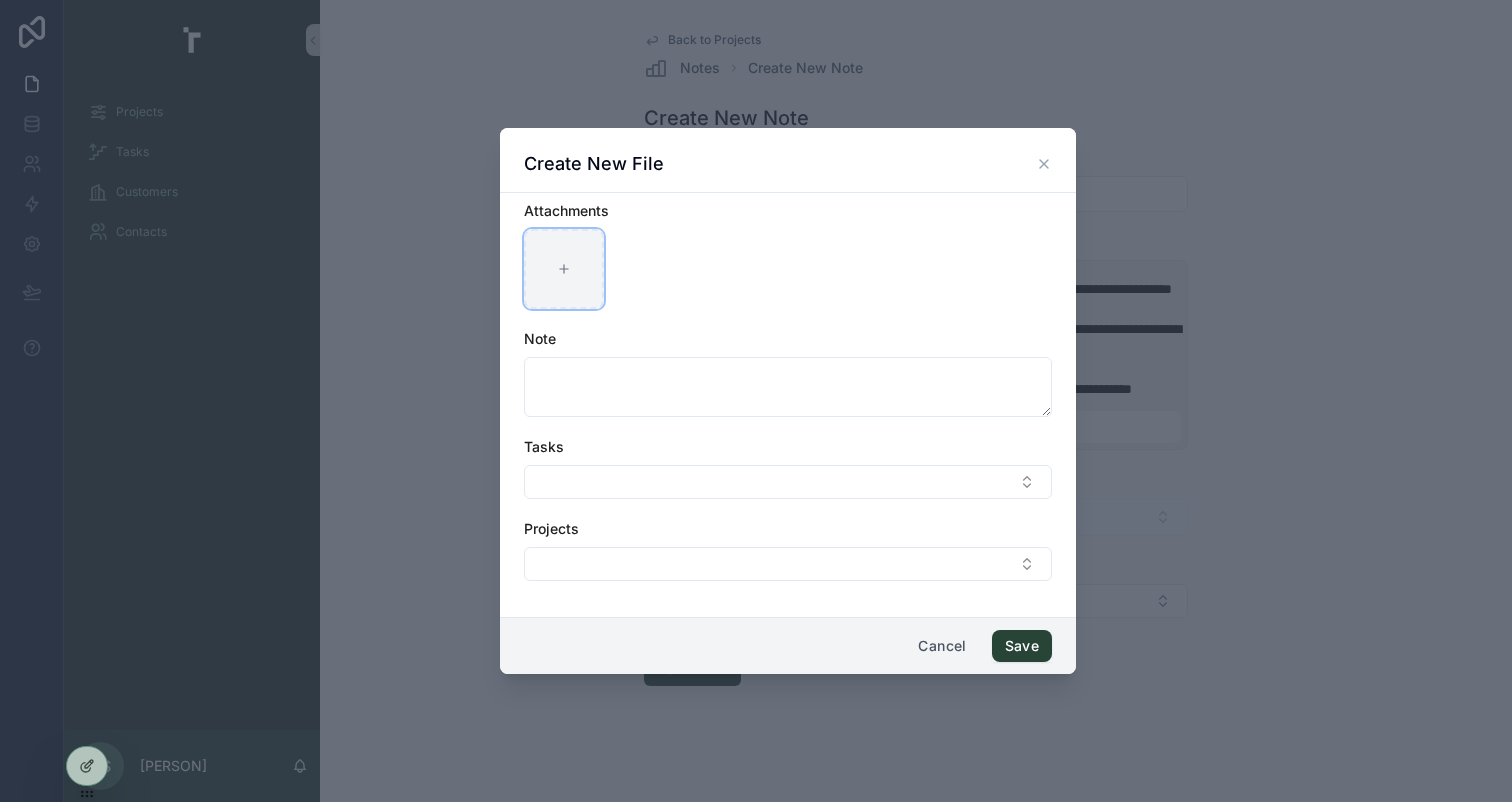 click at bounding box center [564, 269] 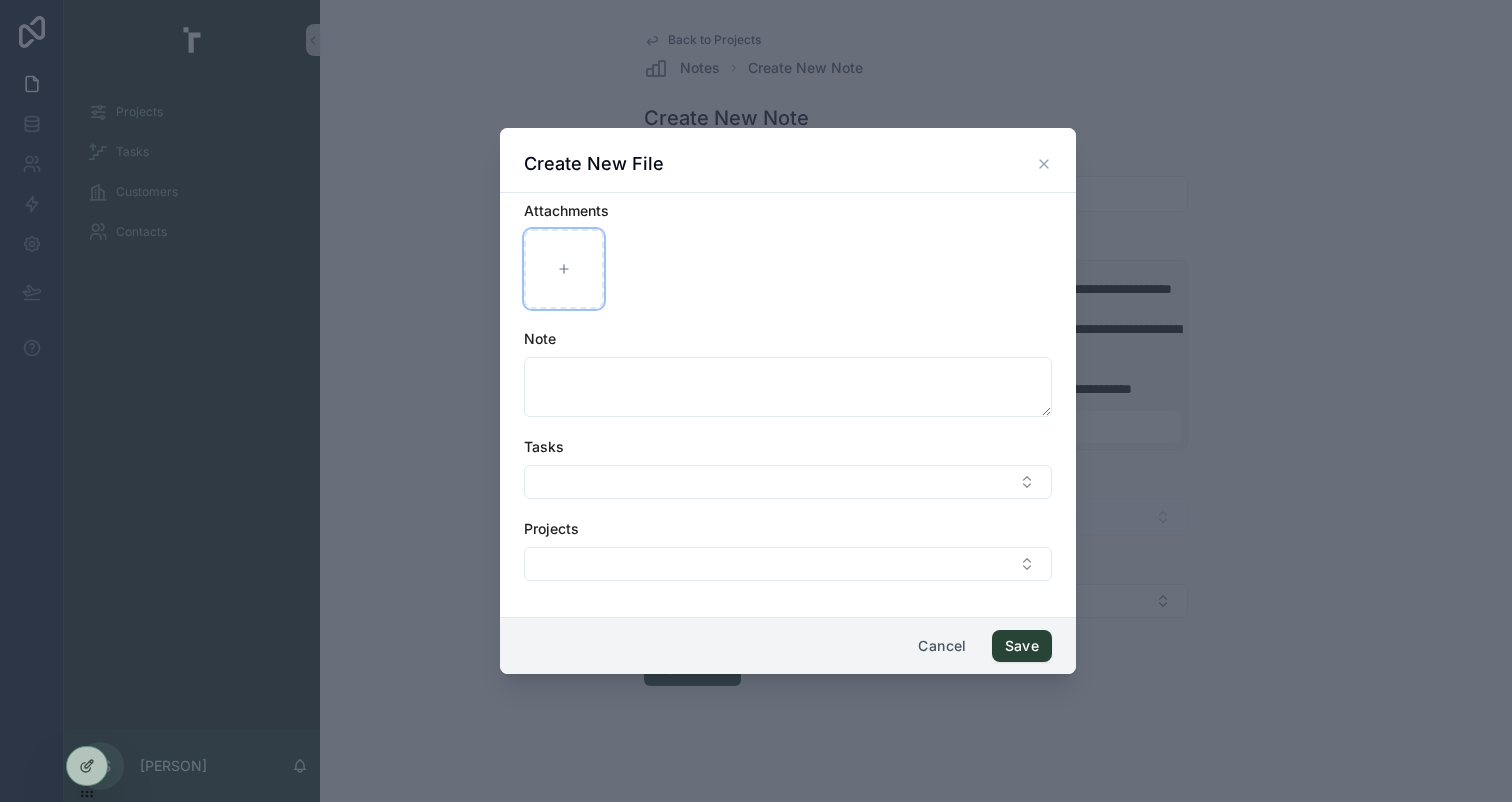 type on "**********" 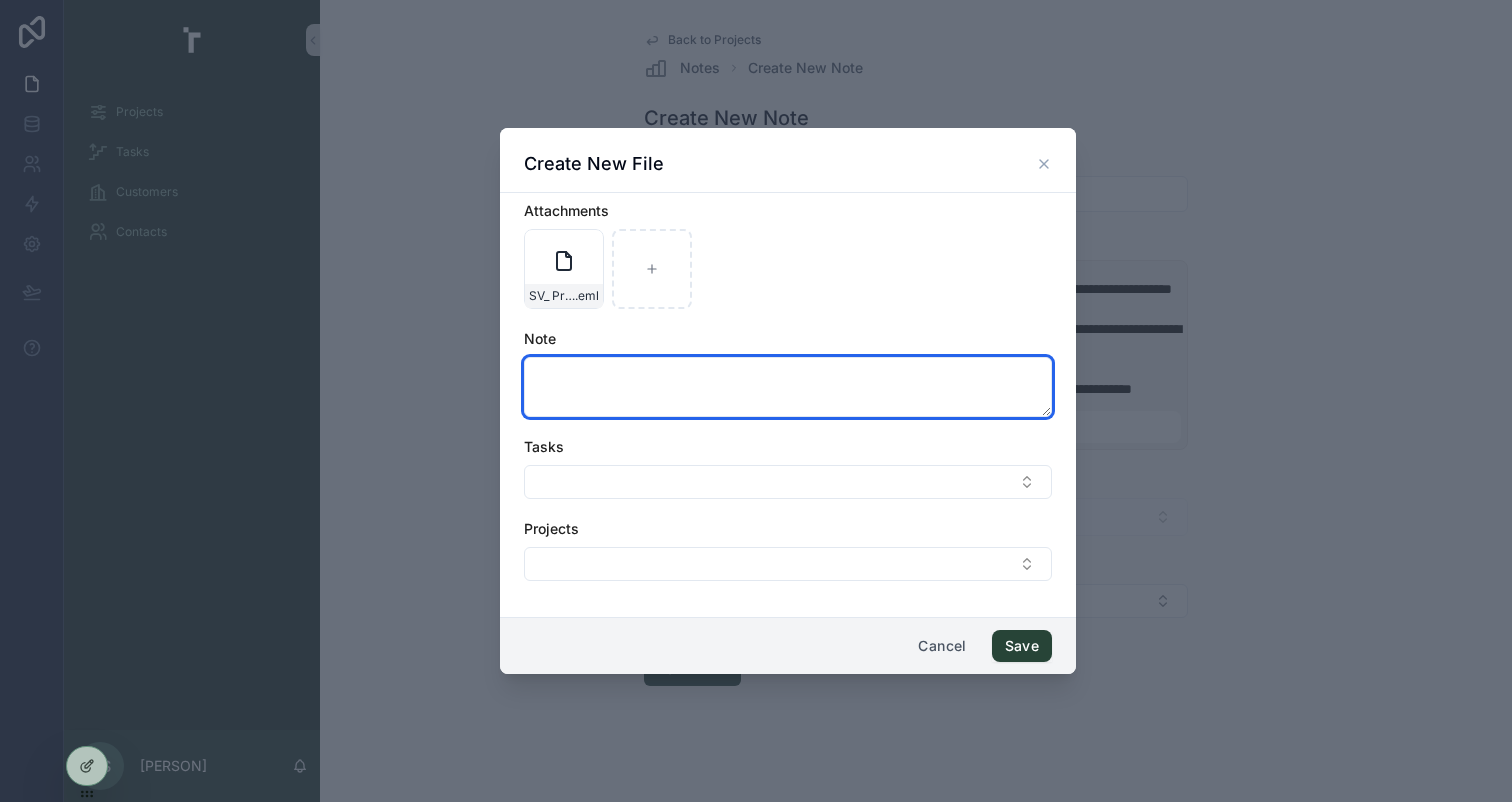 click at bounding box center [788, 387] 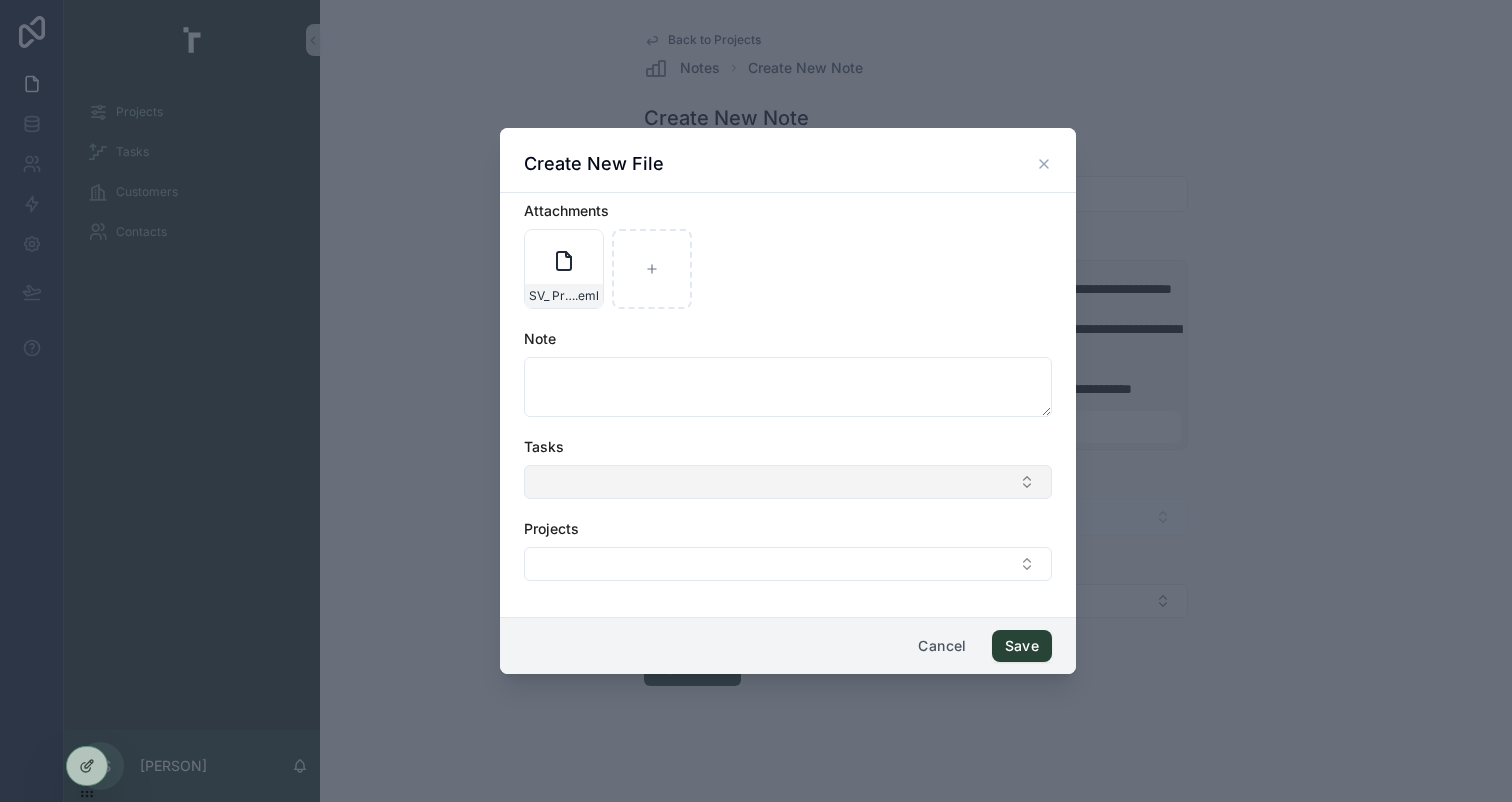 click at bounding box center (788, 482) 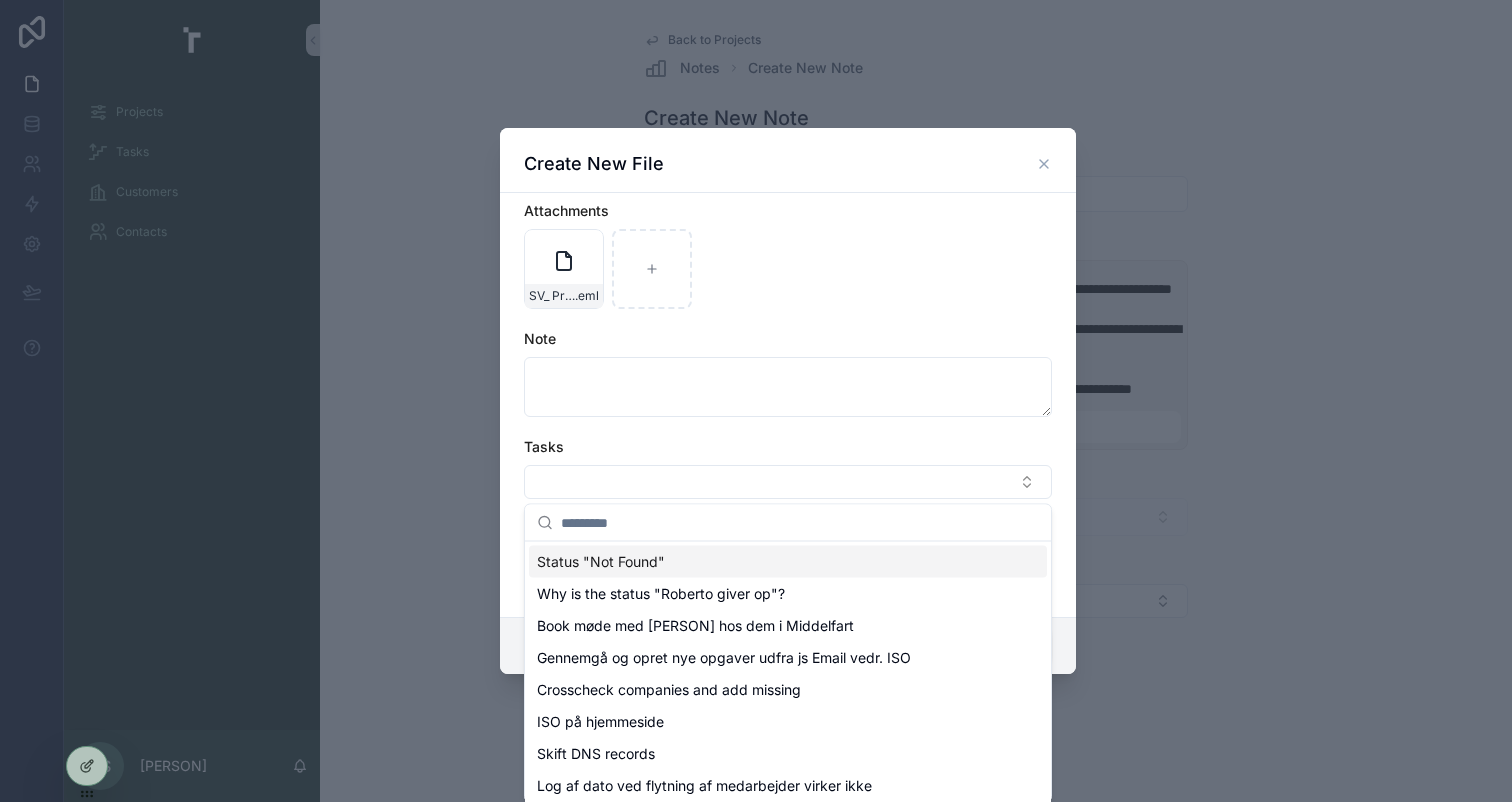 click on "Attachments SV_ Projekt Tidsplan – Valcert Platformudvikling _SV_ Tilbud og forslag til samarbejde omkring jeres nye platform .eml Note Tasks Projects" at bounding box center [788, 401] 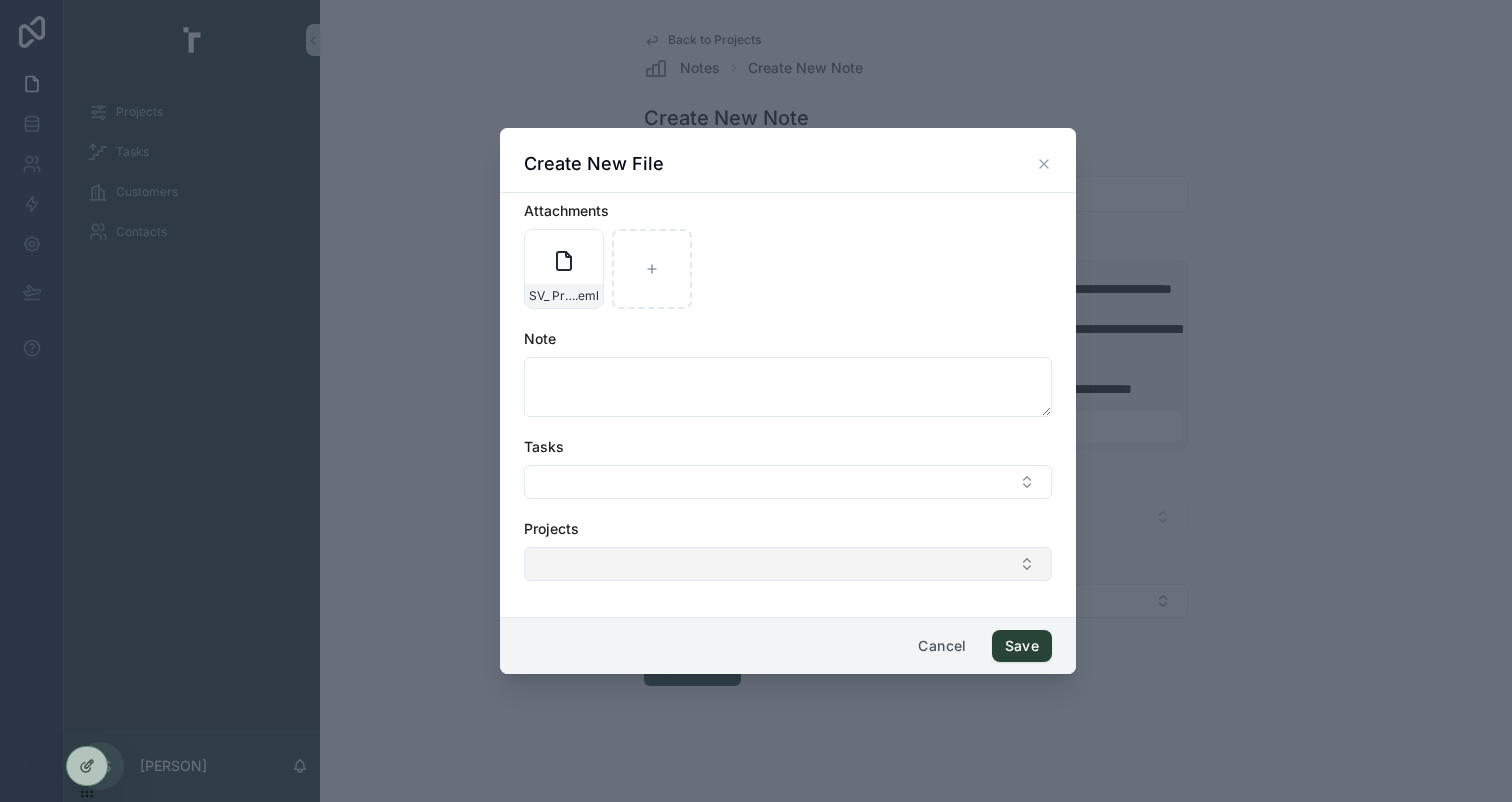 click at bounding box center (788, 564) 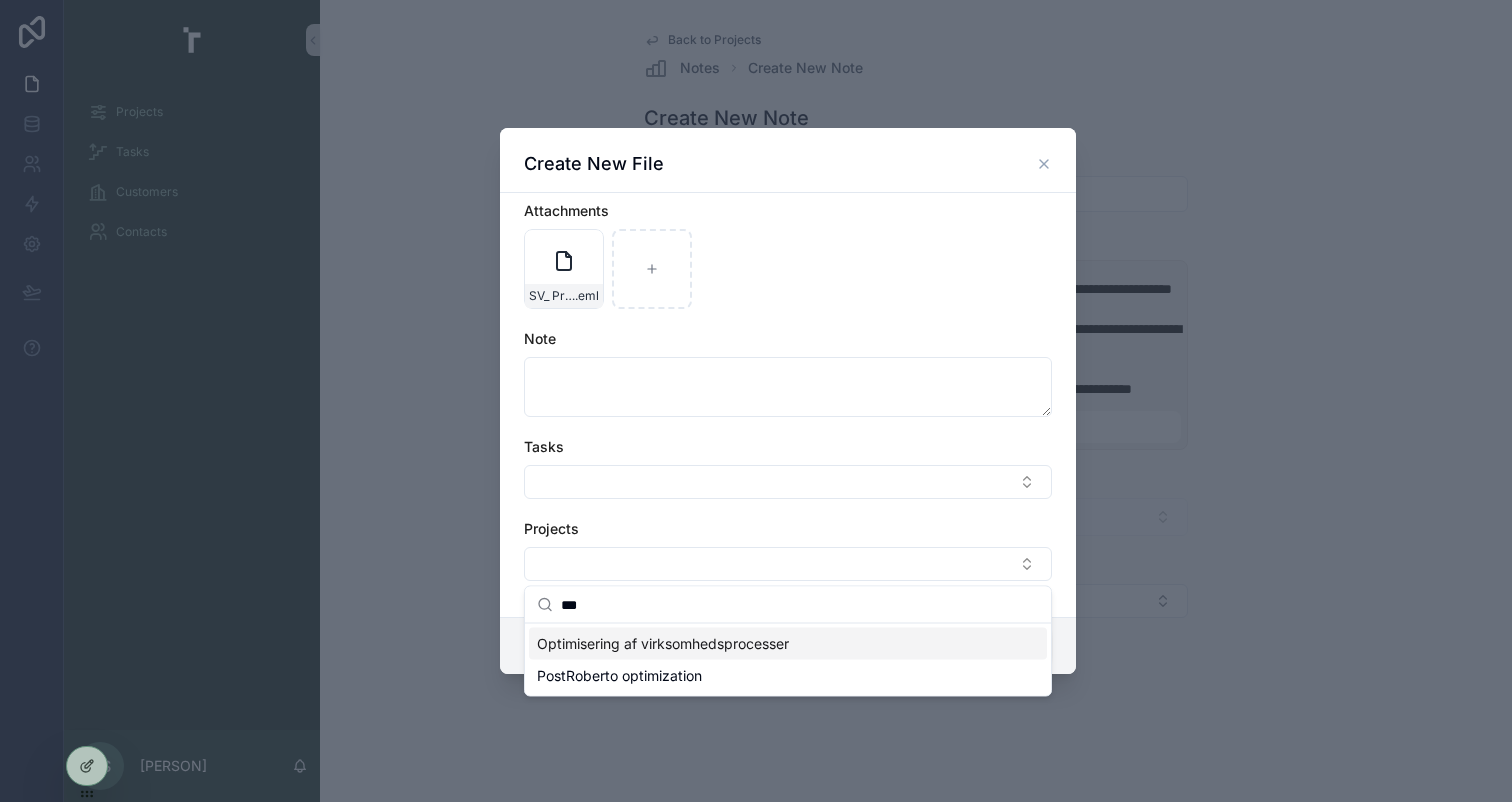 type on "***" 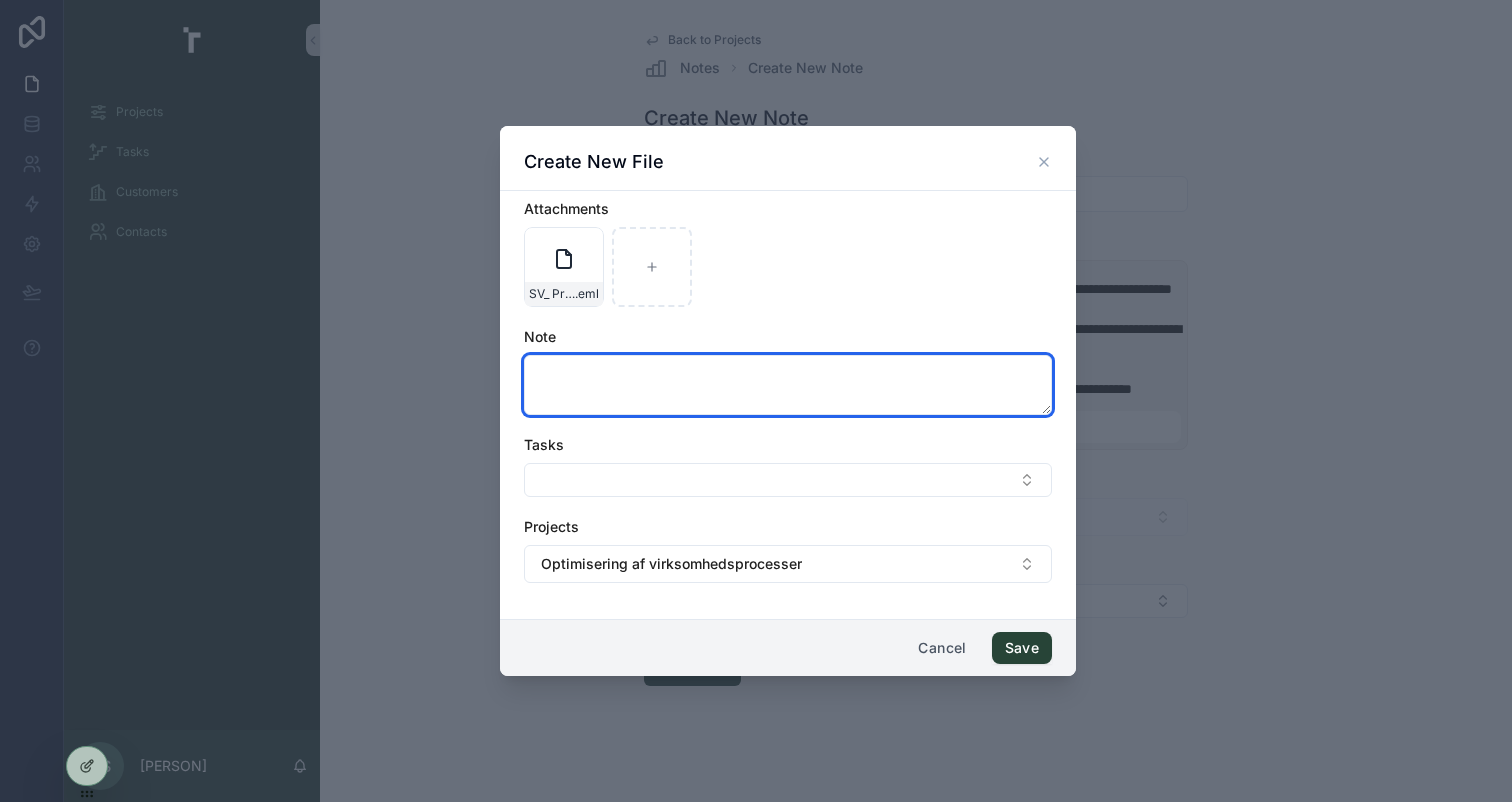 click at bounding box center (788, 385) 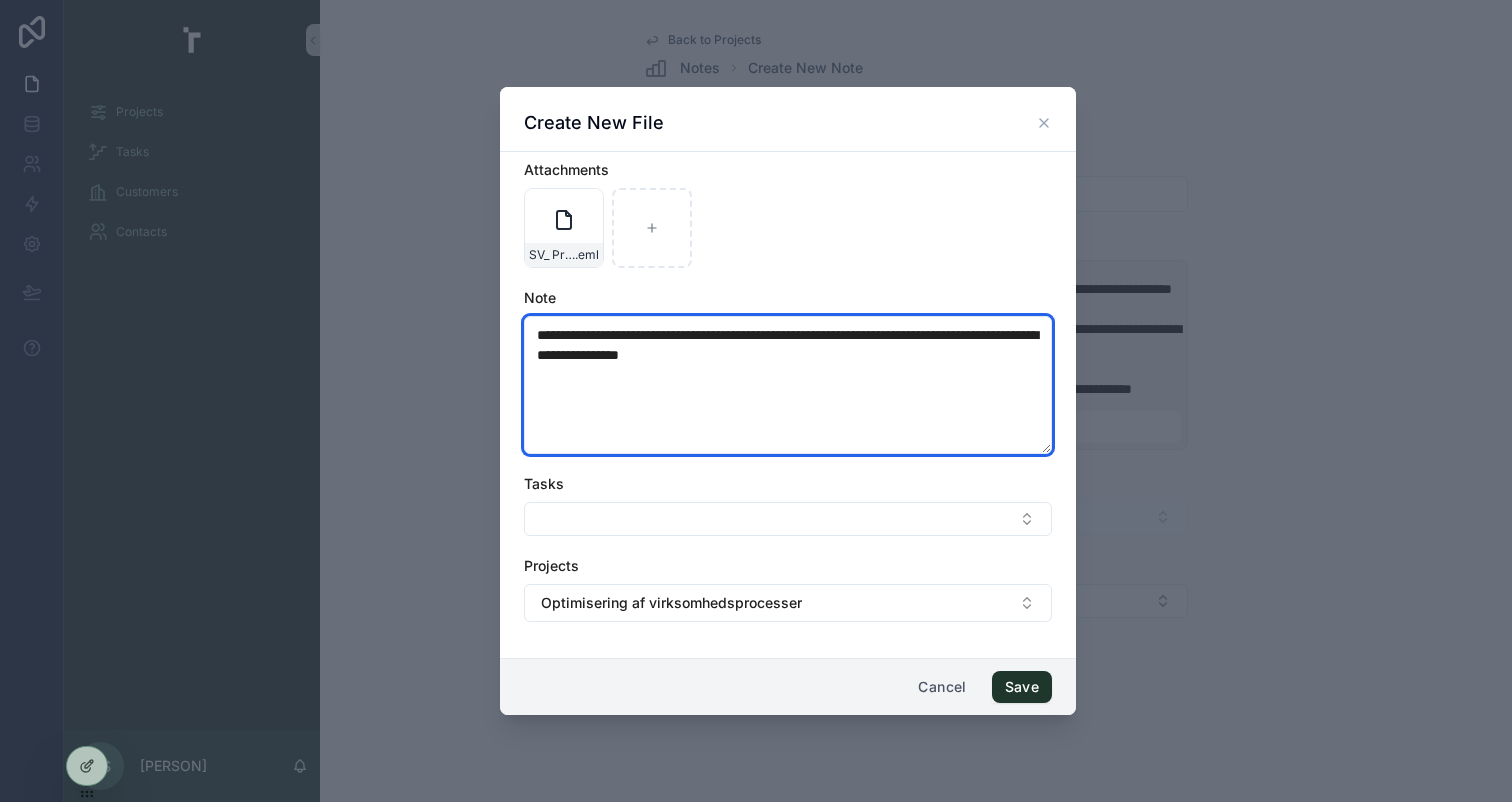 type on "**********" 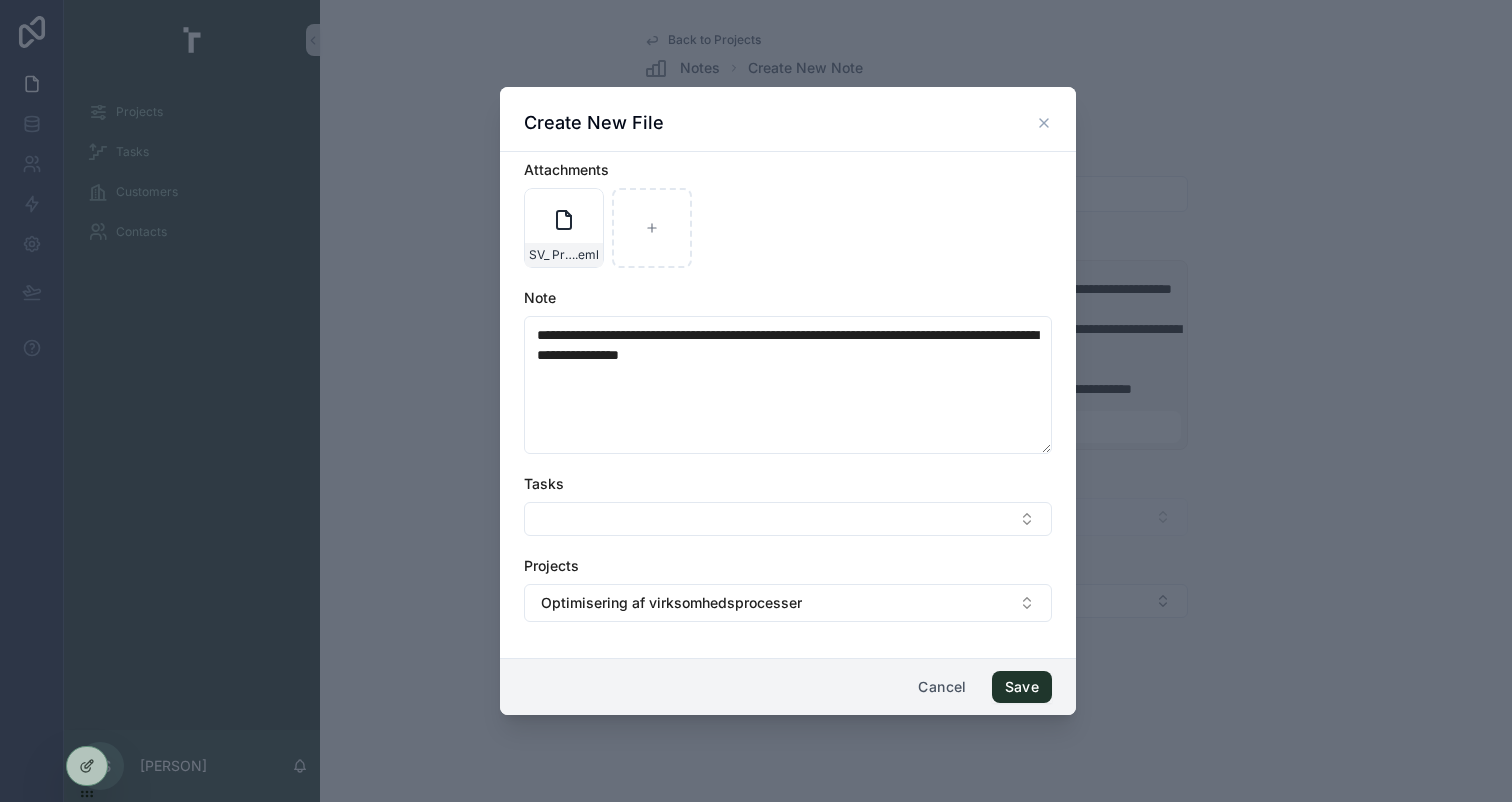 click on "Save" at bounding box center (1022, 687) 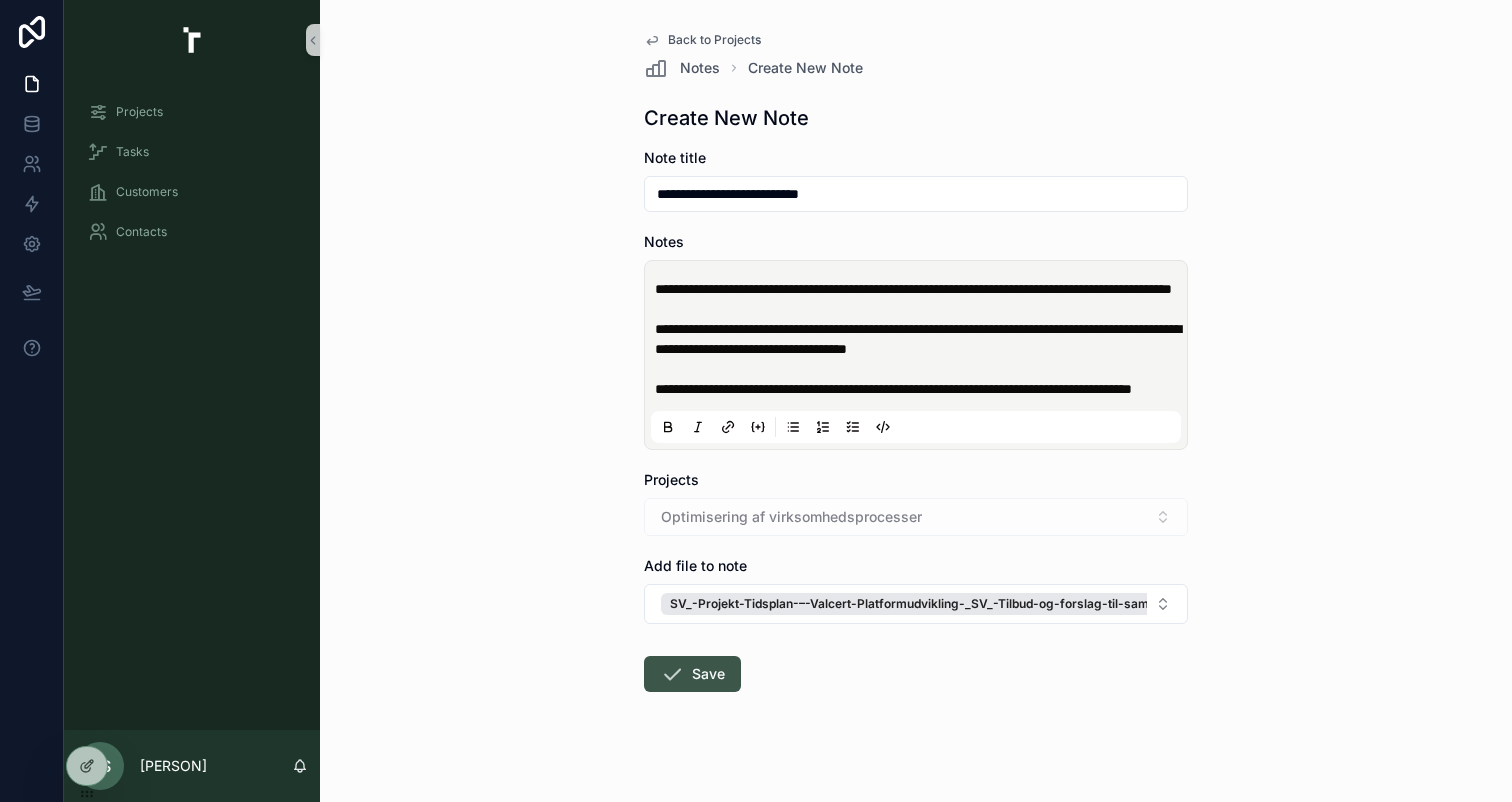 click on "Save" at bounding box center (692, 674) 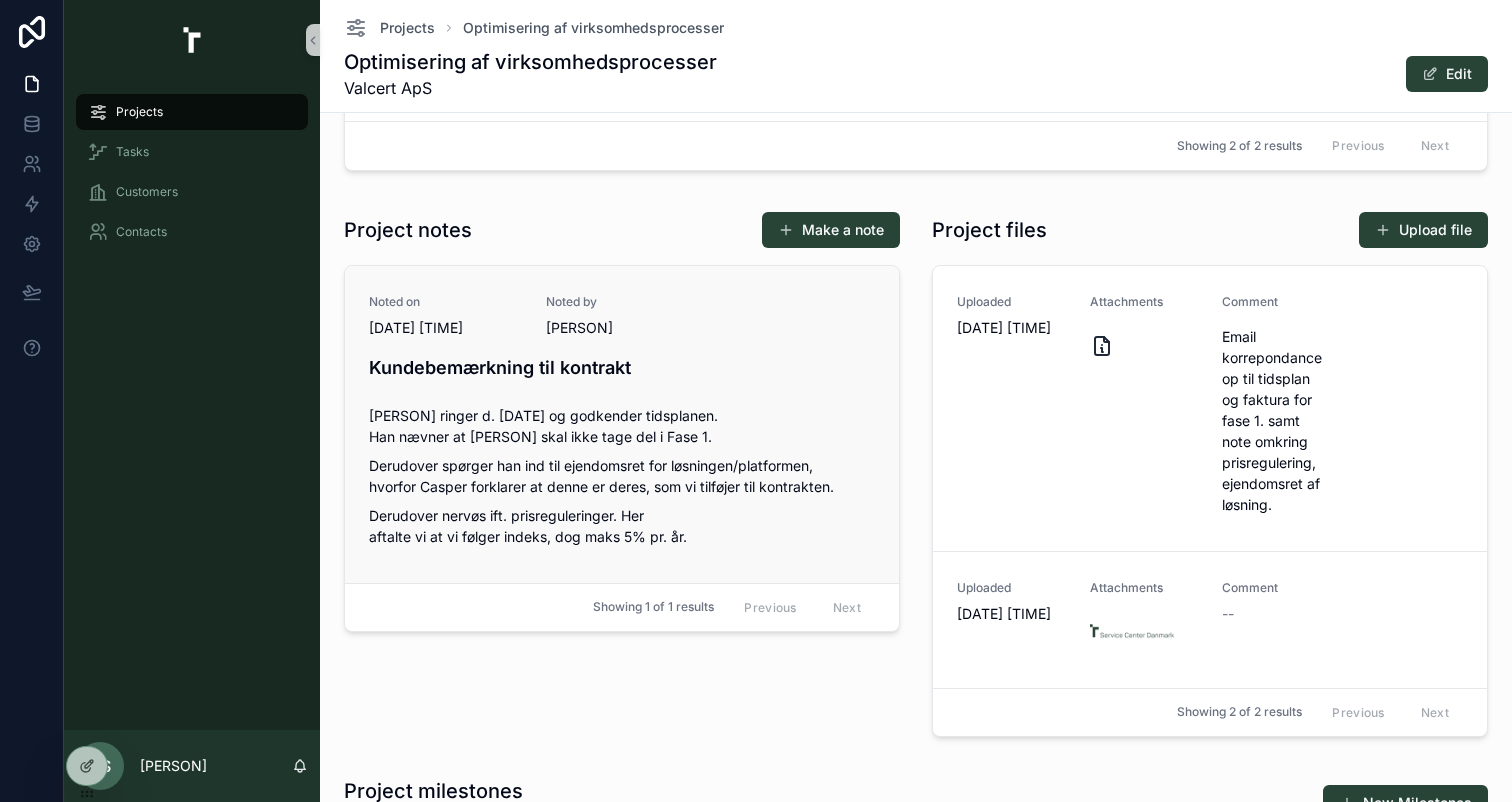 scroll, scrollTop: 1312, scrollLeft: 0, axis: vertical 